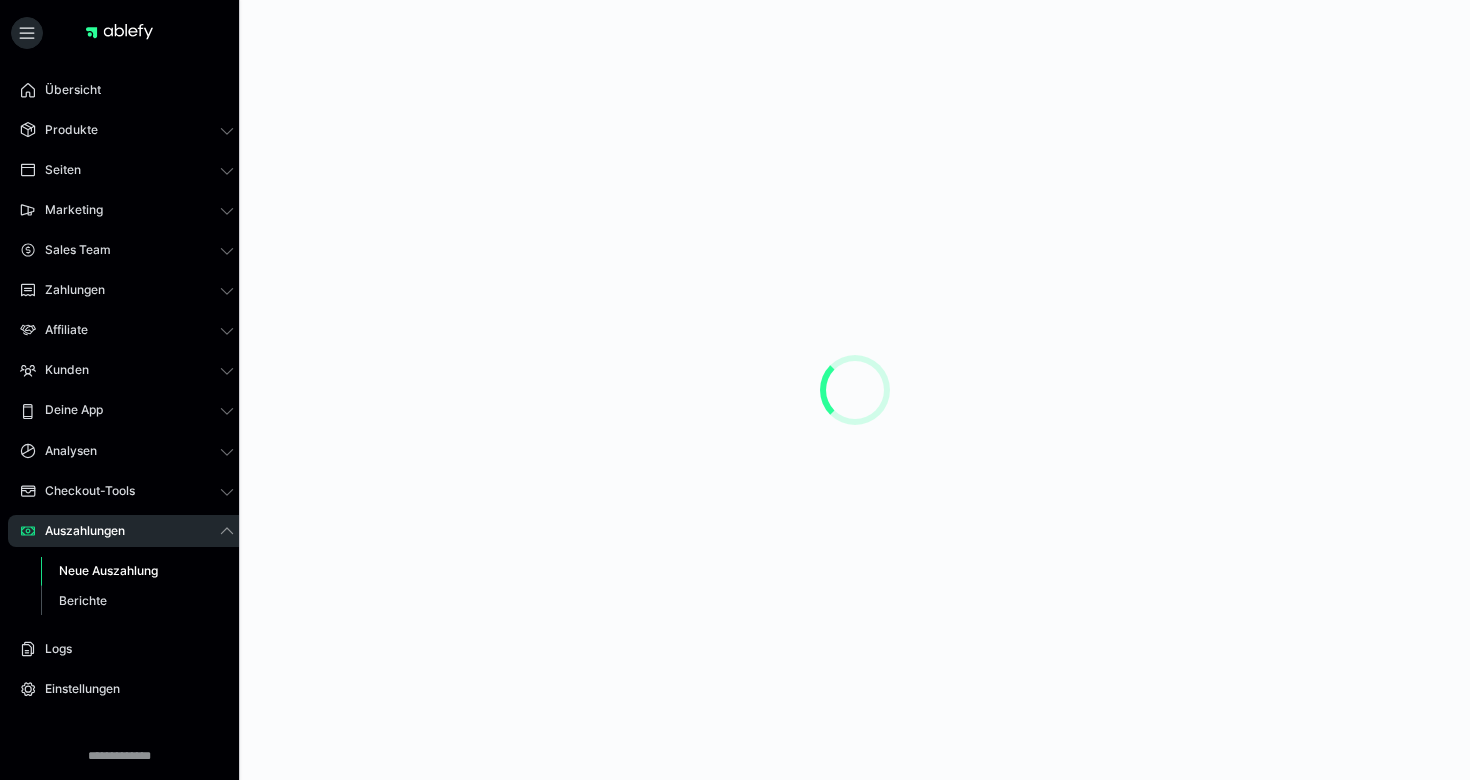 scroll, scrollTop: 0, scrollLeft: 0, axis: both 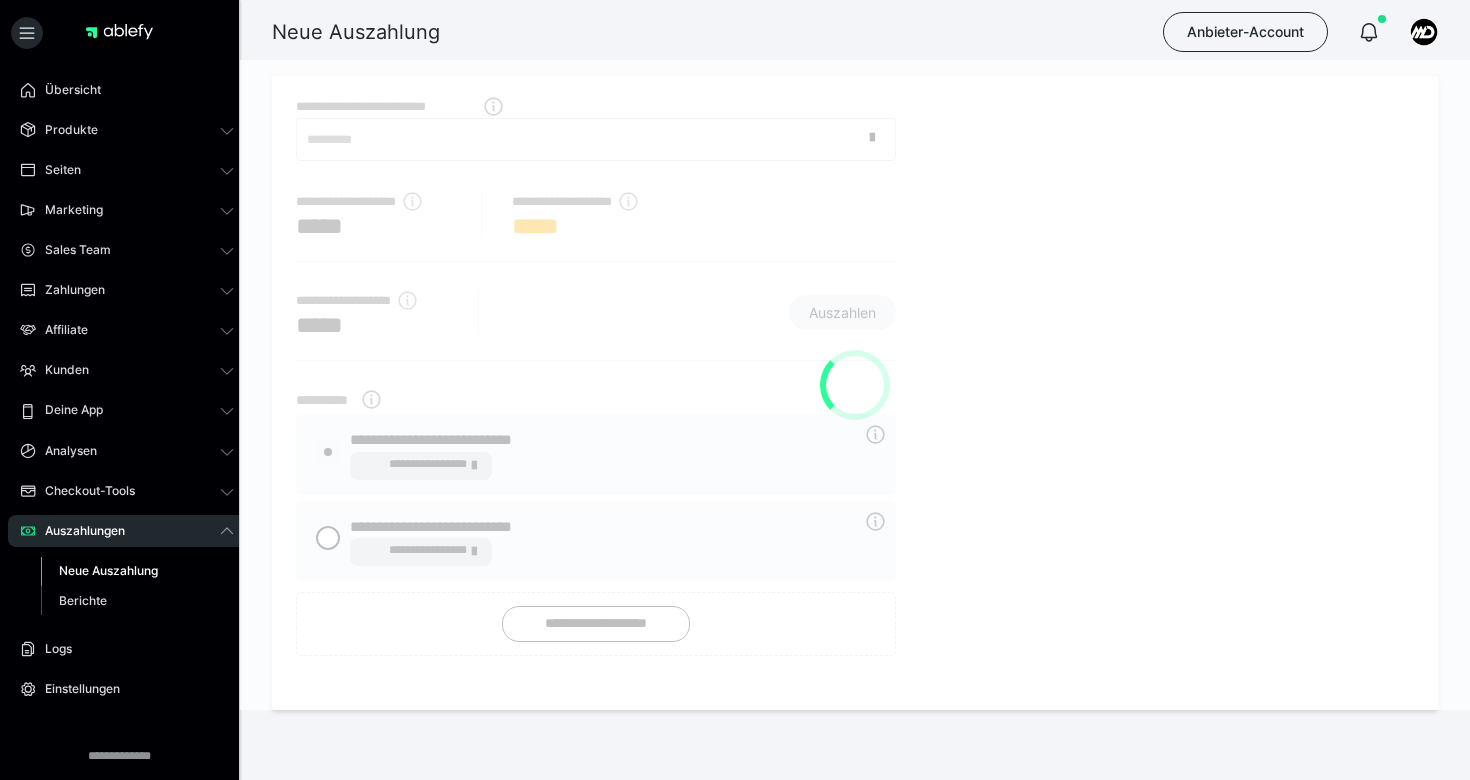 radio on "****" 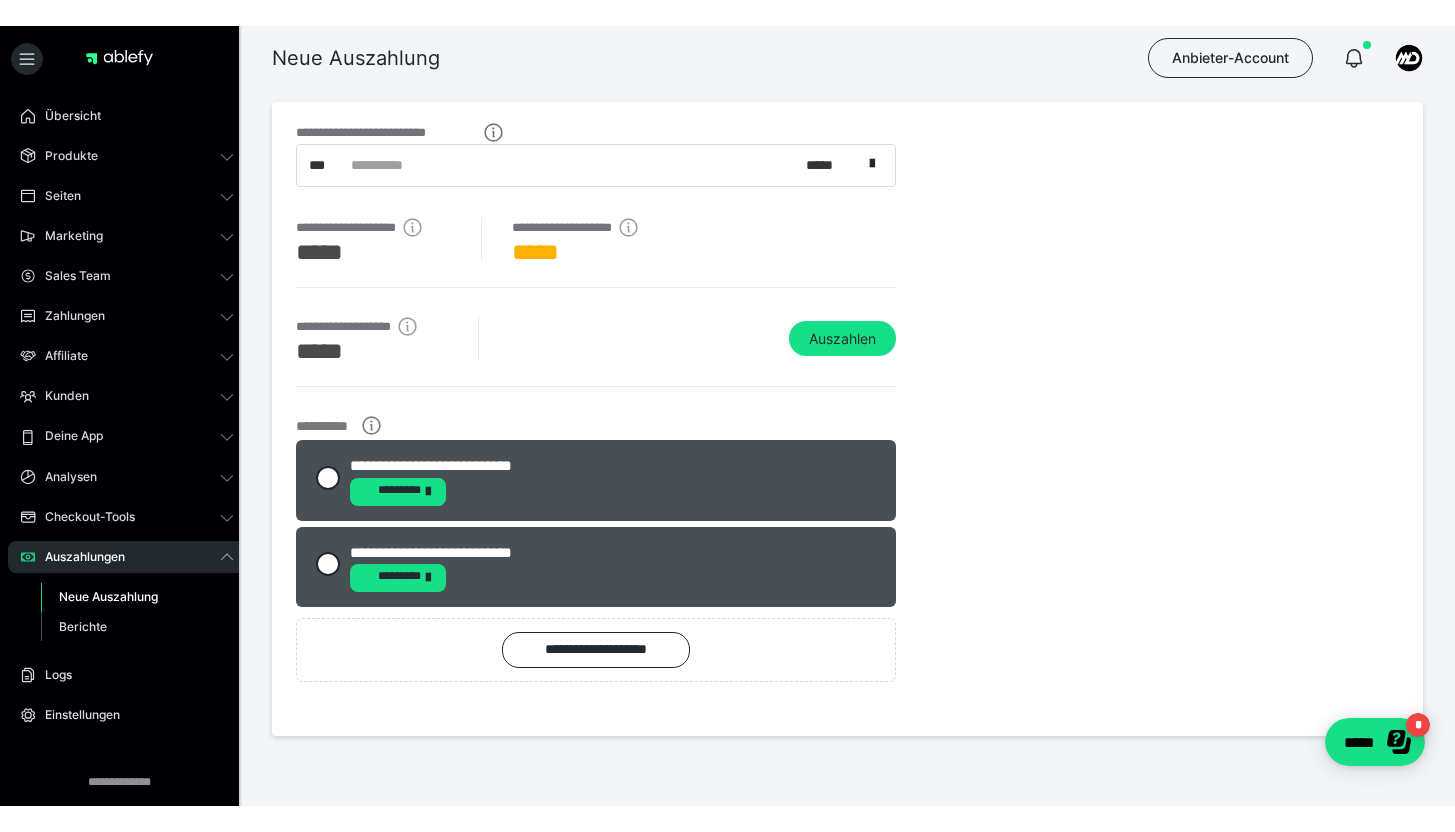 scroll, scrollTop: 0, scrollLeft: 0, axis: both 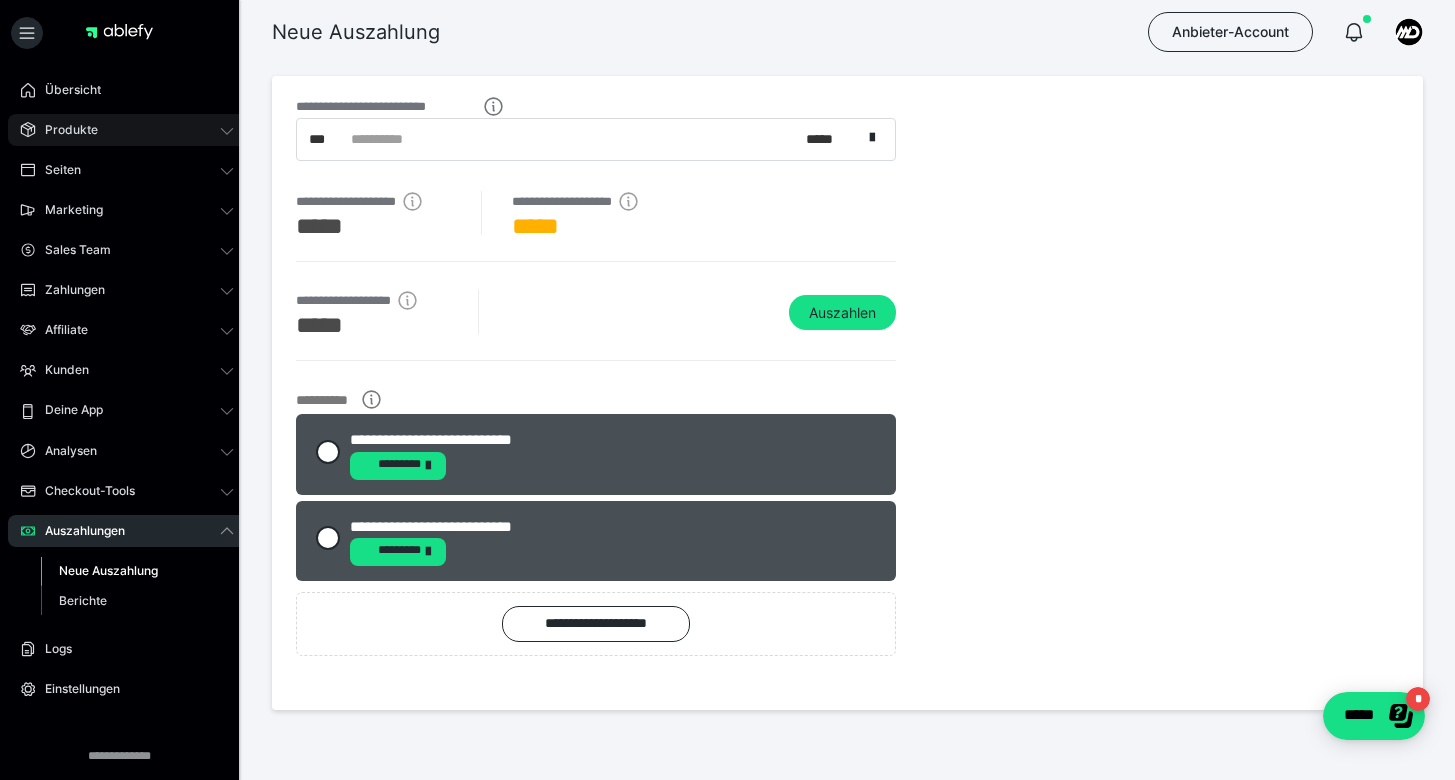 click on "Produkte" at bounding box center [127, 130] 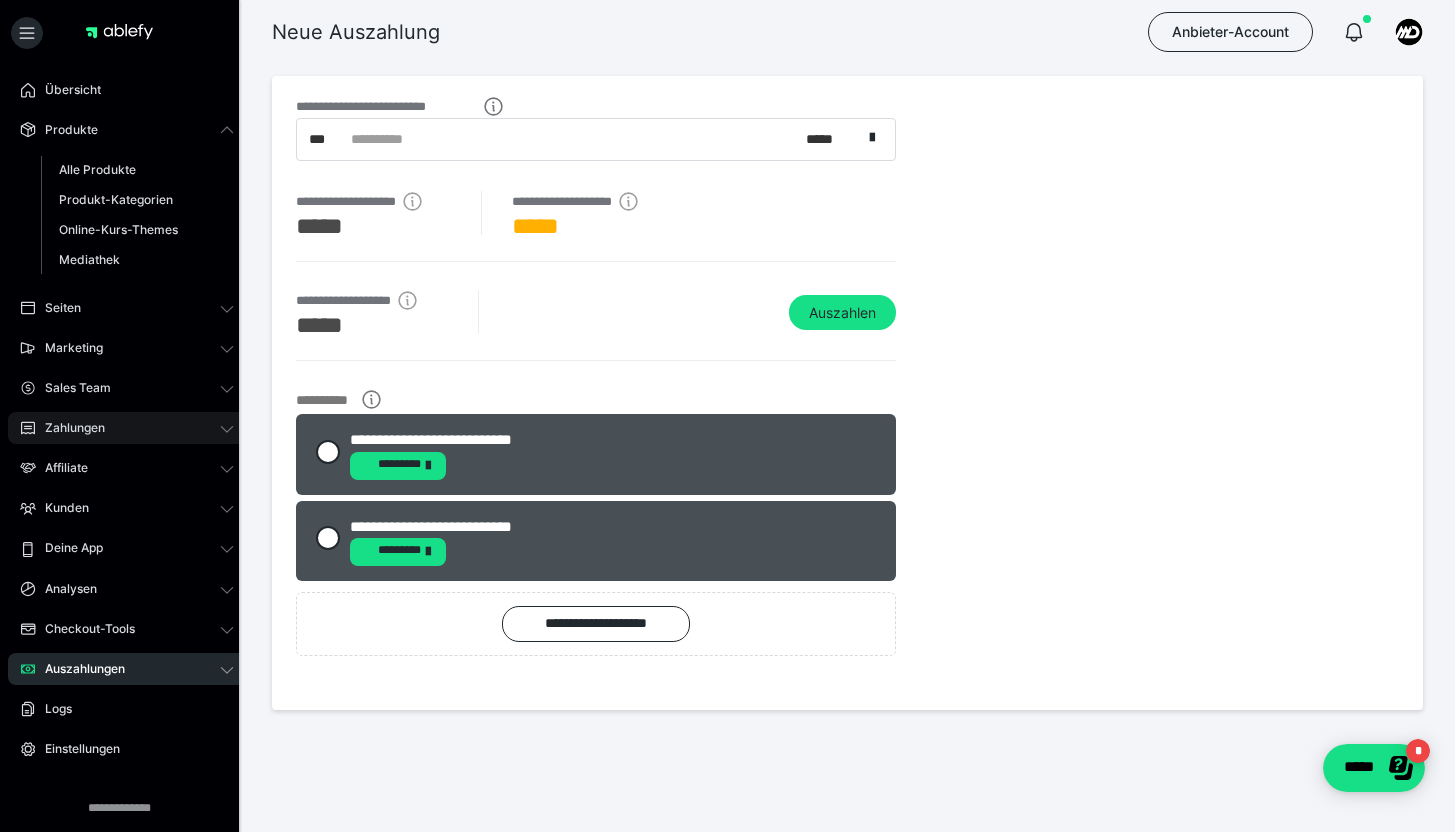 click 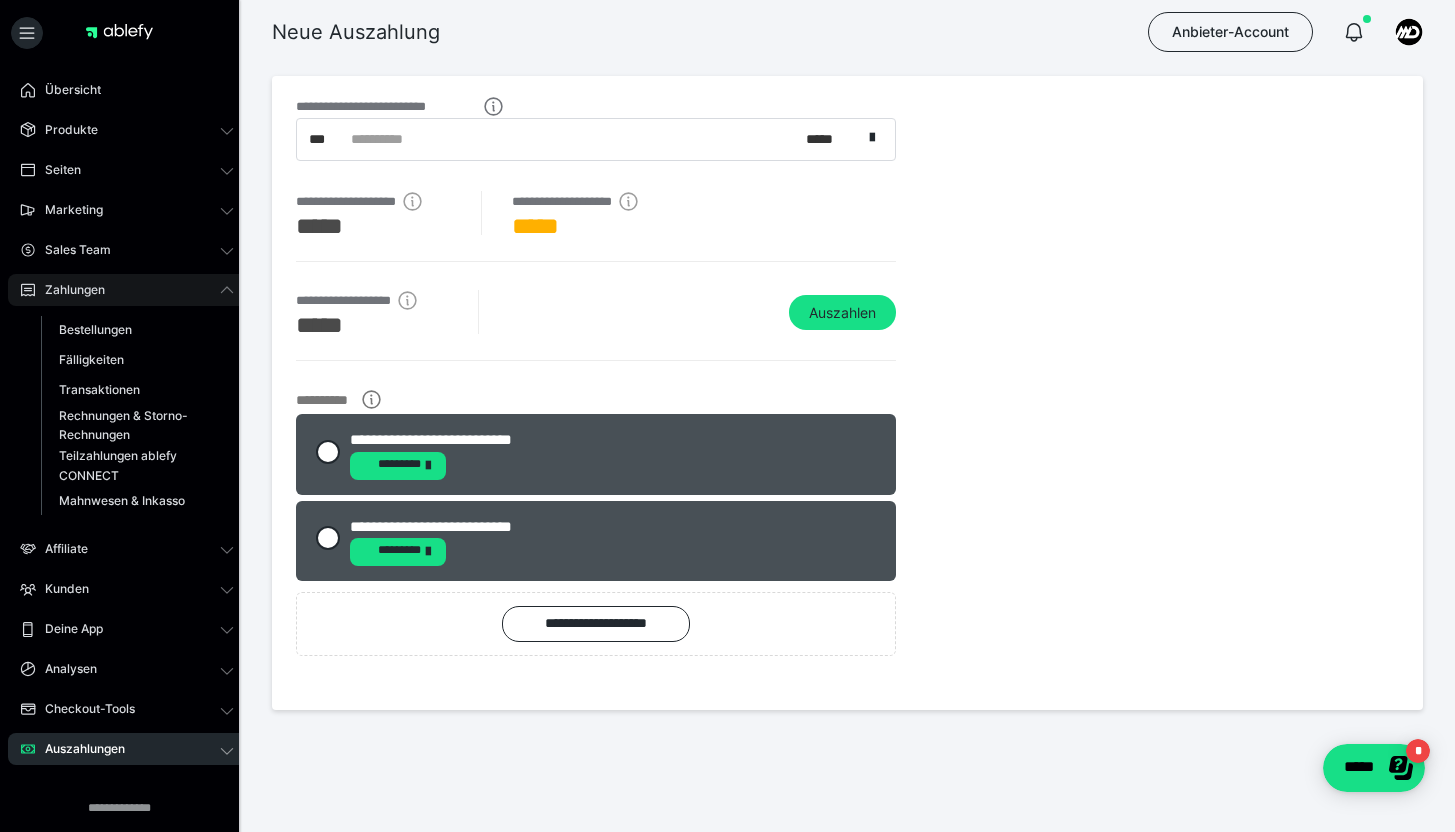 click on "Zahlungen" at bounding box center [68, 290] 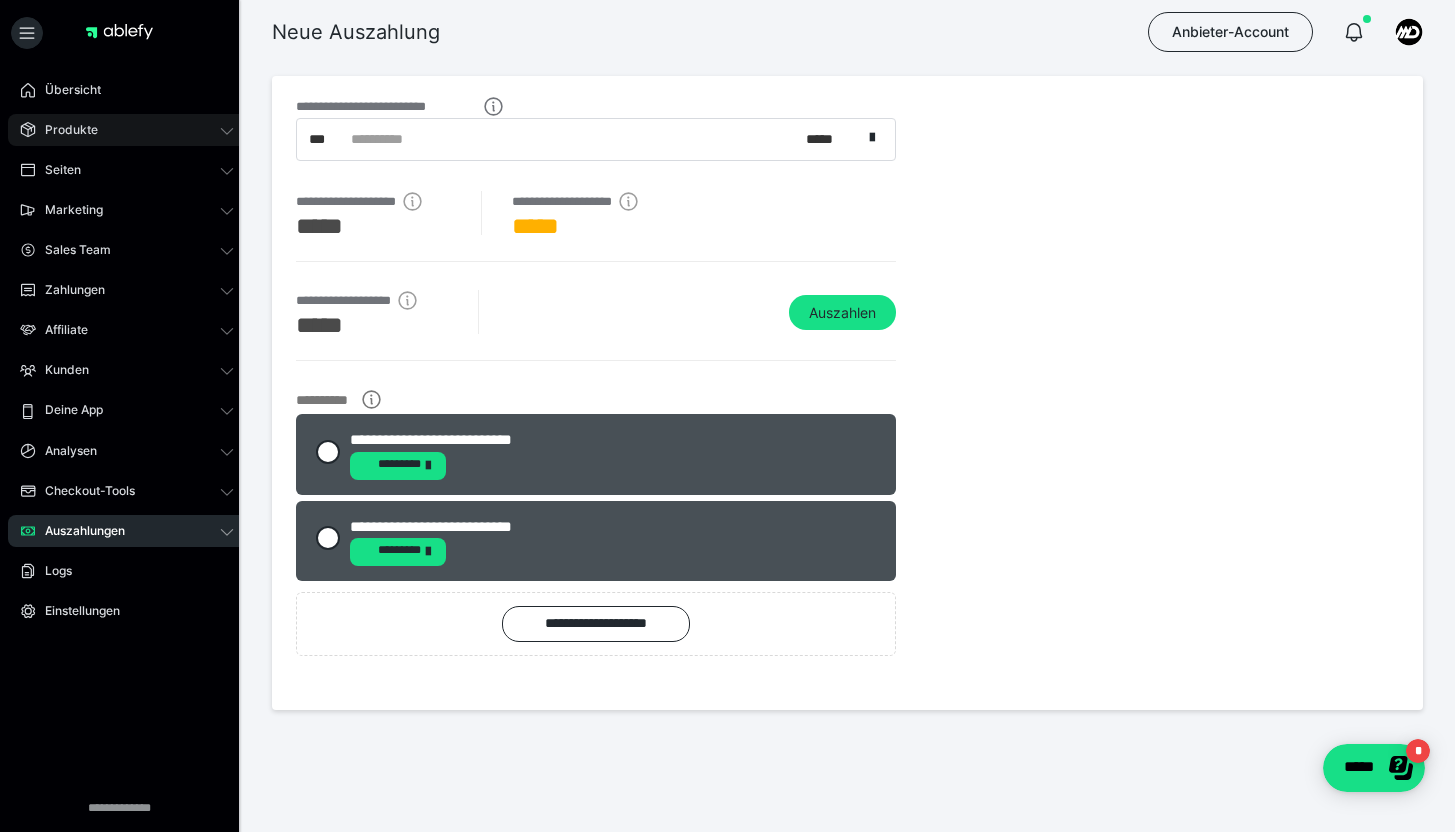 click on "Produkte" at bounding box center (127, 130) 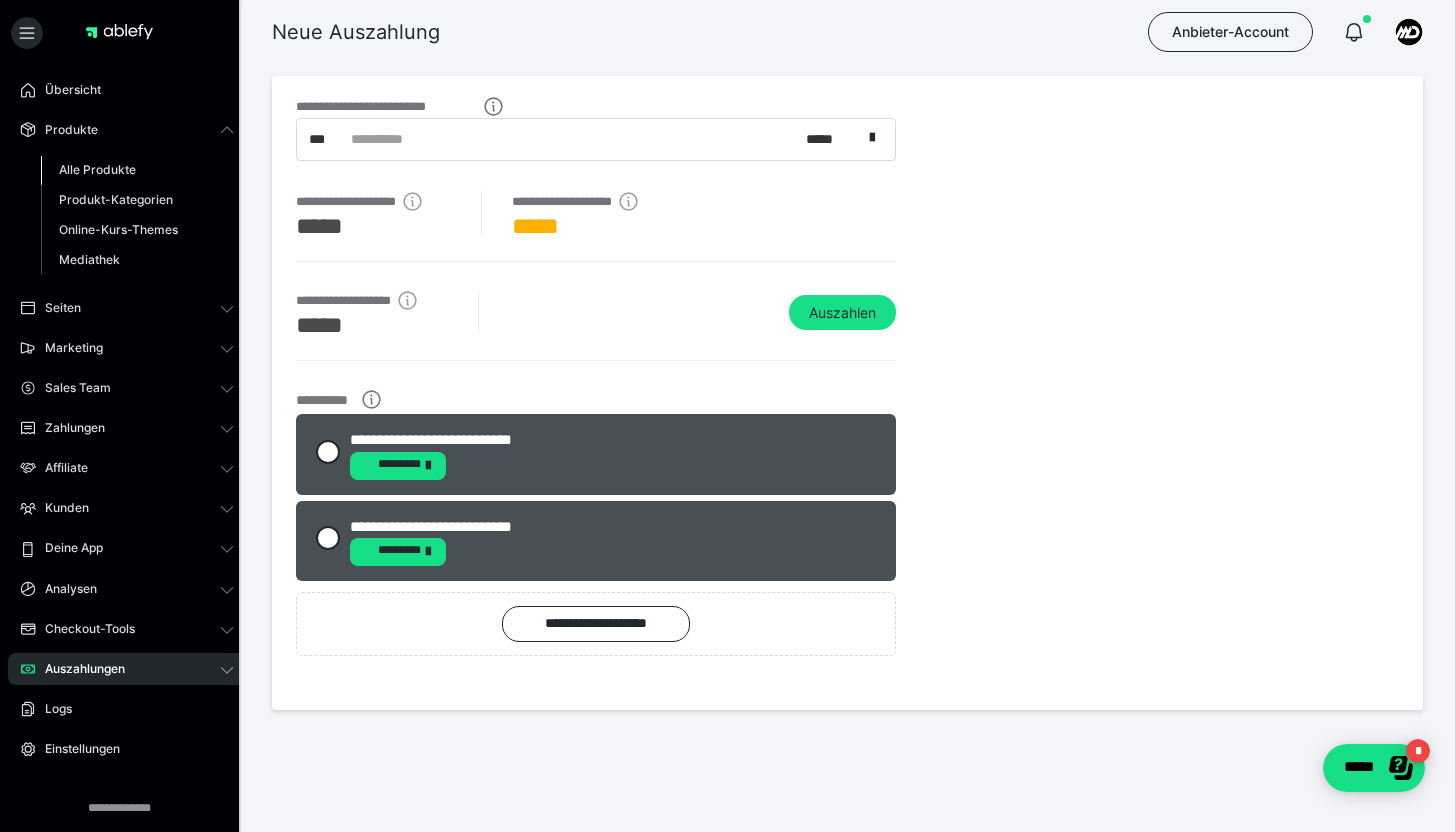 click on "Alle Produkte" at bounding box center [97, 169] 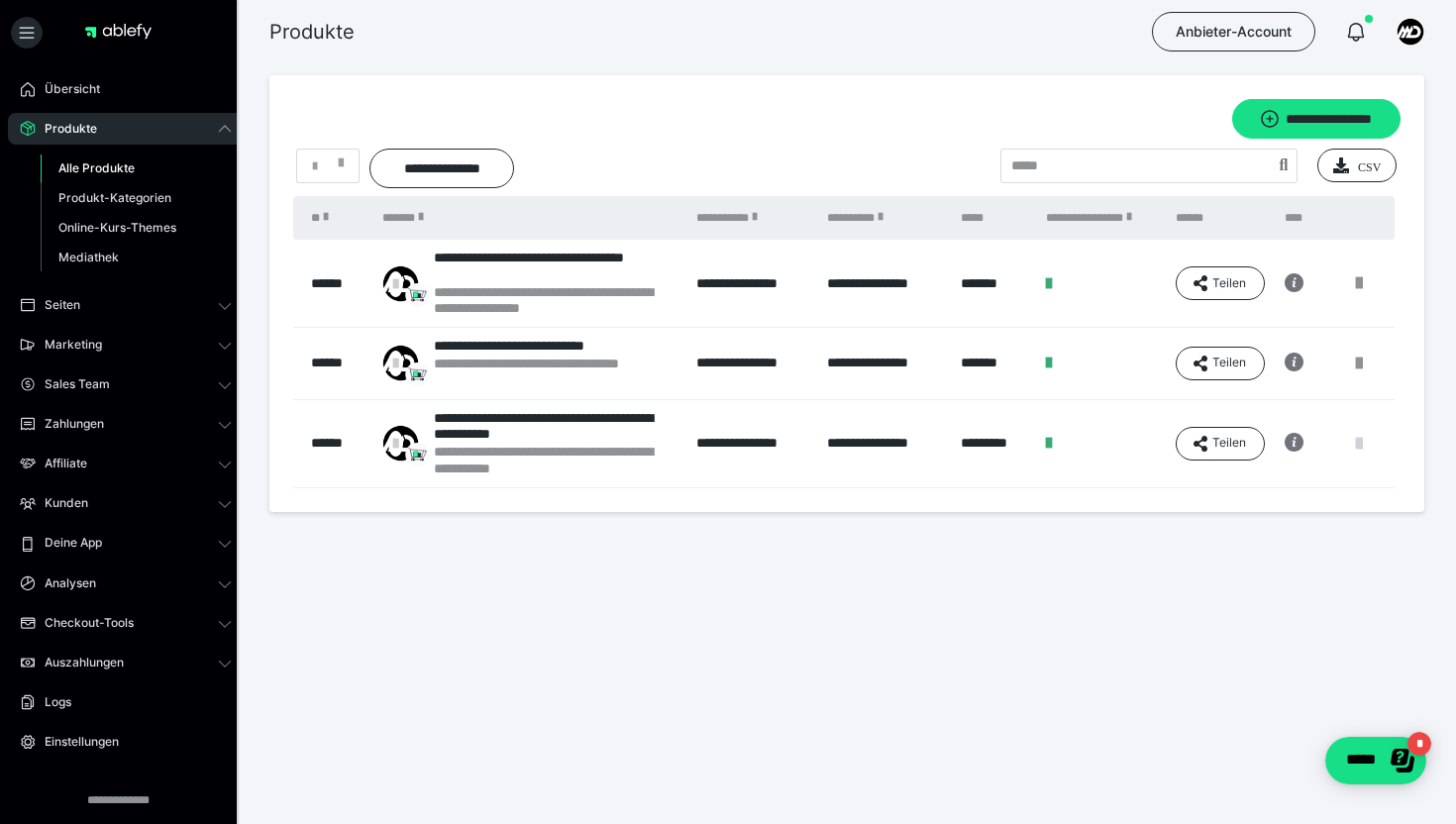 click at bounding box center [1359, 444] 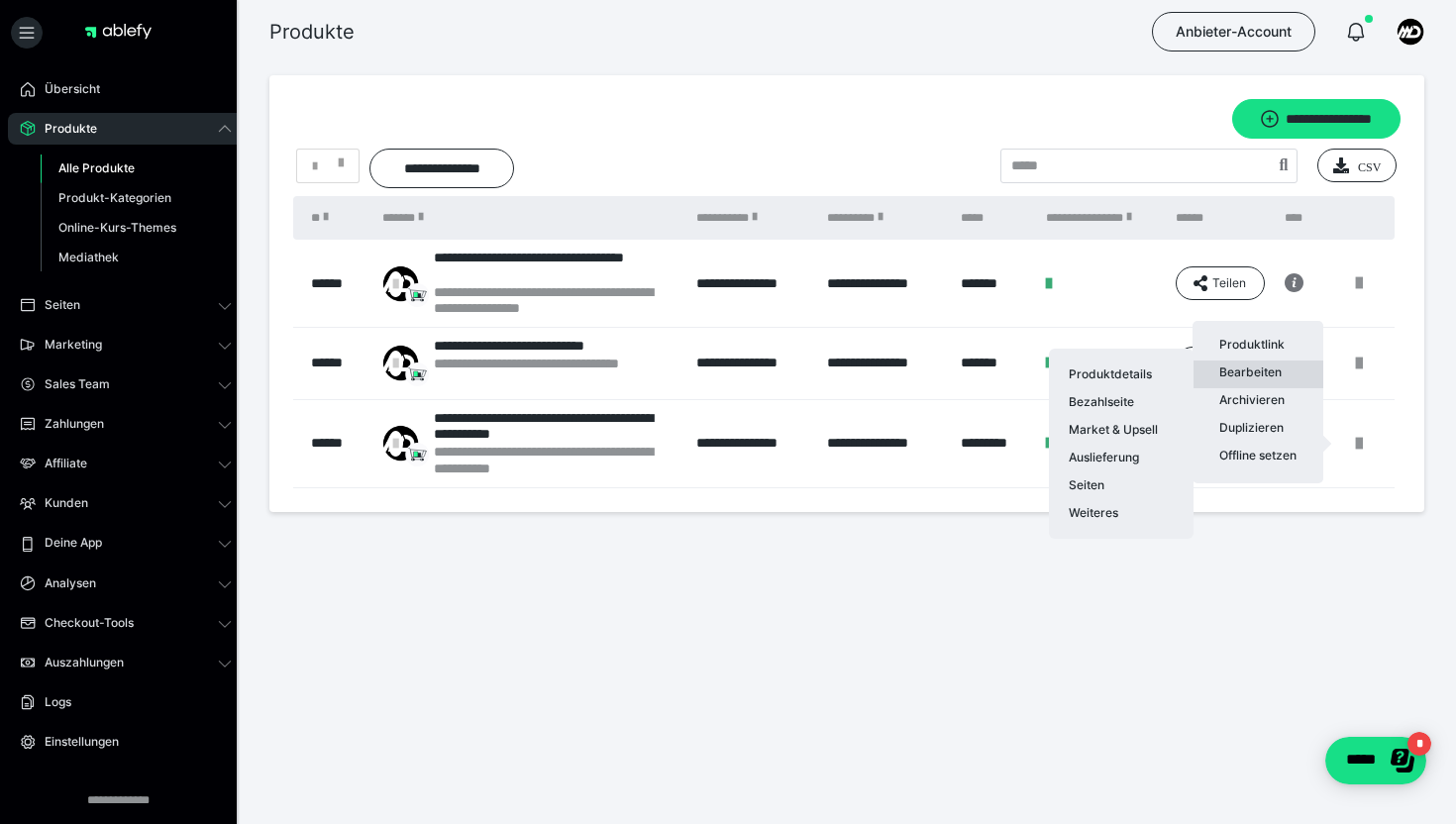 click on "Bearbeiten Produktdetails Bezahlseite Market & Upsell Auslieferung Seiten Weiteres" at bounding box center (1258, 374) 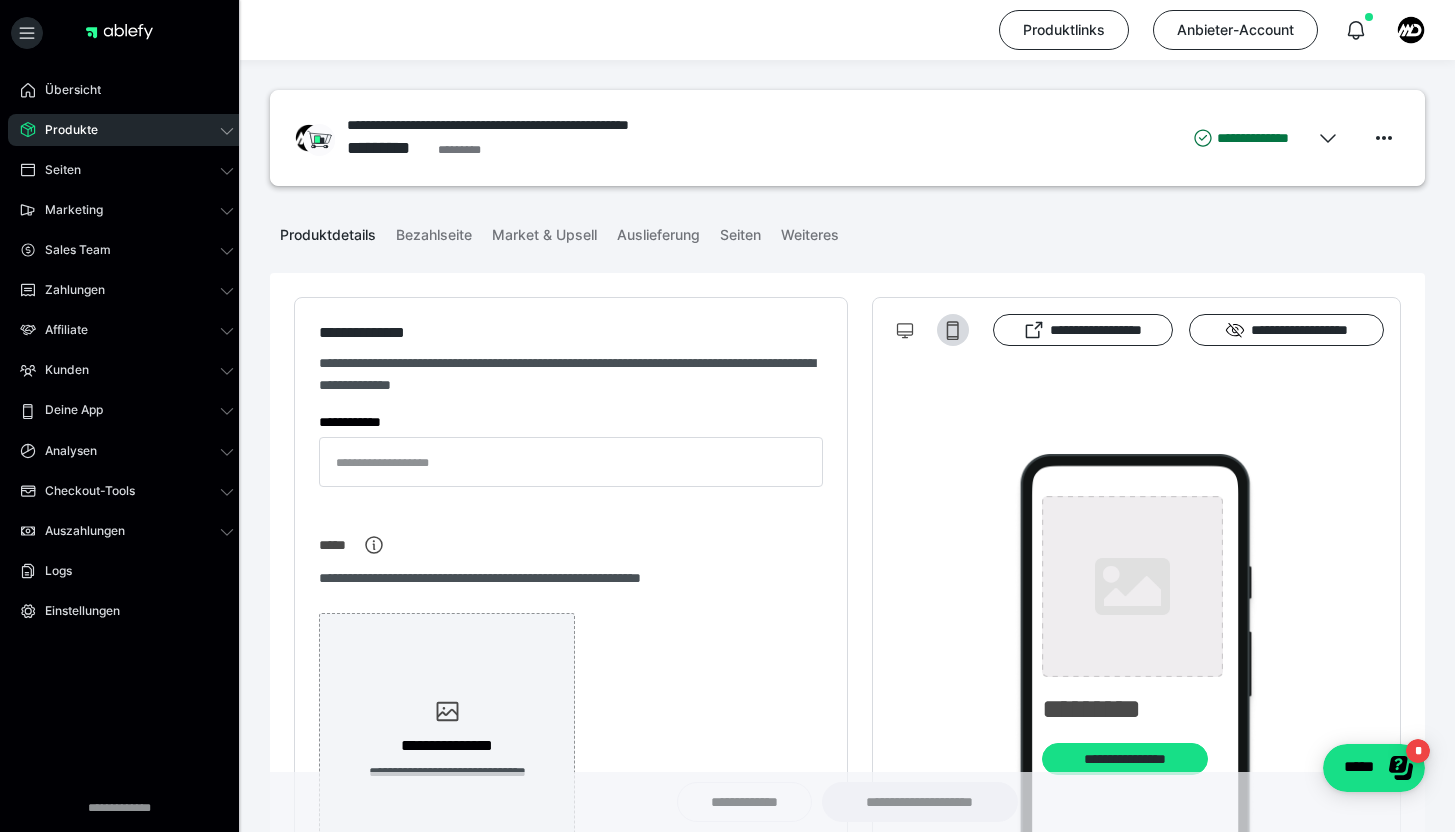 type on "**********" 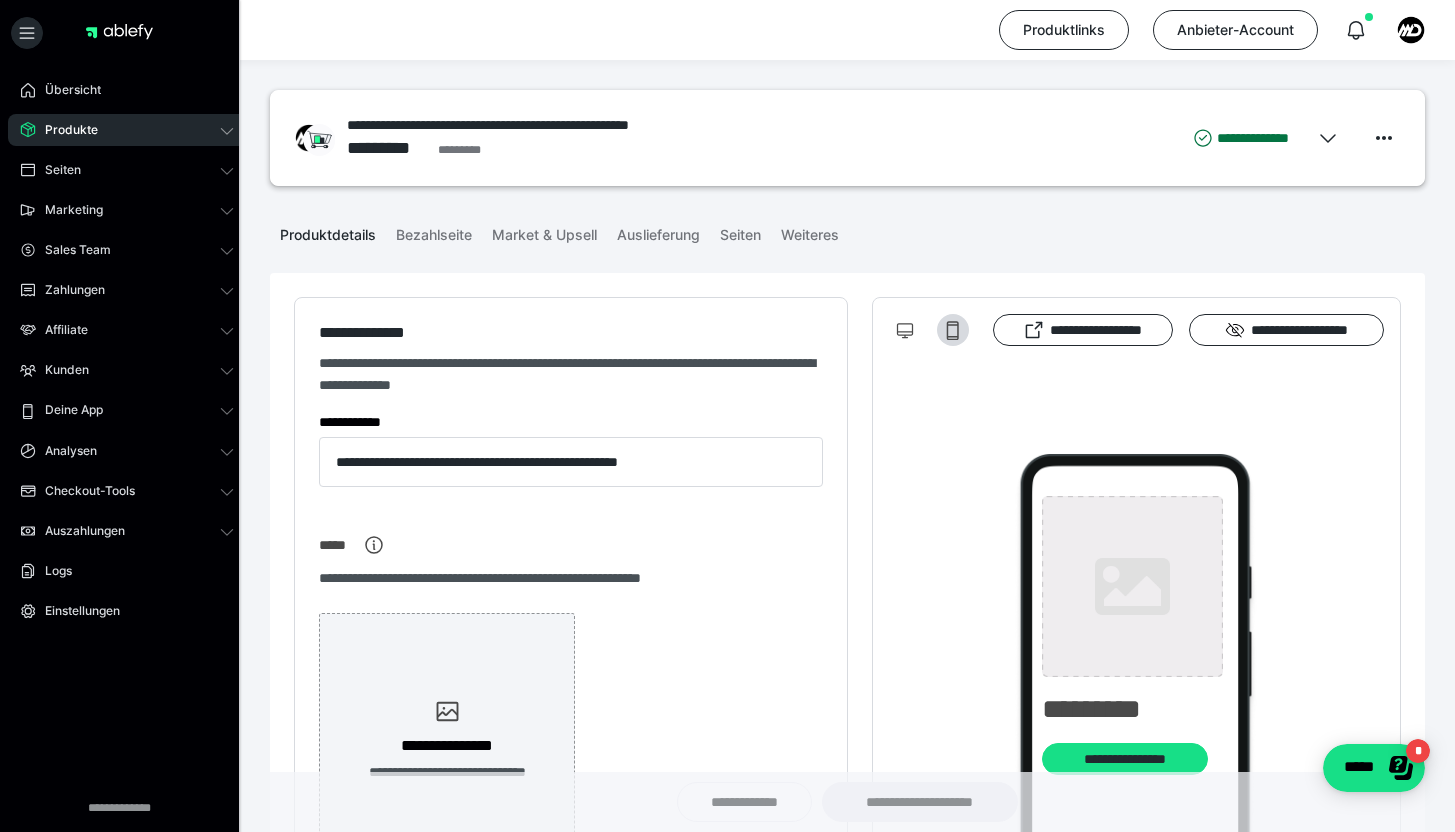 type on "**********" 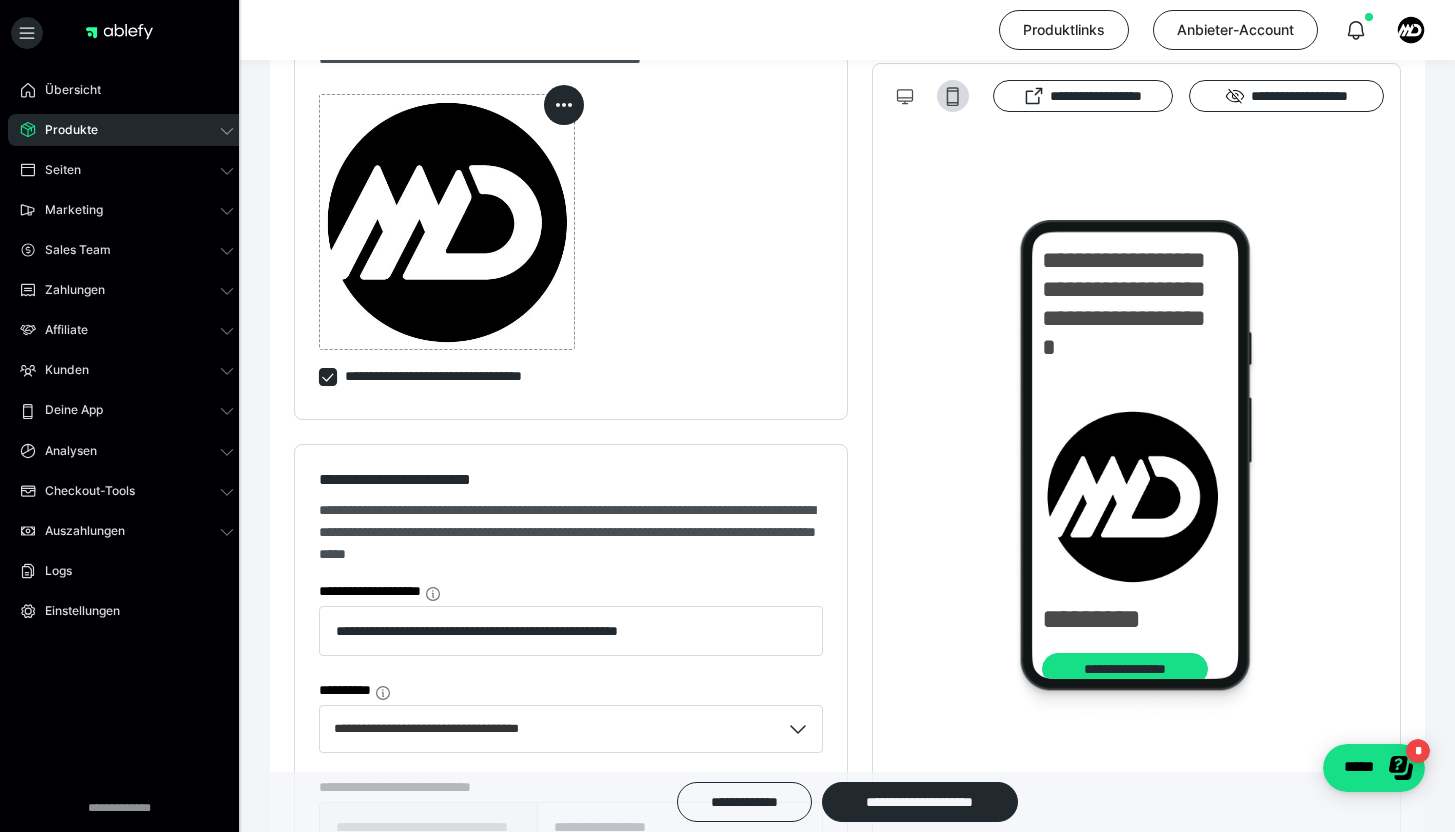 scroll, scrollTop: 0, scrollLeft: 0, axis: both 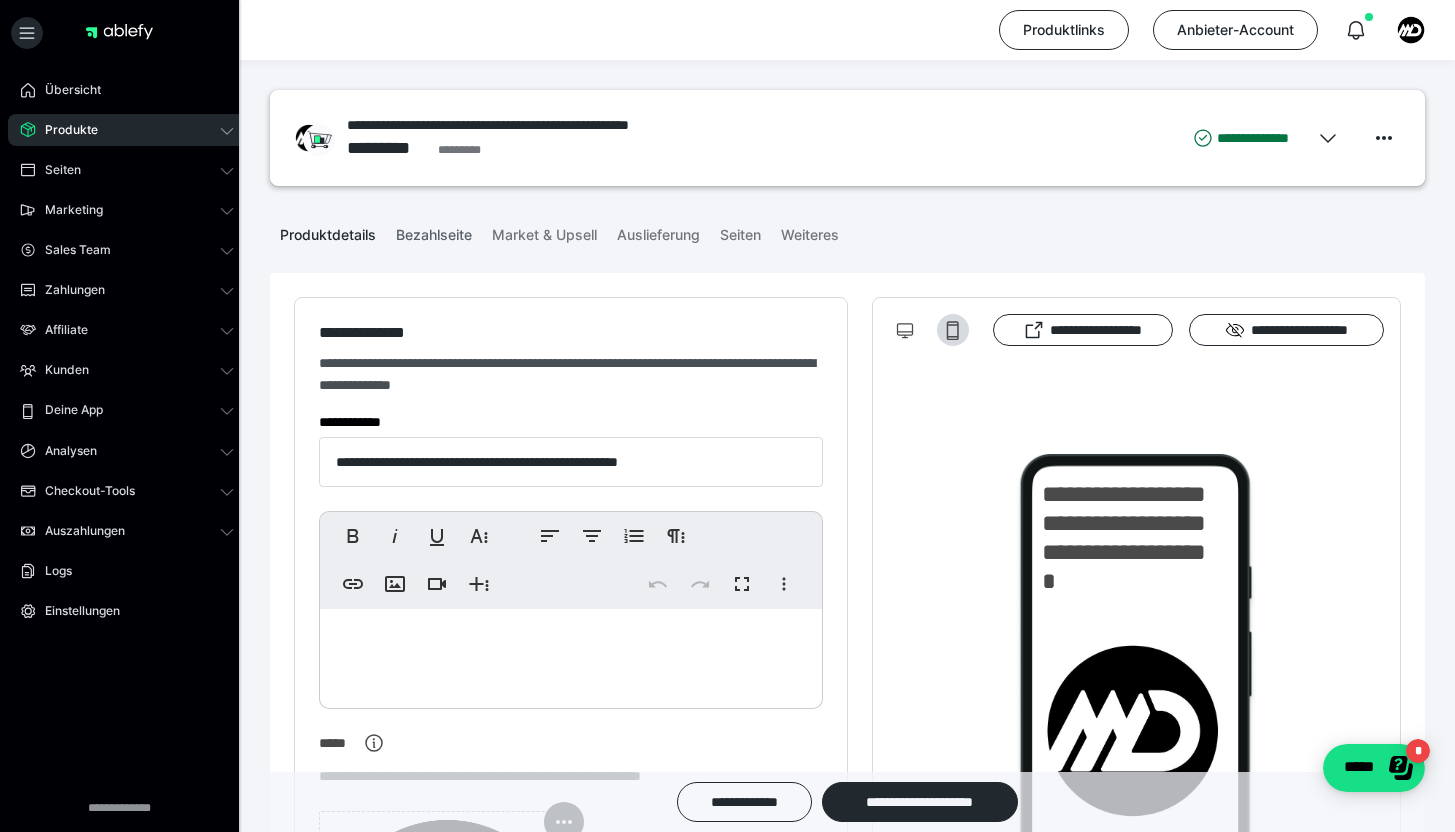 click on "Bezahlseite" at bounding box center (434, 231) 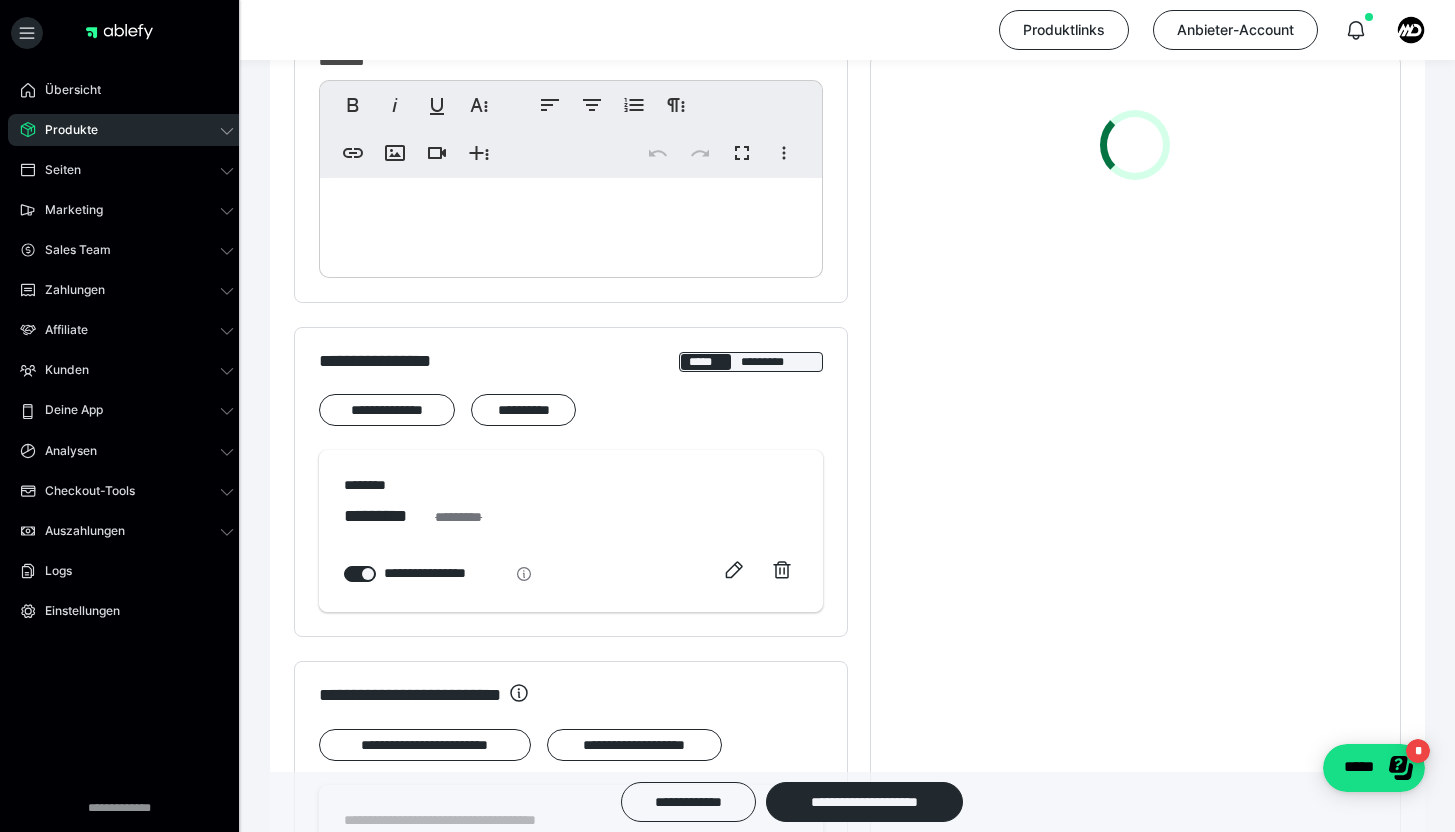 scroll, scrollTop: 556, scrollLeft: 0, axis: vertical 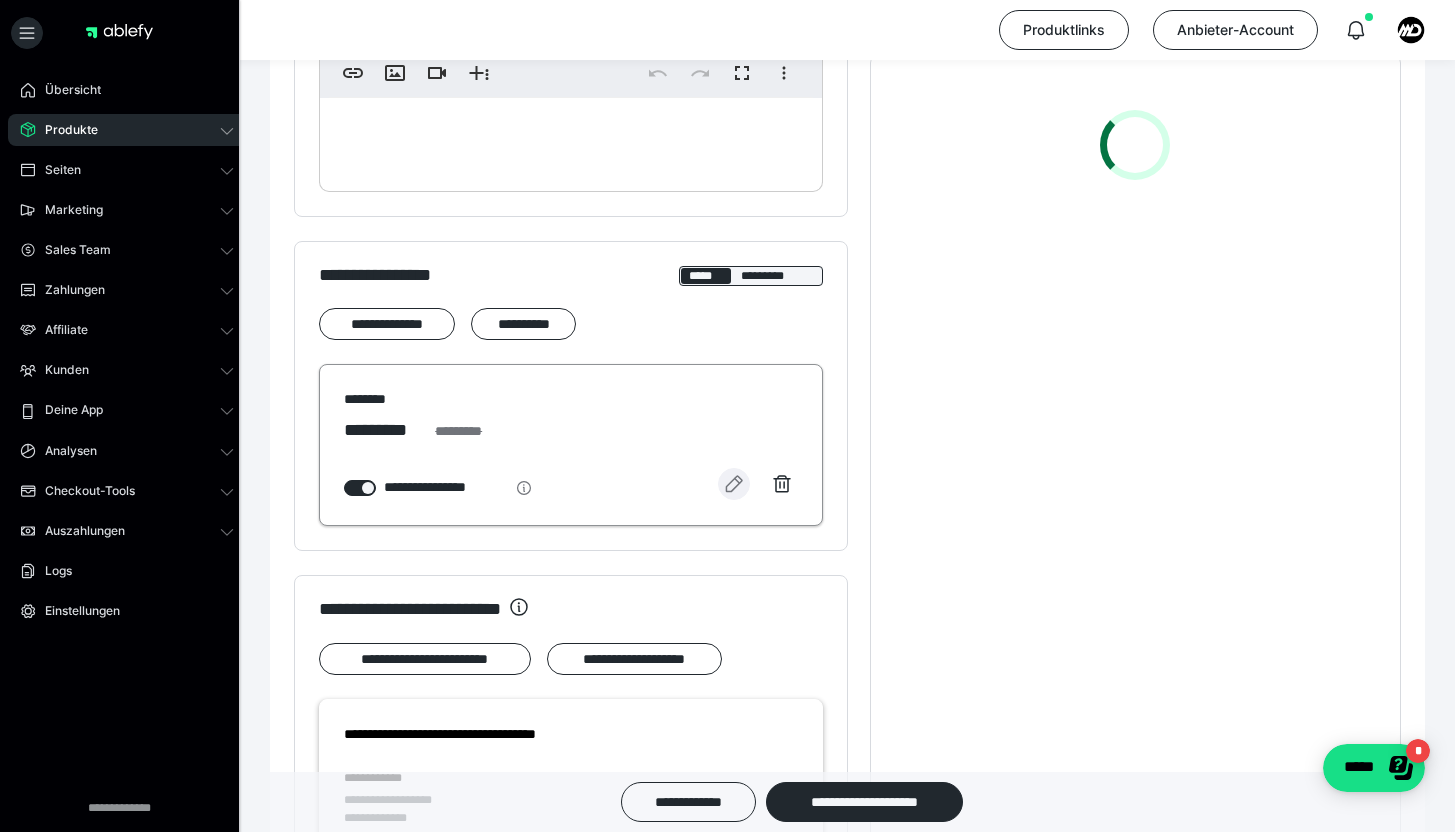 click 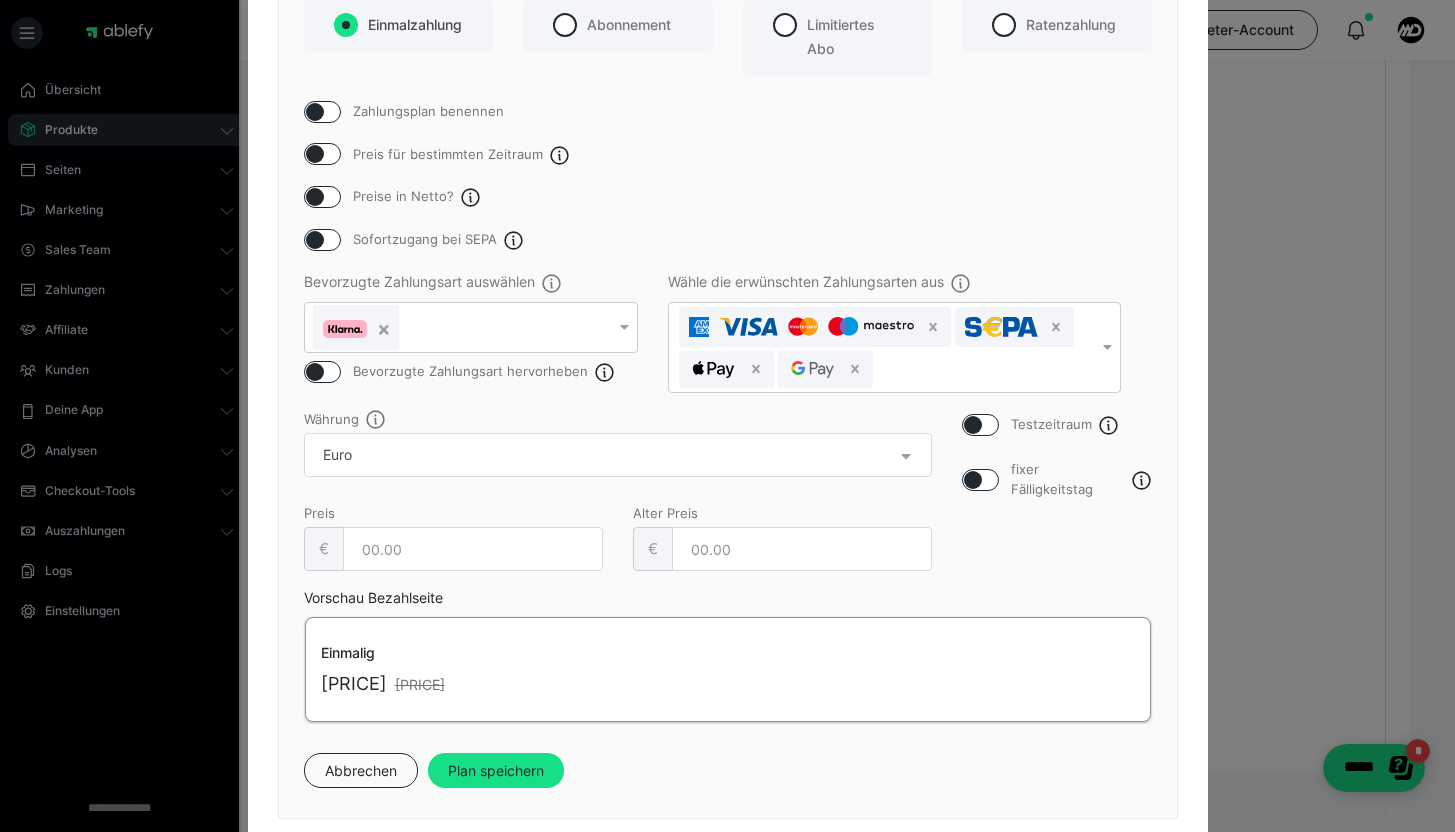 scroll, scrollTop: 187, scrollLeft: 0, axis: vertical 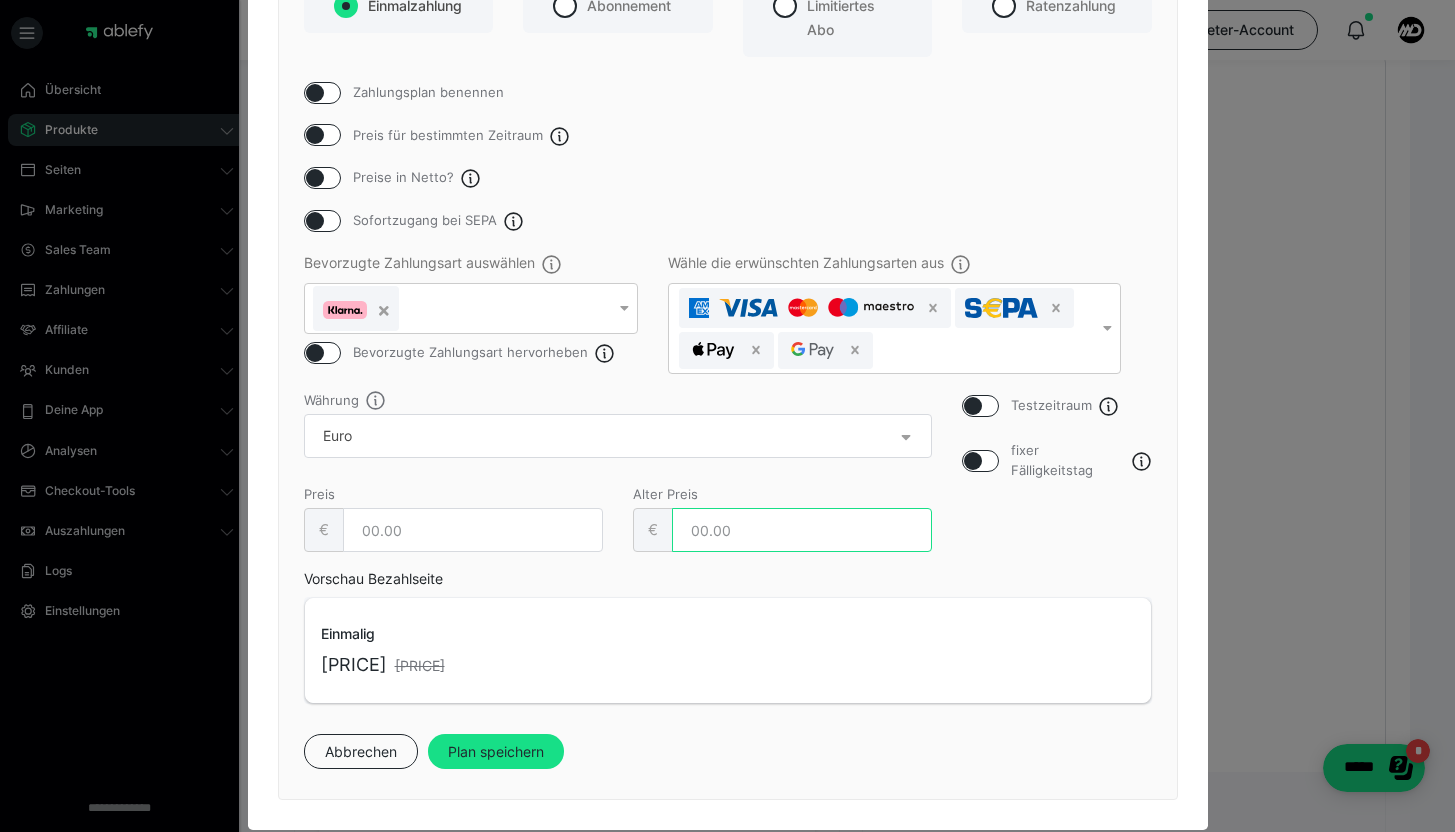 click on "[YEAR]" at bounding box center [802, 530] 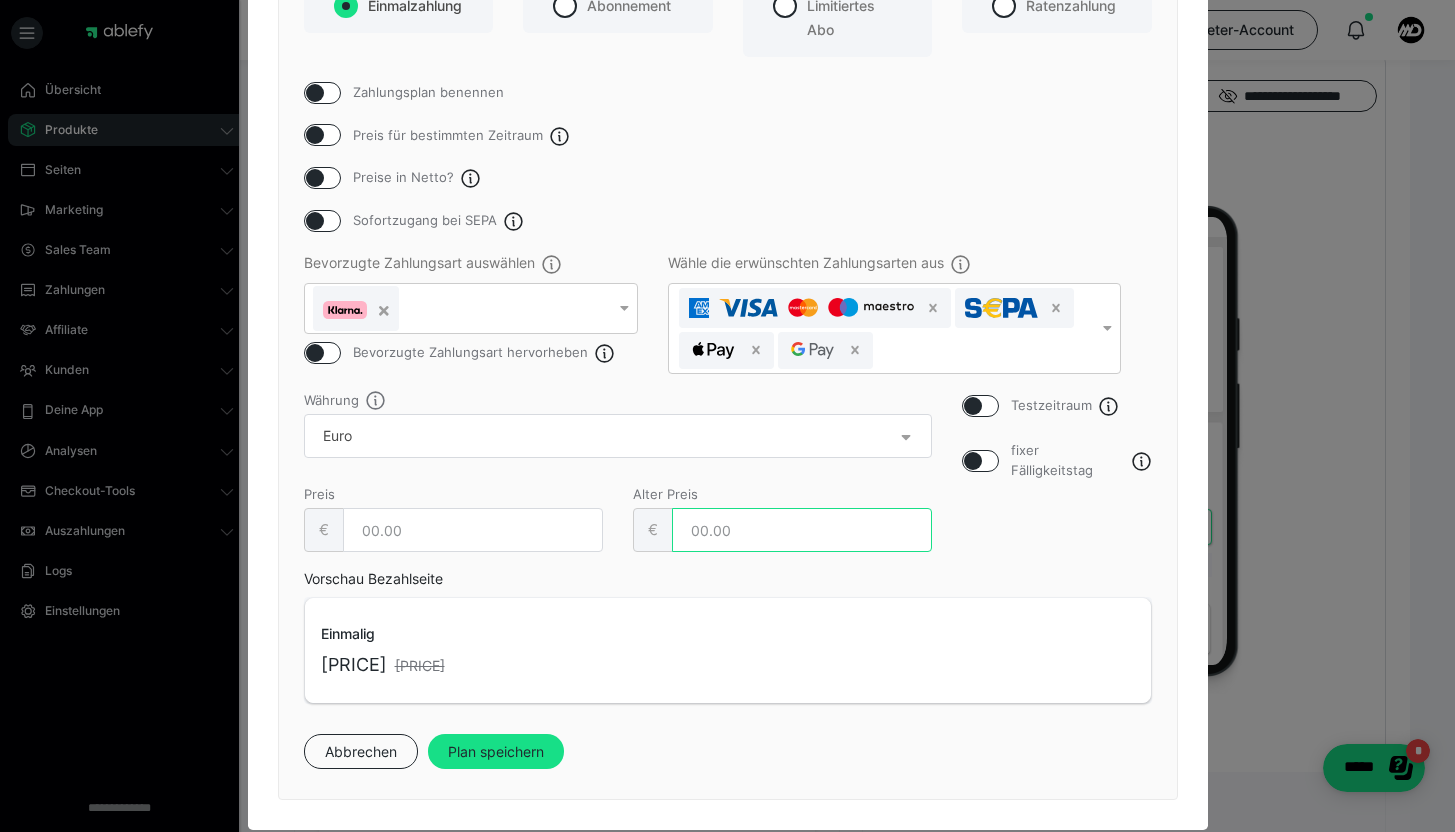 scroll, scrollTop: 0, scrollLeft: 0, axis: both 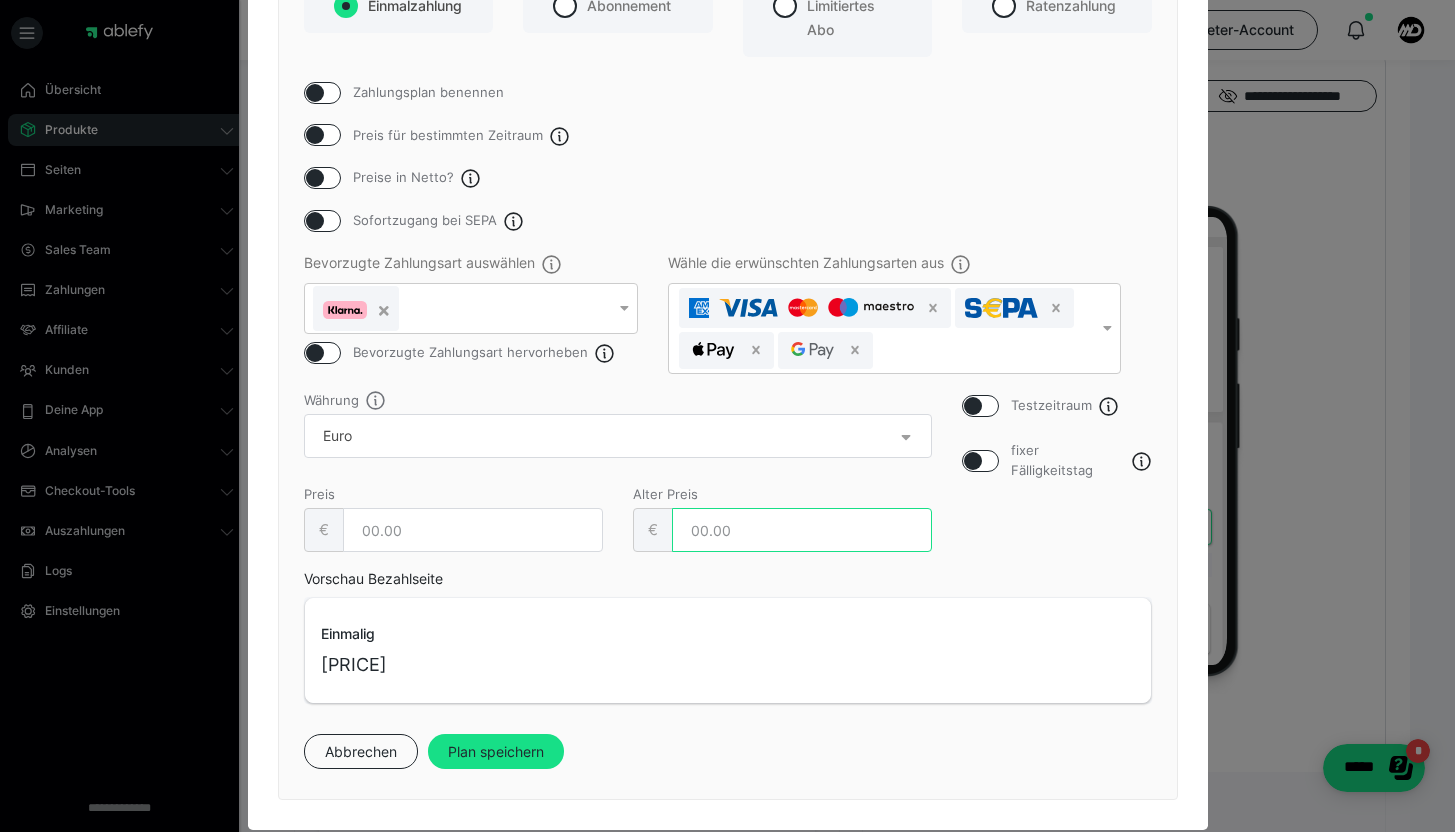 type 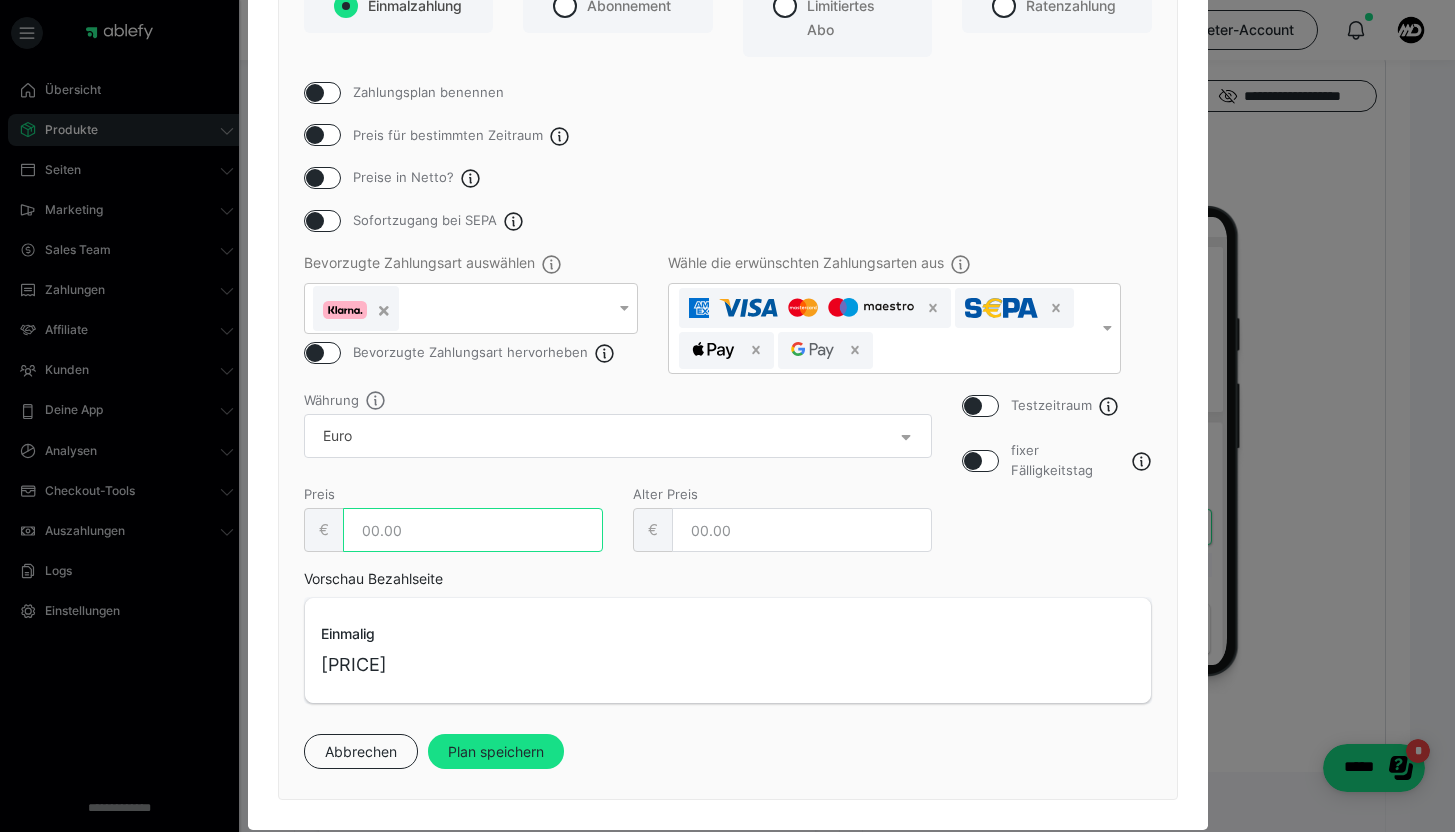click on "[YEAR]" at bounding box center [473, 530] 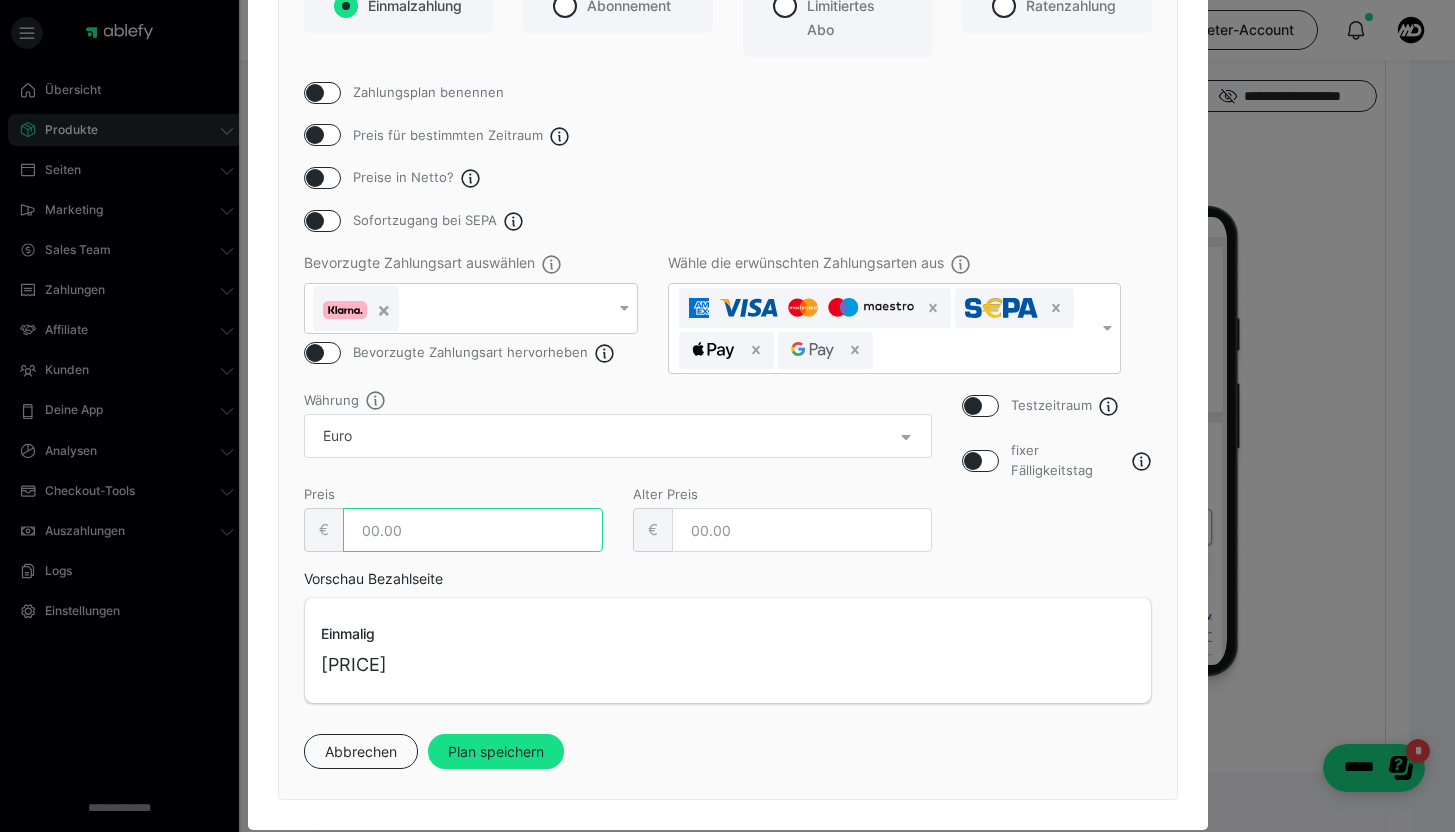 click on "[YEAR]" at bounding box center (473, 530) 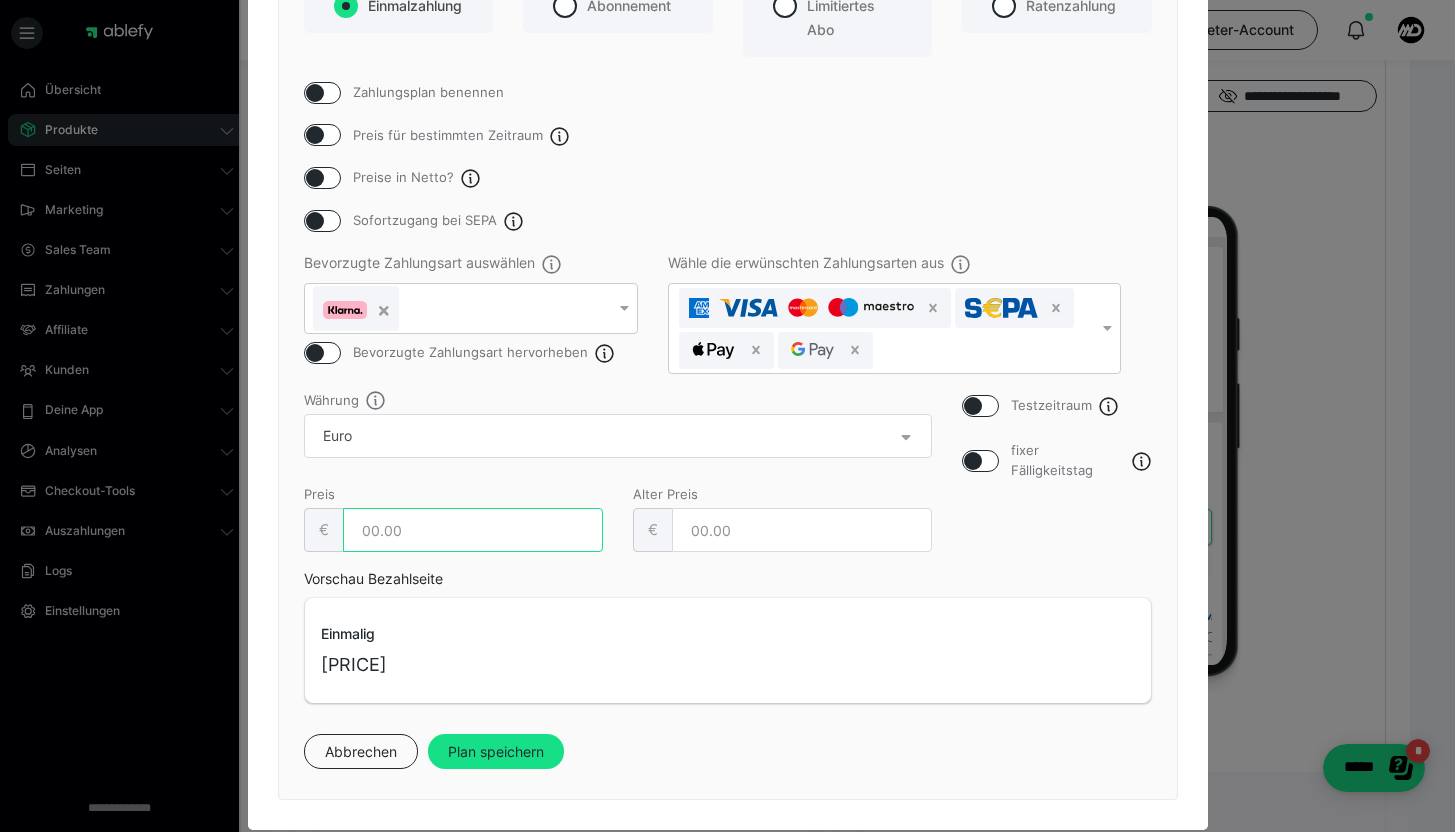 click on "[YEAR]" at bounding box center (473, 530) 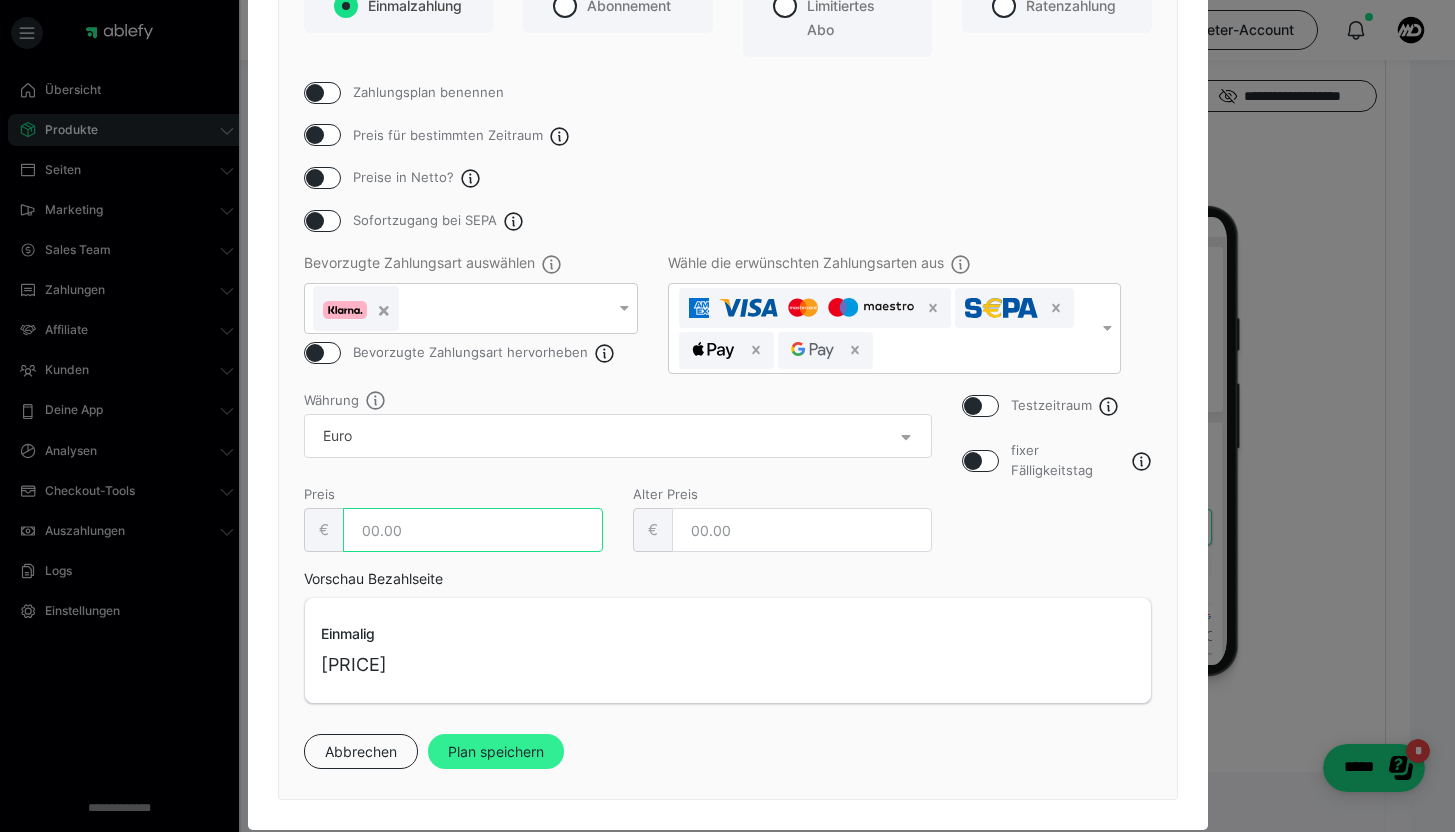 type on "[YEAR]" 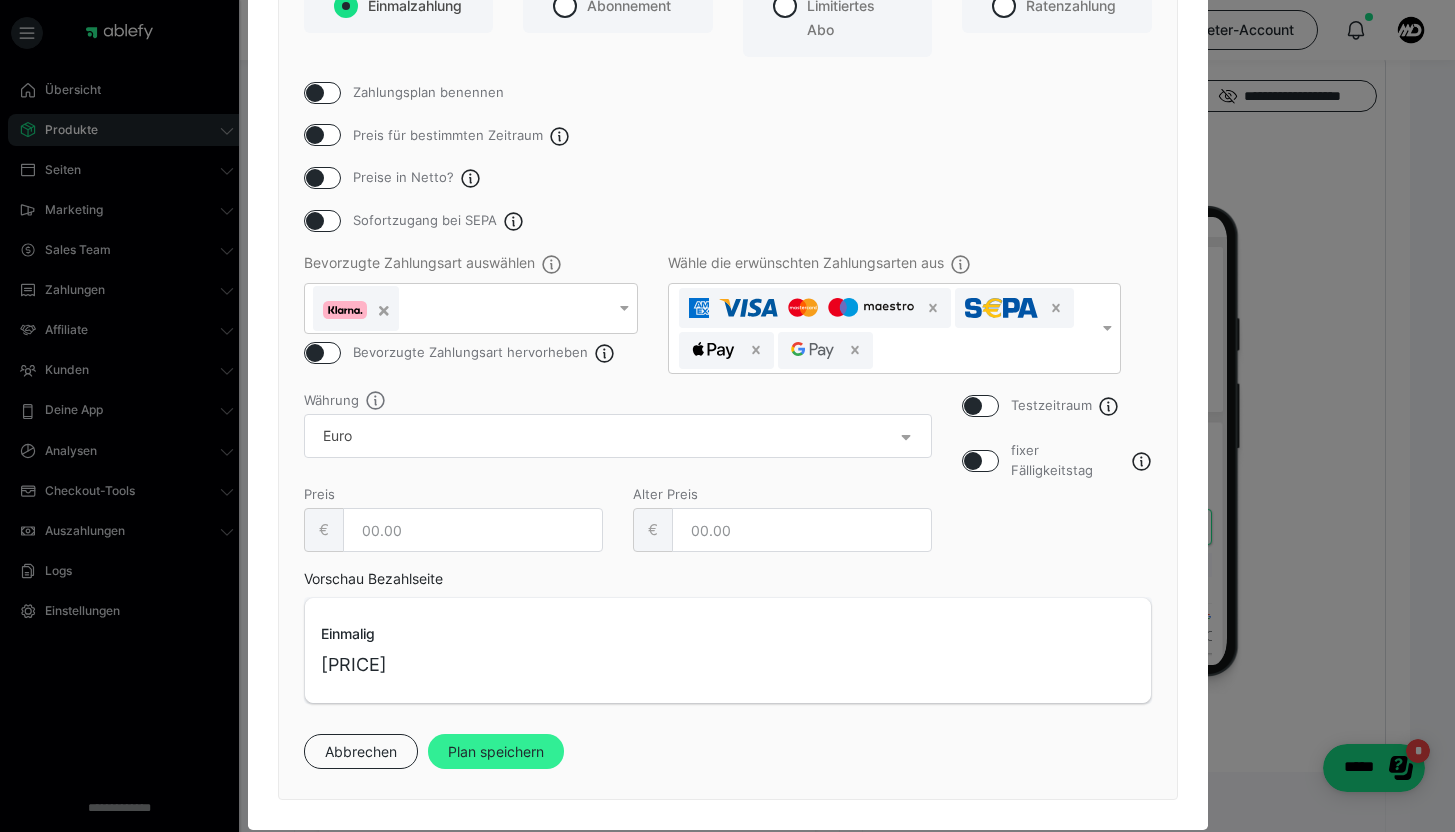 click on "Plan speichern" at bounding box center [496, 752] 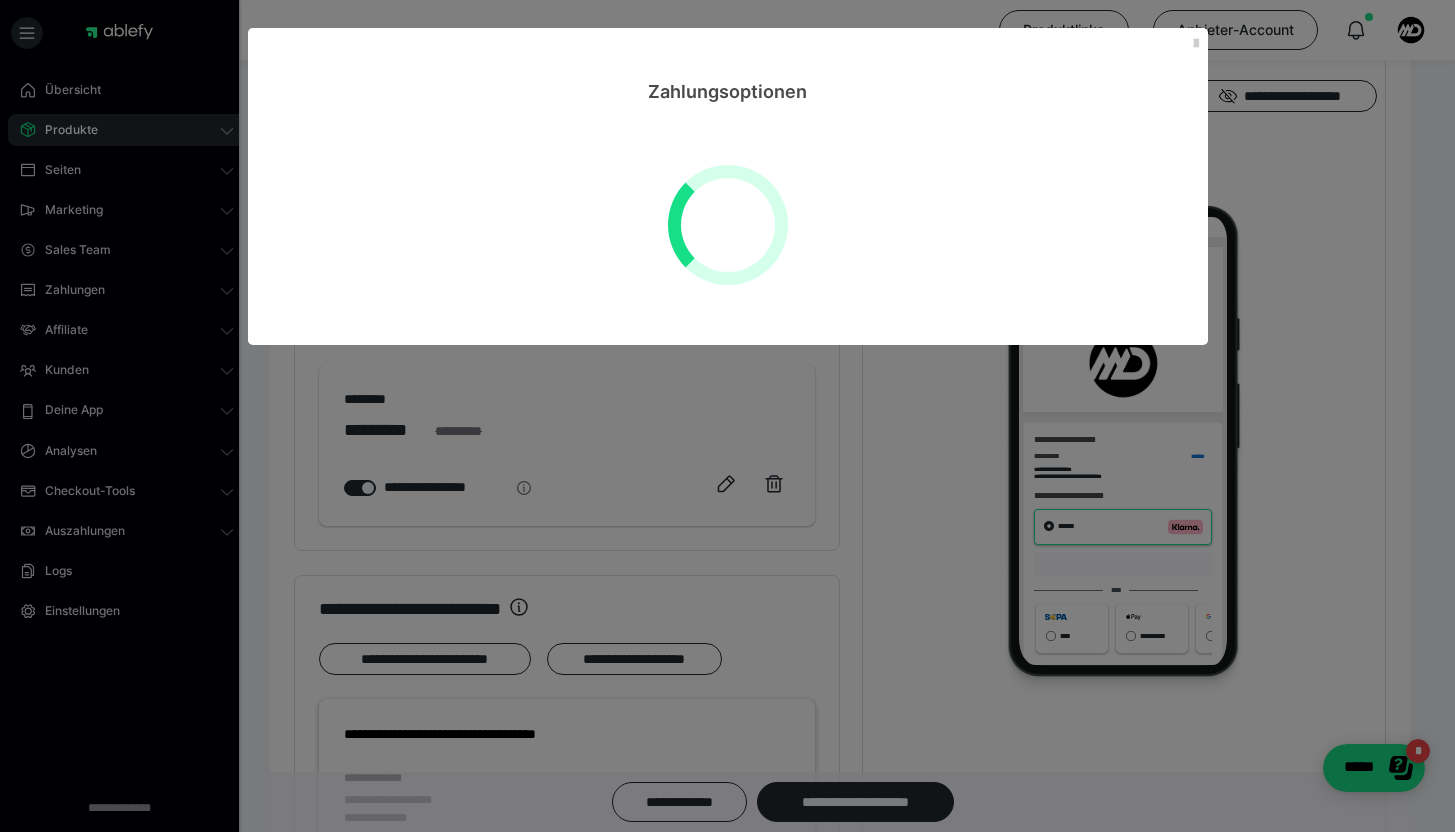 scroll, scrollTop: 0, scrollLeft: 0, axis: both 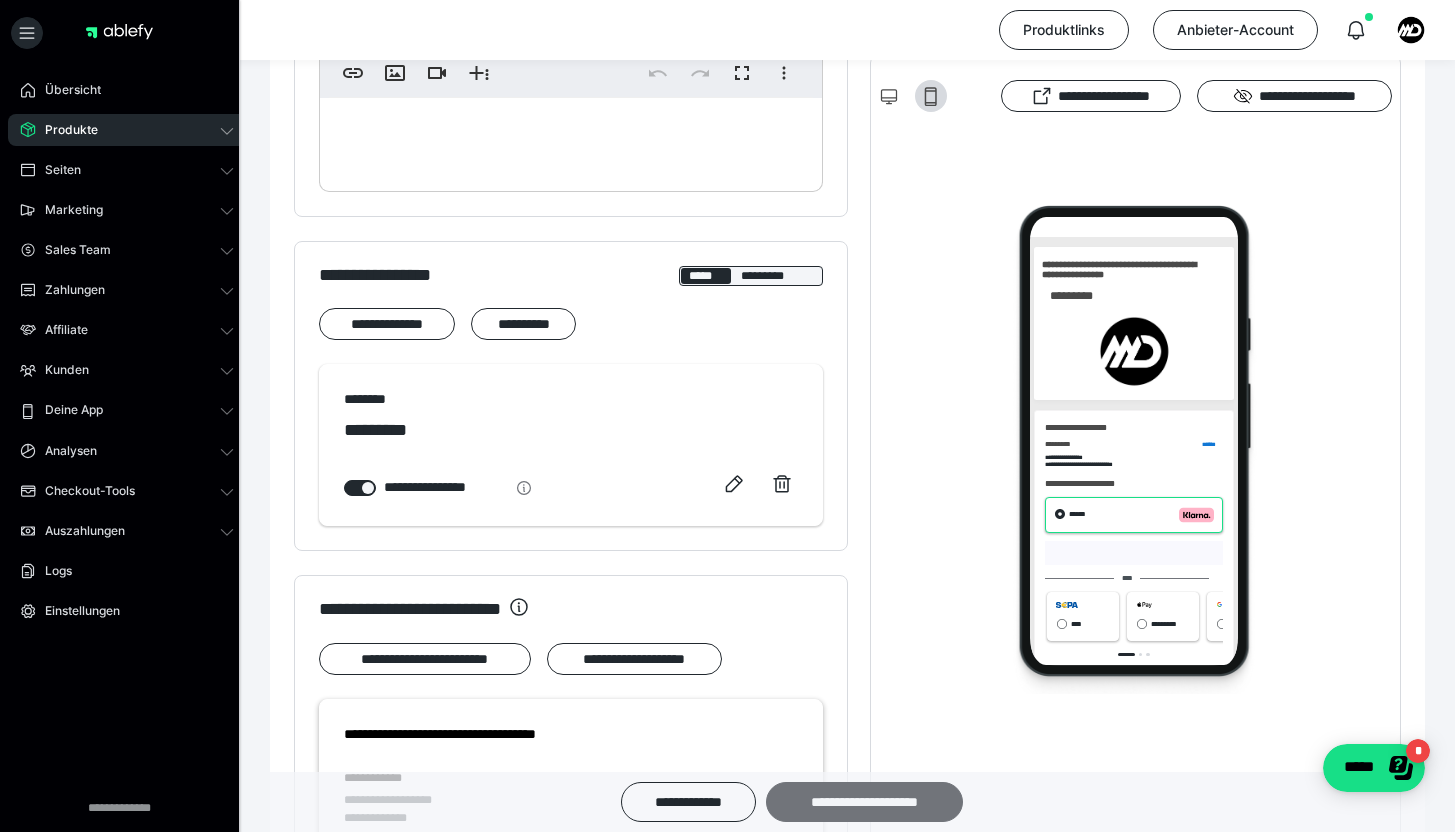 click on "**********" at bounding box center (864, 802) 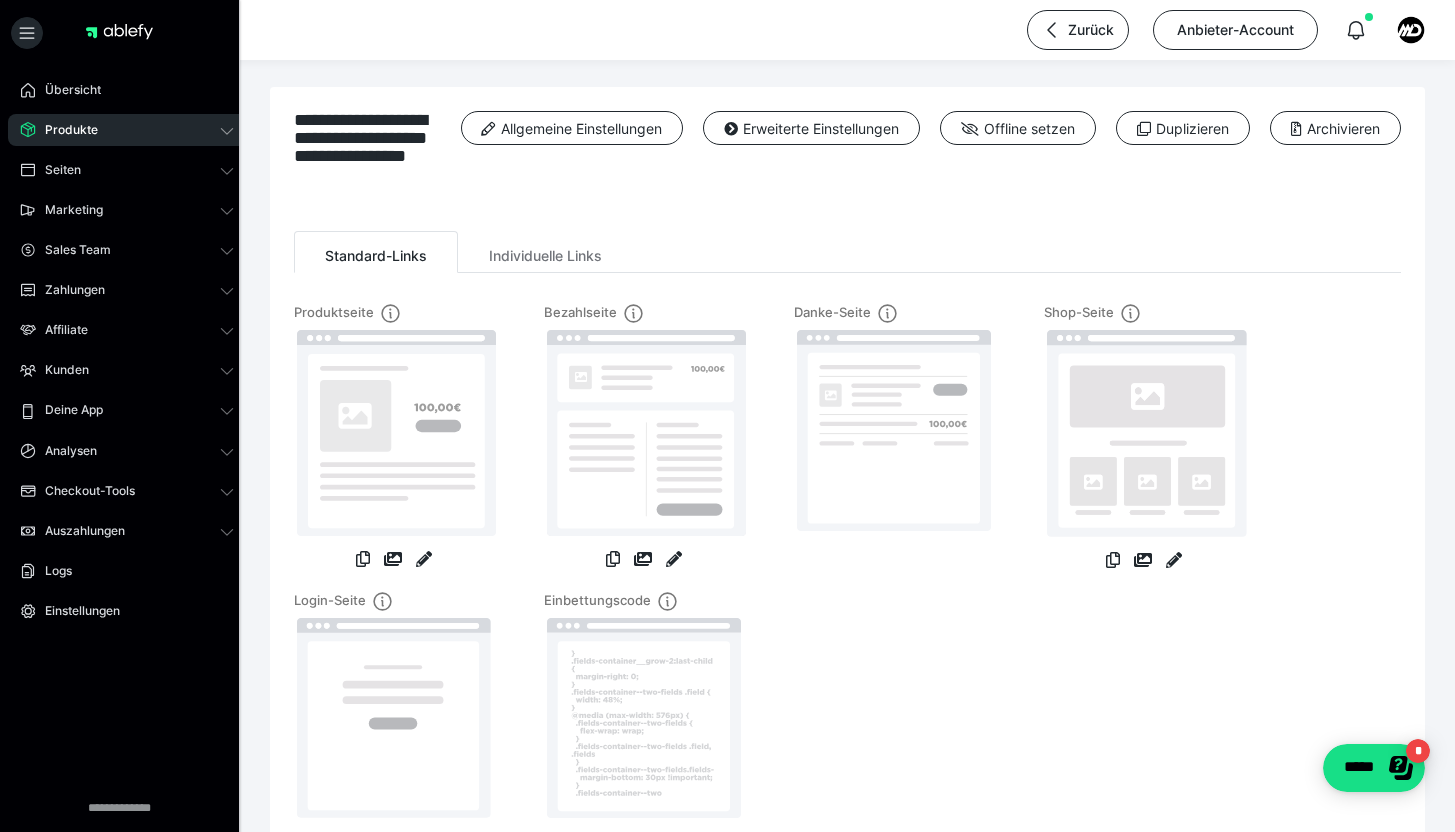 scroll, scrollTop: 4, scrollLeft: 0, axis: vertical 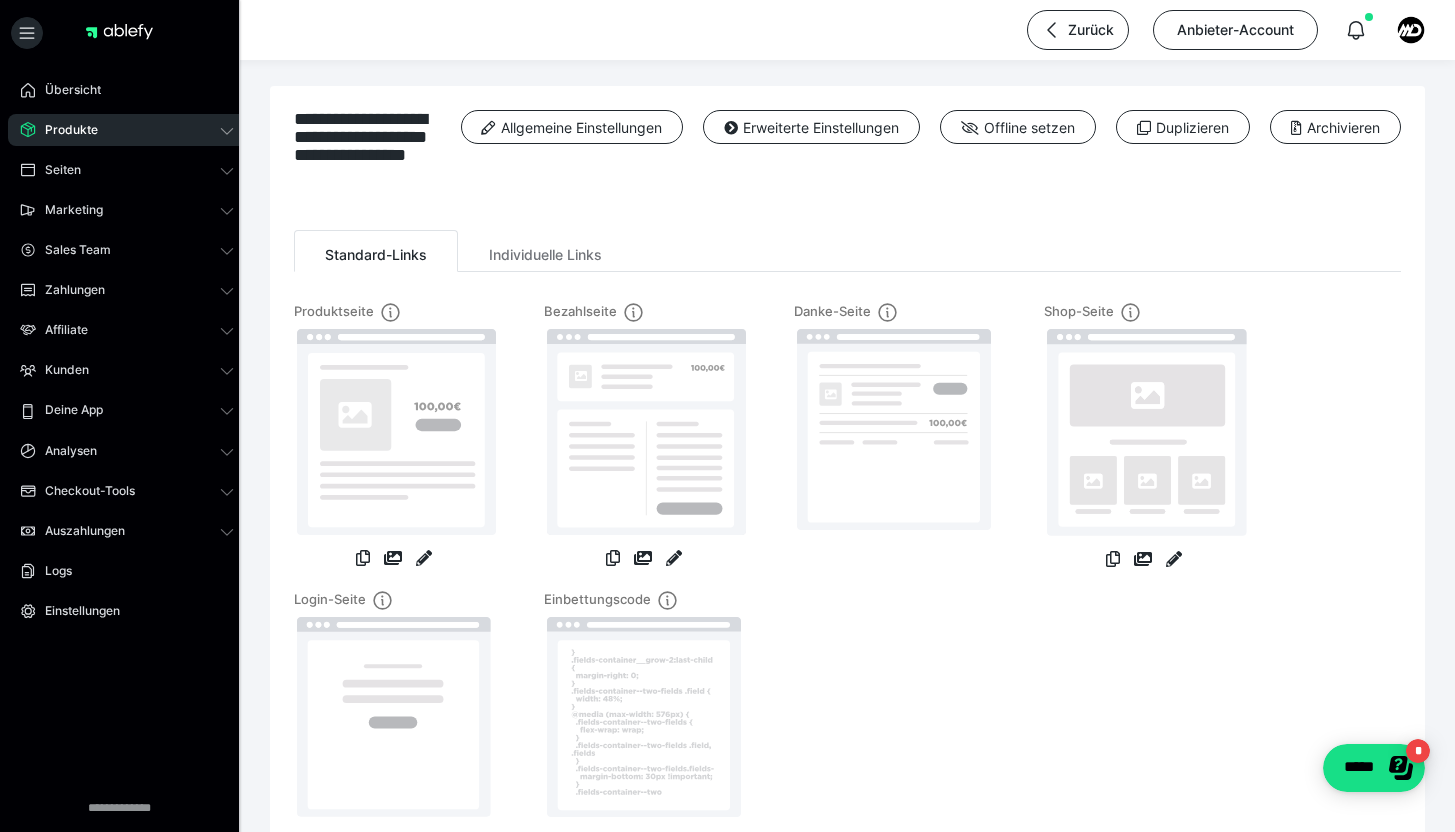 click on "Produkte" at bounding box center (64, 130) 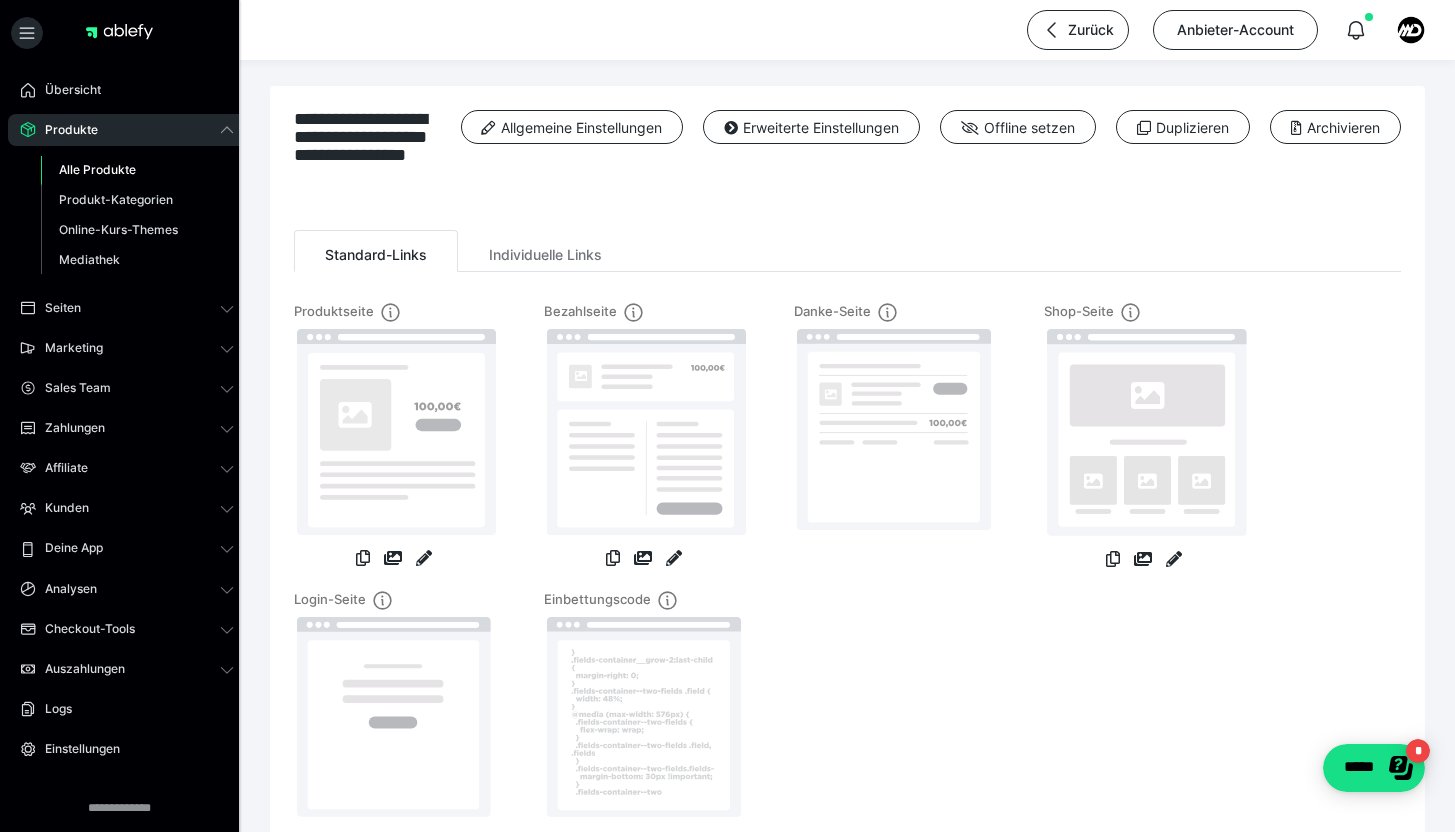click on "Alle Produkte" at bounding box center [97, 169] 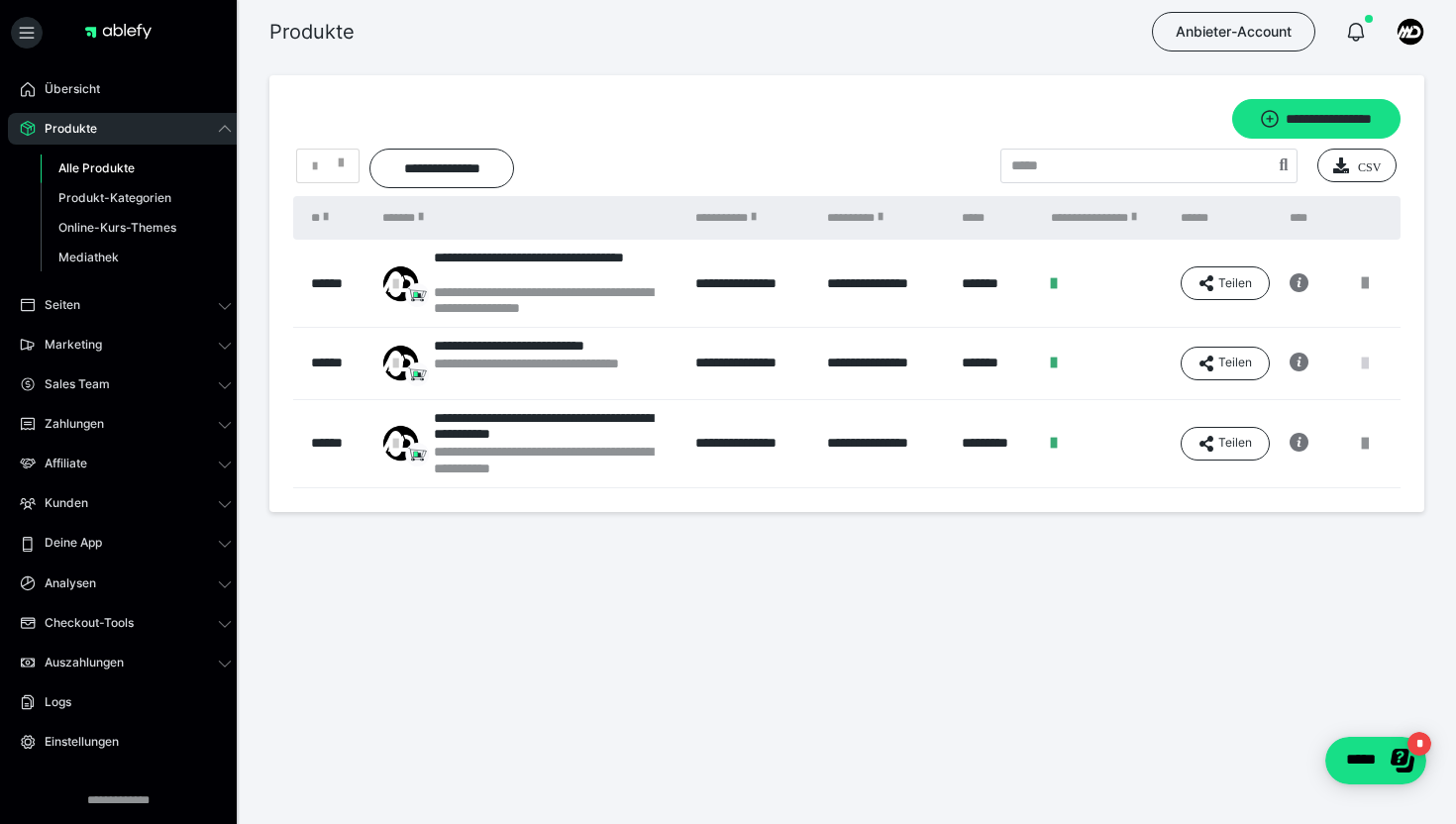 click at bounding box center (1365, 363) 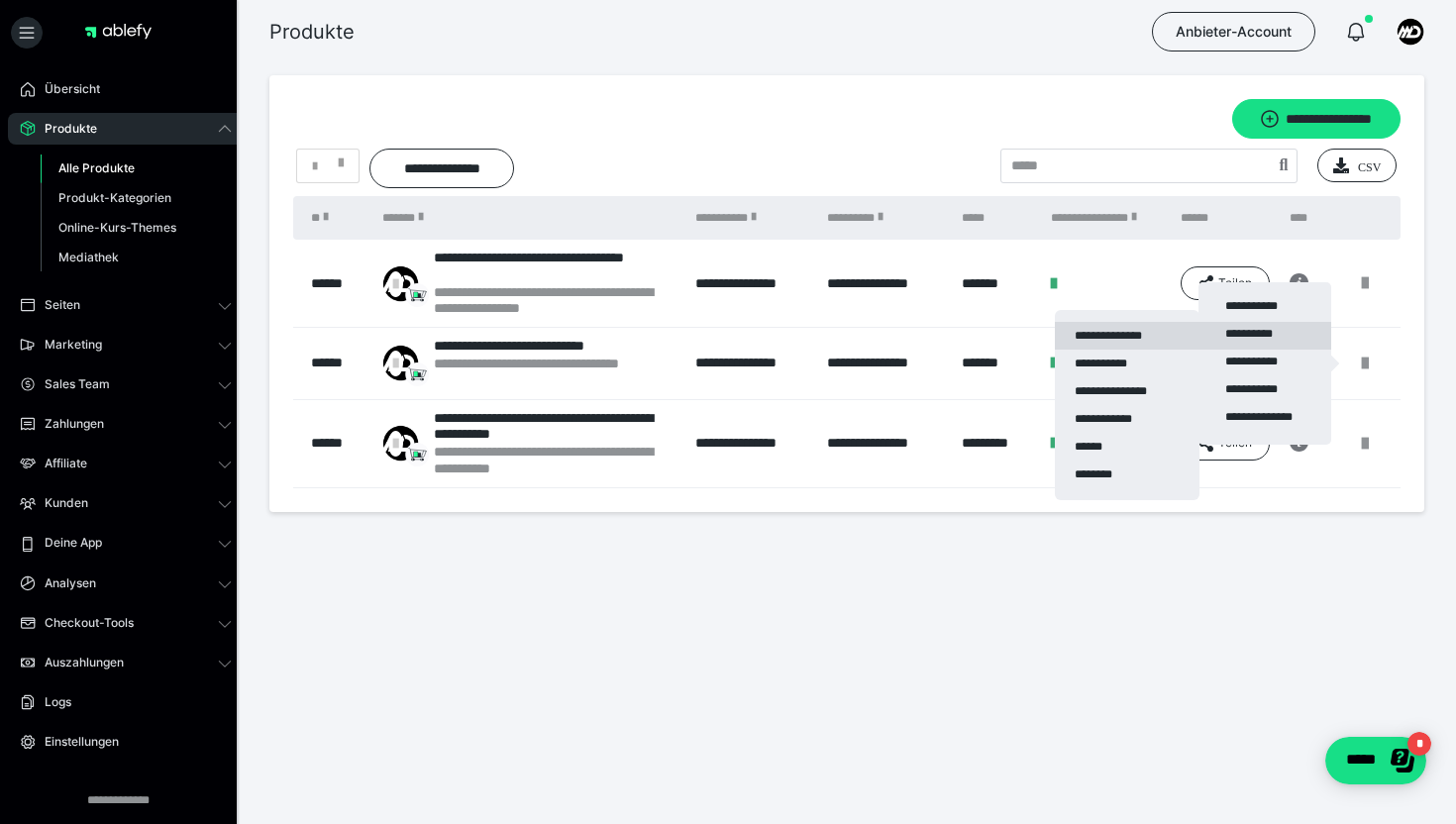 click on "**********" at bounding box center (1127, 336) 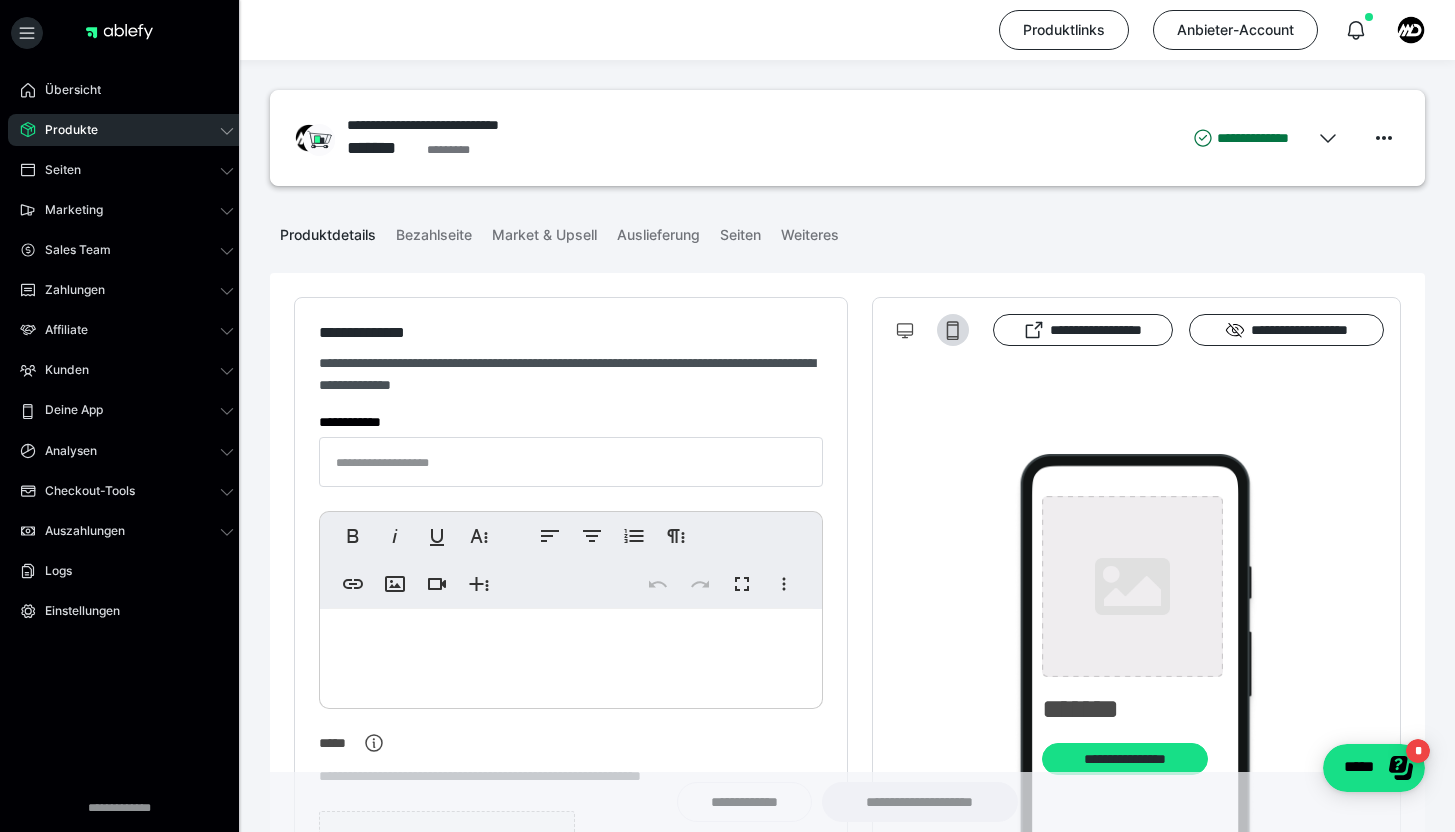 type on "**********" 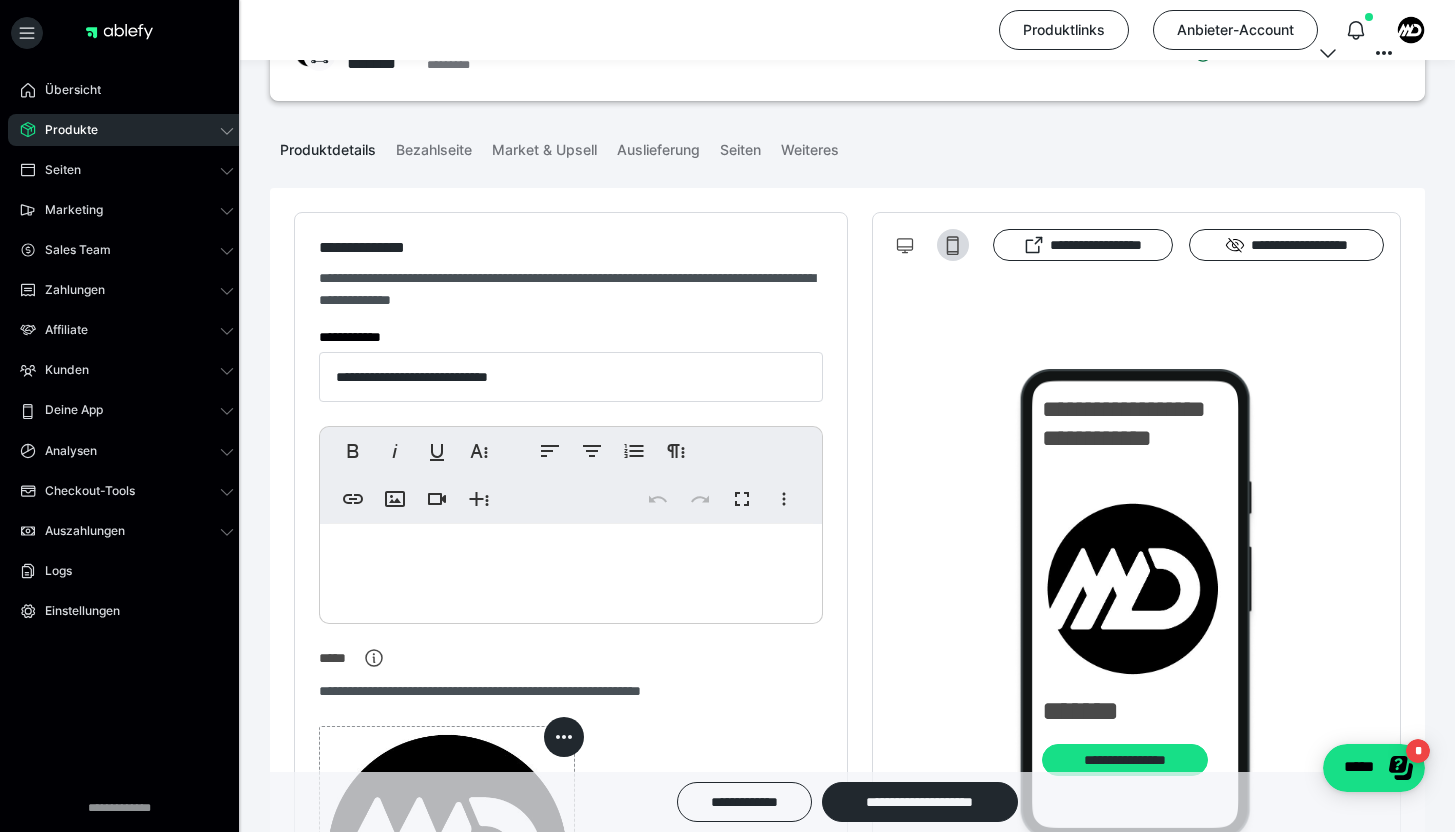 scroll, scrollTop: 0, scrollLeft: 0, axis: both 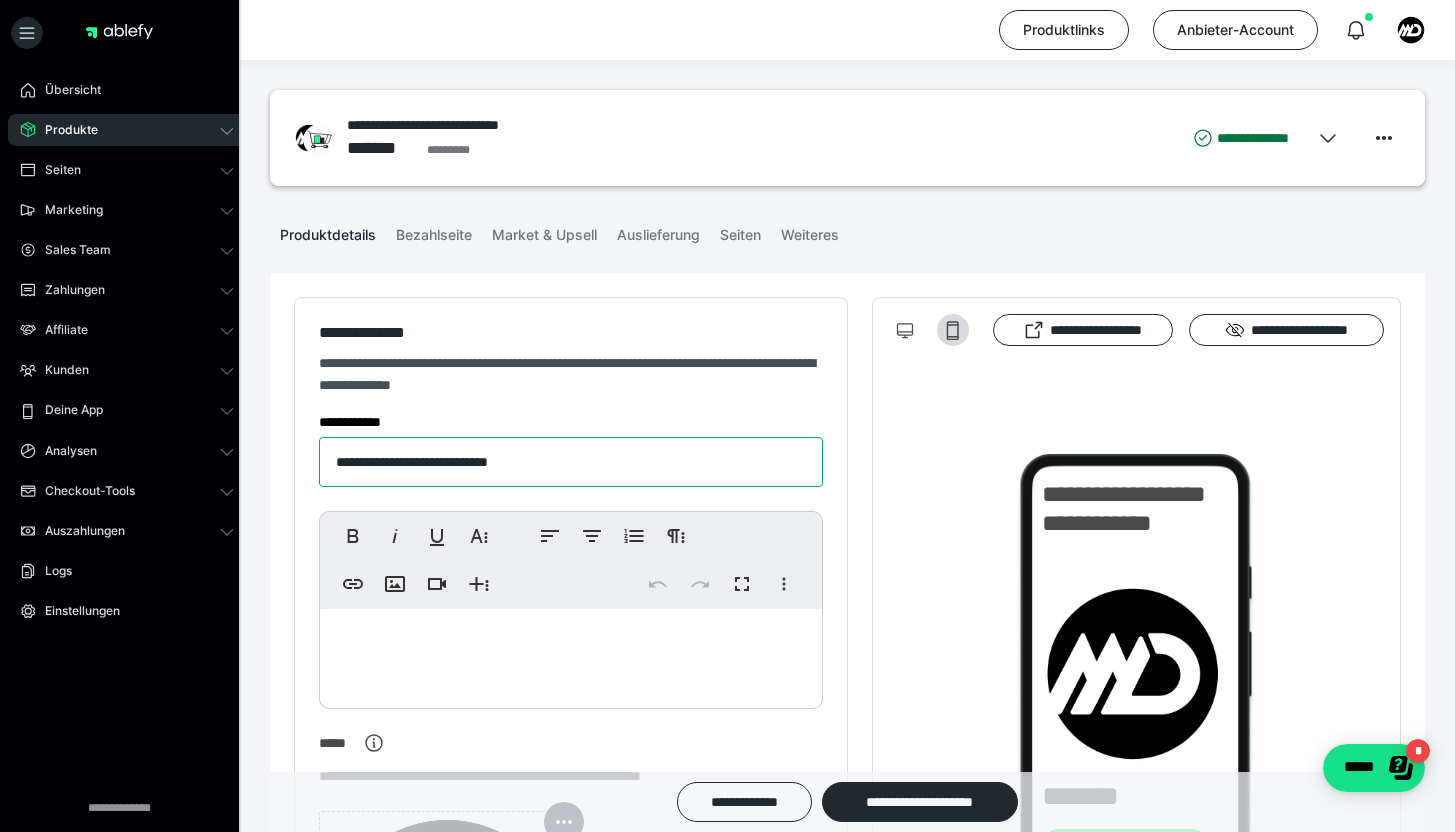 click on "**********" at bounding box center (571, 462) 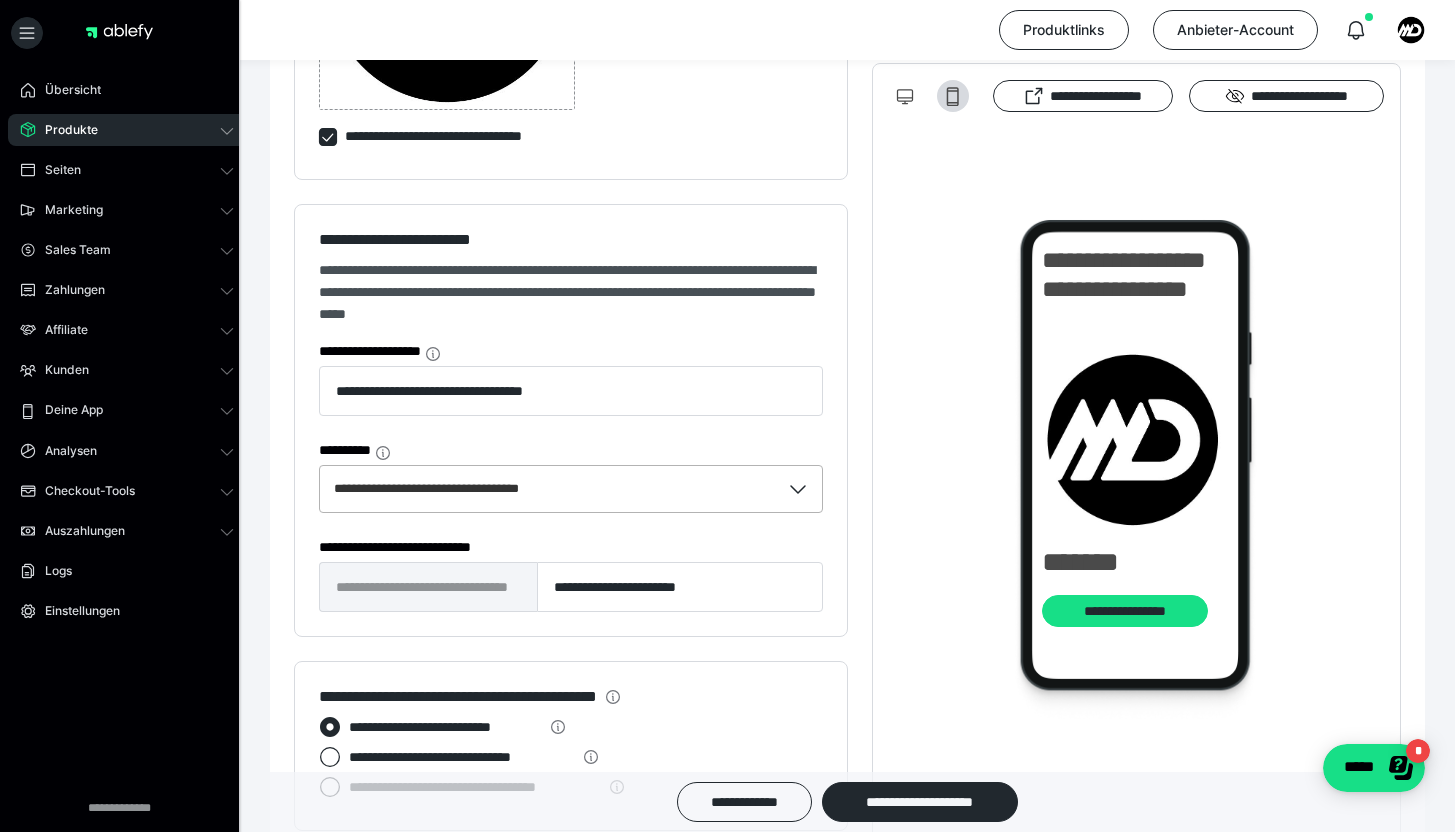 scroll, scrollTop: 1098, scrollLeft: 0, axis: vertical 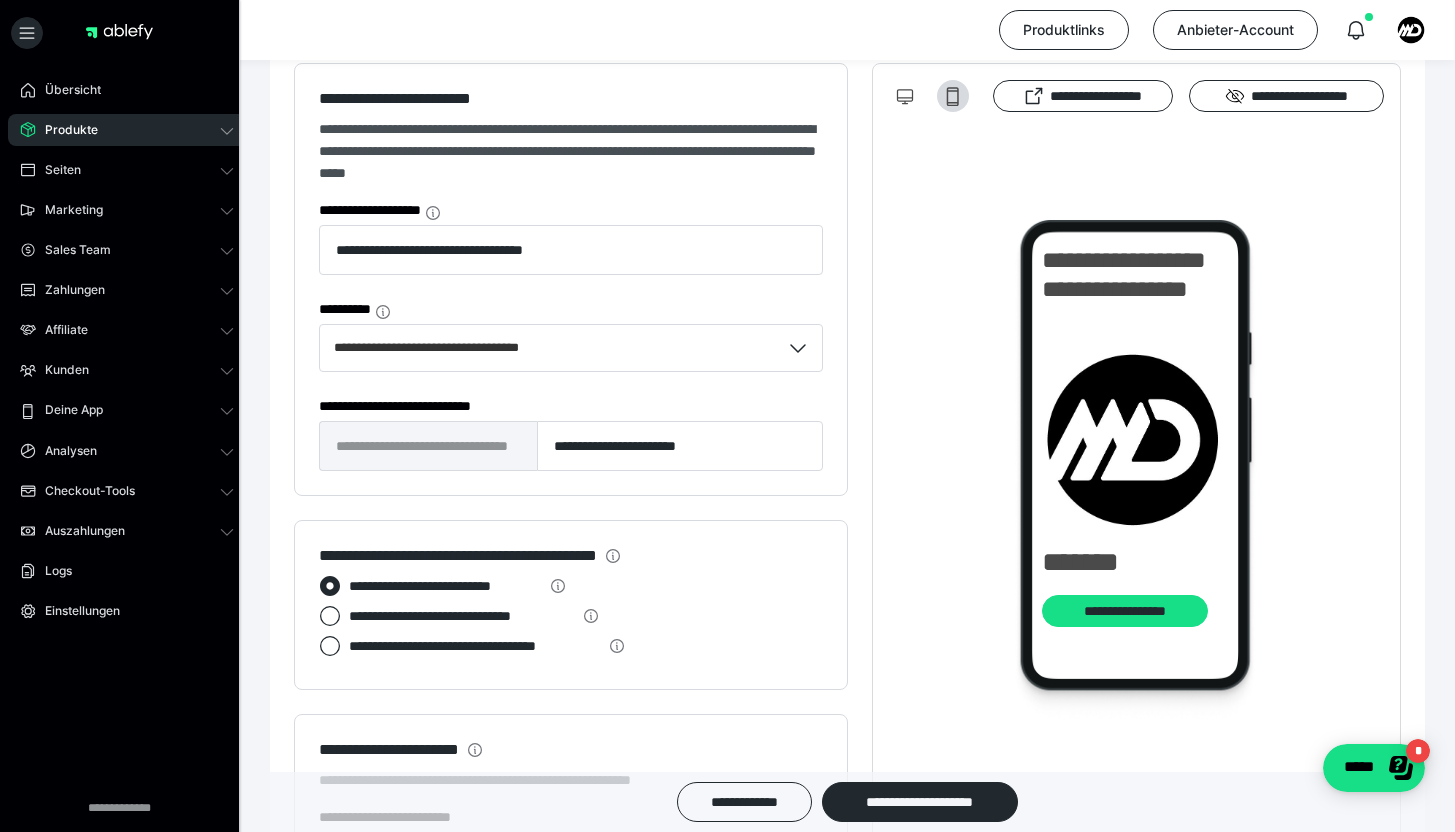 type on "**********" 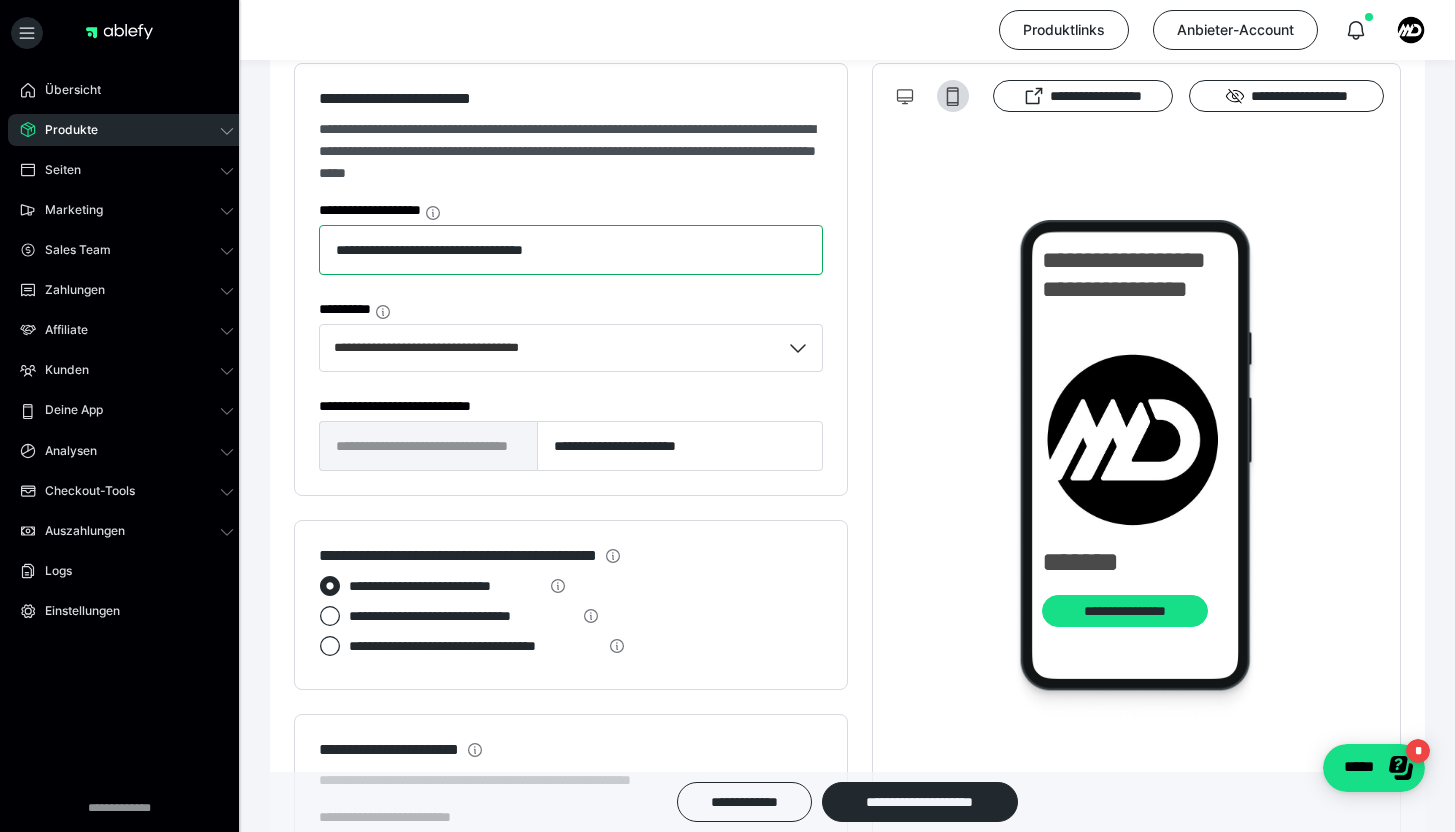 click on "**********" at bounding box center (571, 250) 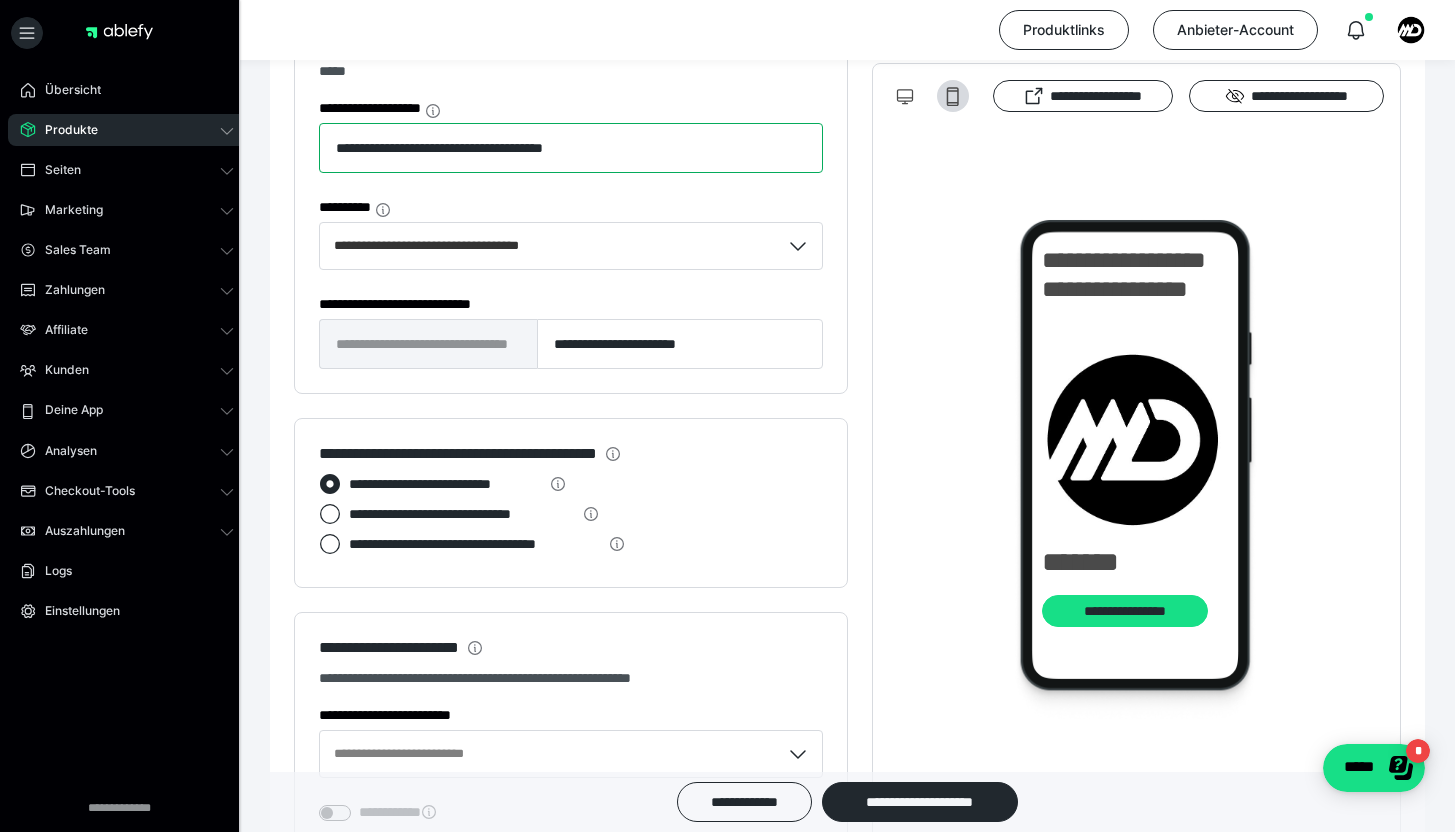 scroll, scrollTop: 1320, scrollLeft: 0, axis: vertical 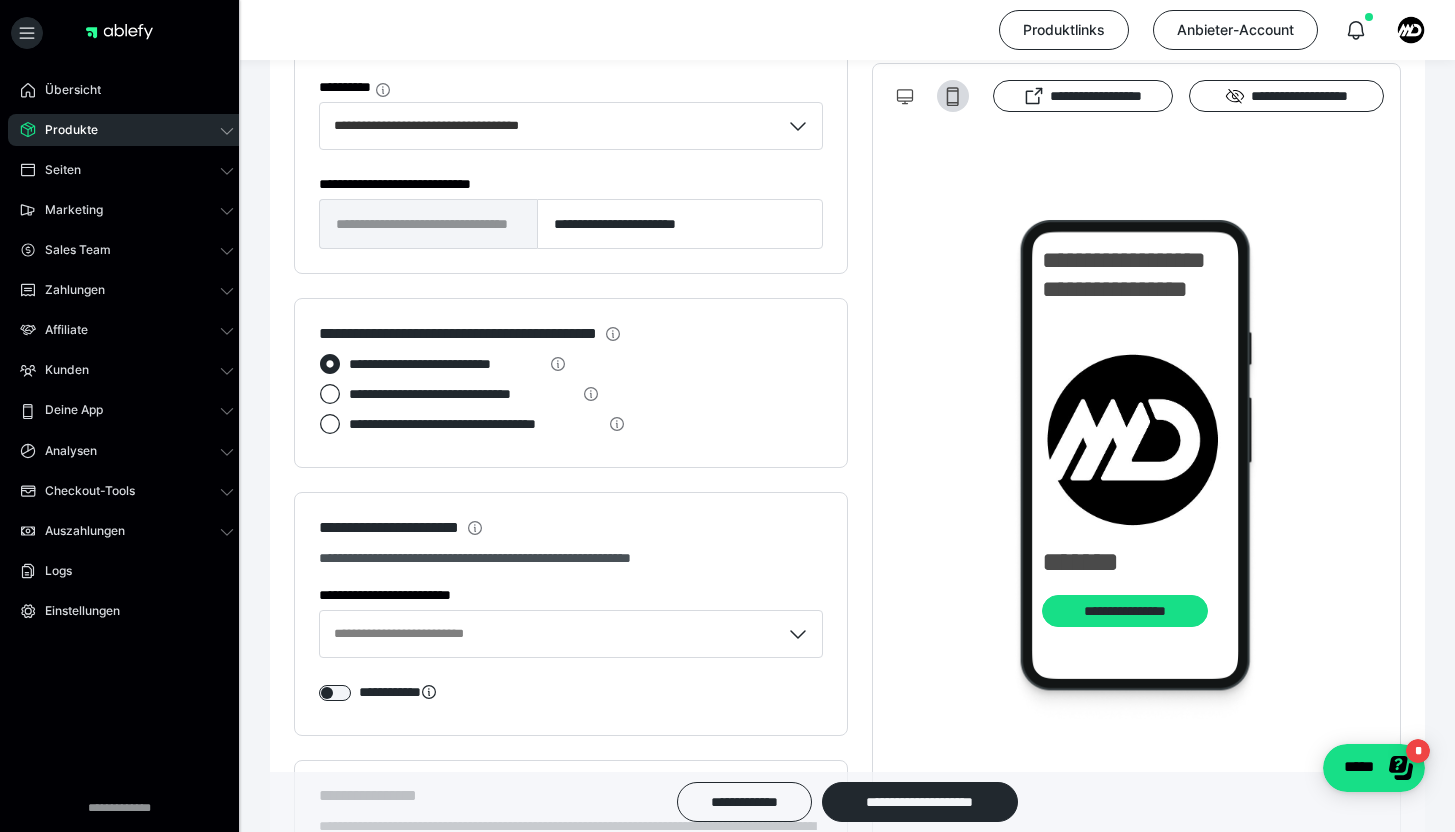 type on "**********" 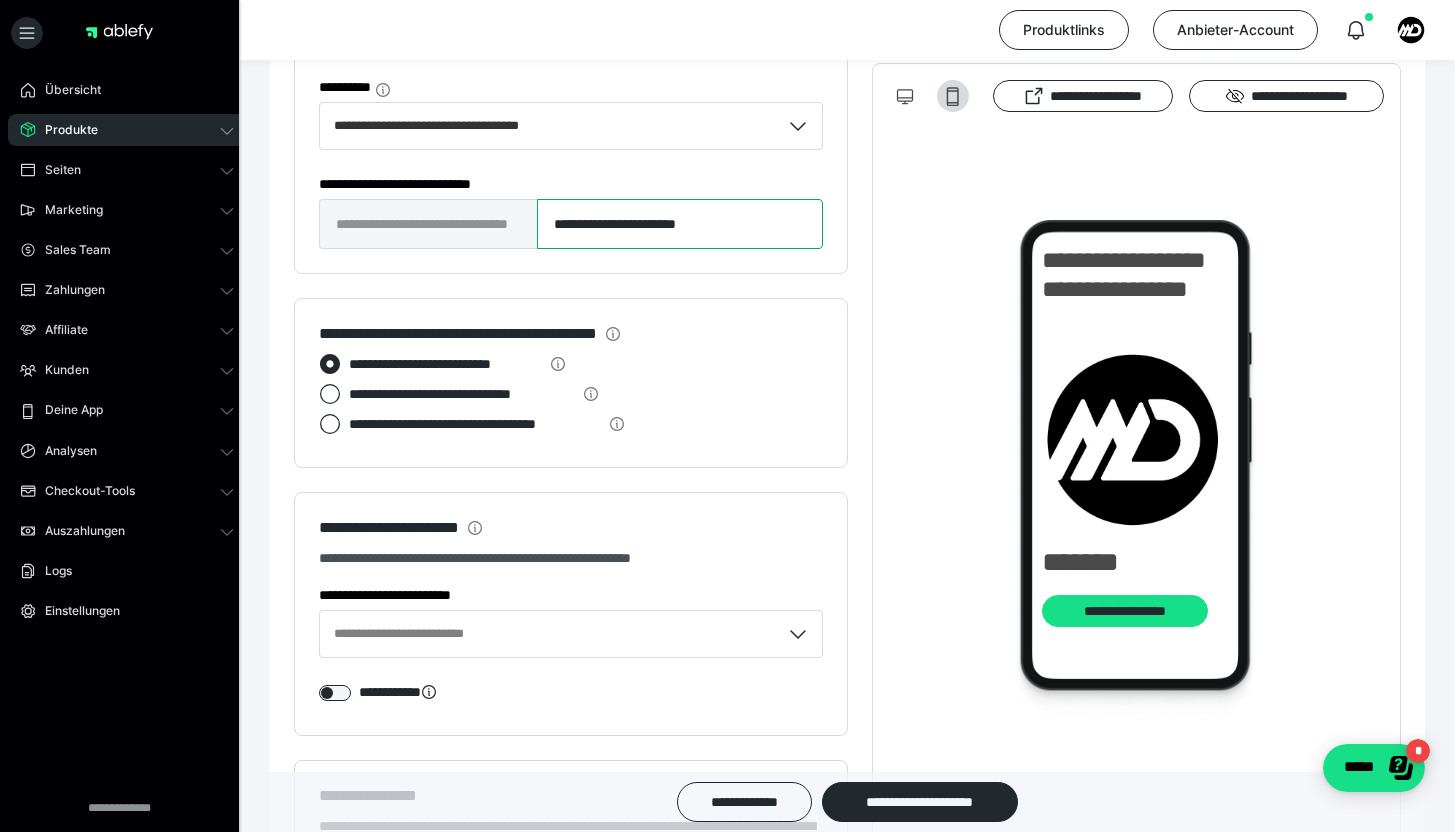 drag, startPoint x: 580, startPoint y: 229, endPoint x: 798, endPoint y: 227, distance: 218.00917 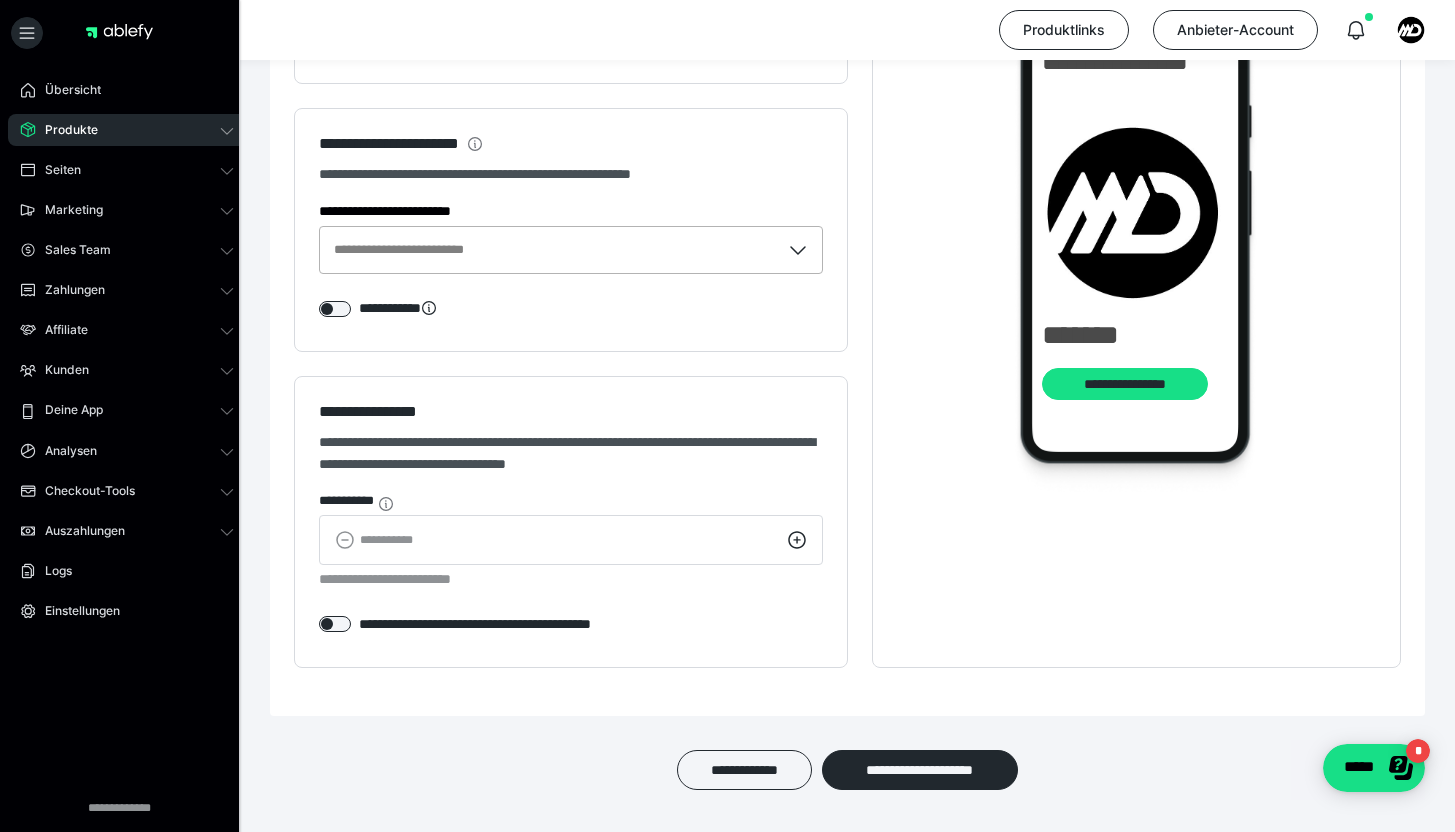 scroll, scrollTop: 1772, scrollLeft: 0, axis: vertical 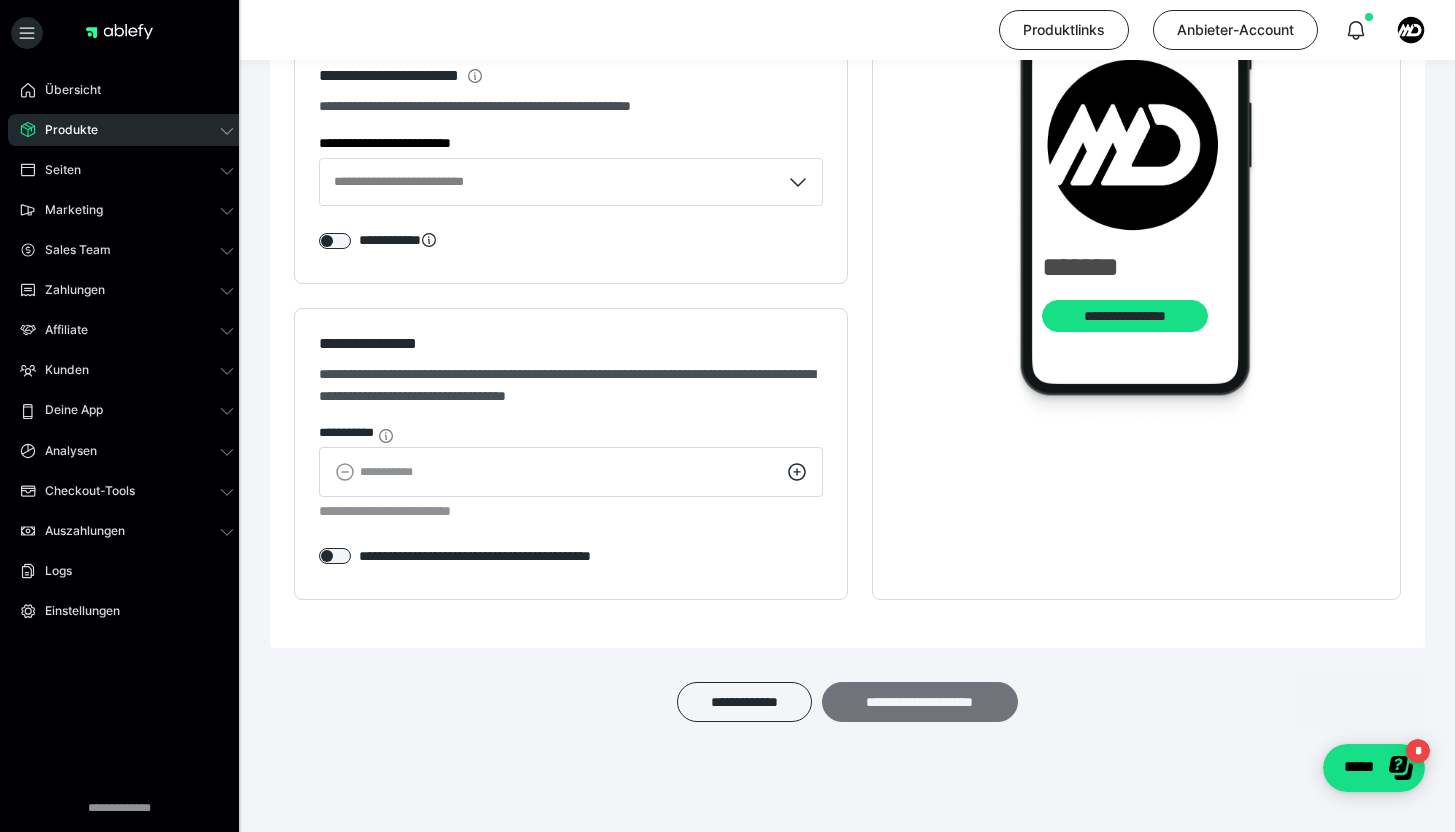 type on "**********" 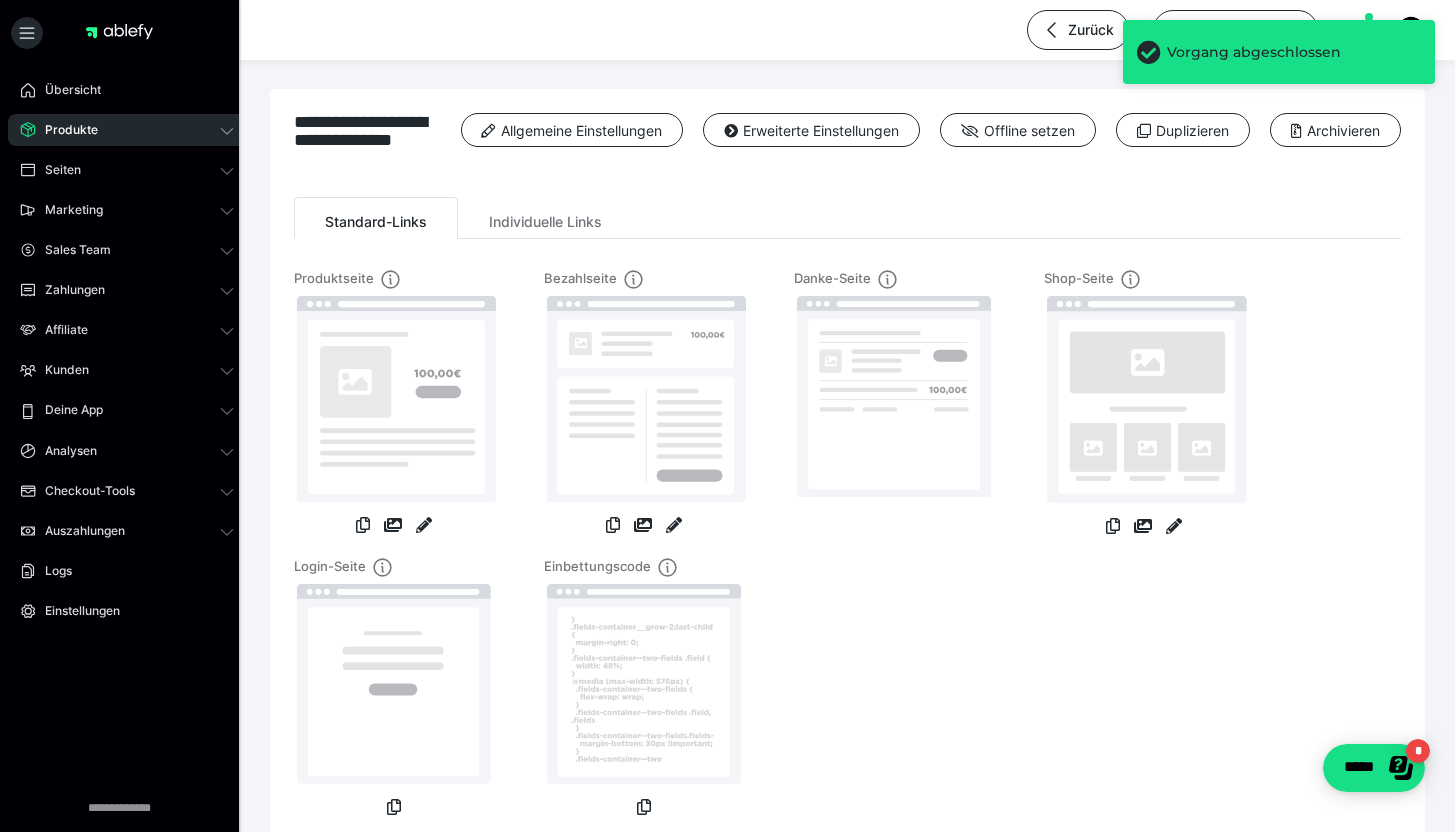 click on "Bezahlseite" at bounding box center (644, 403) 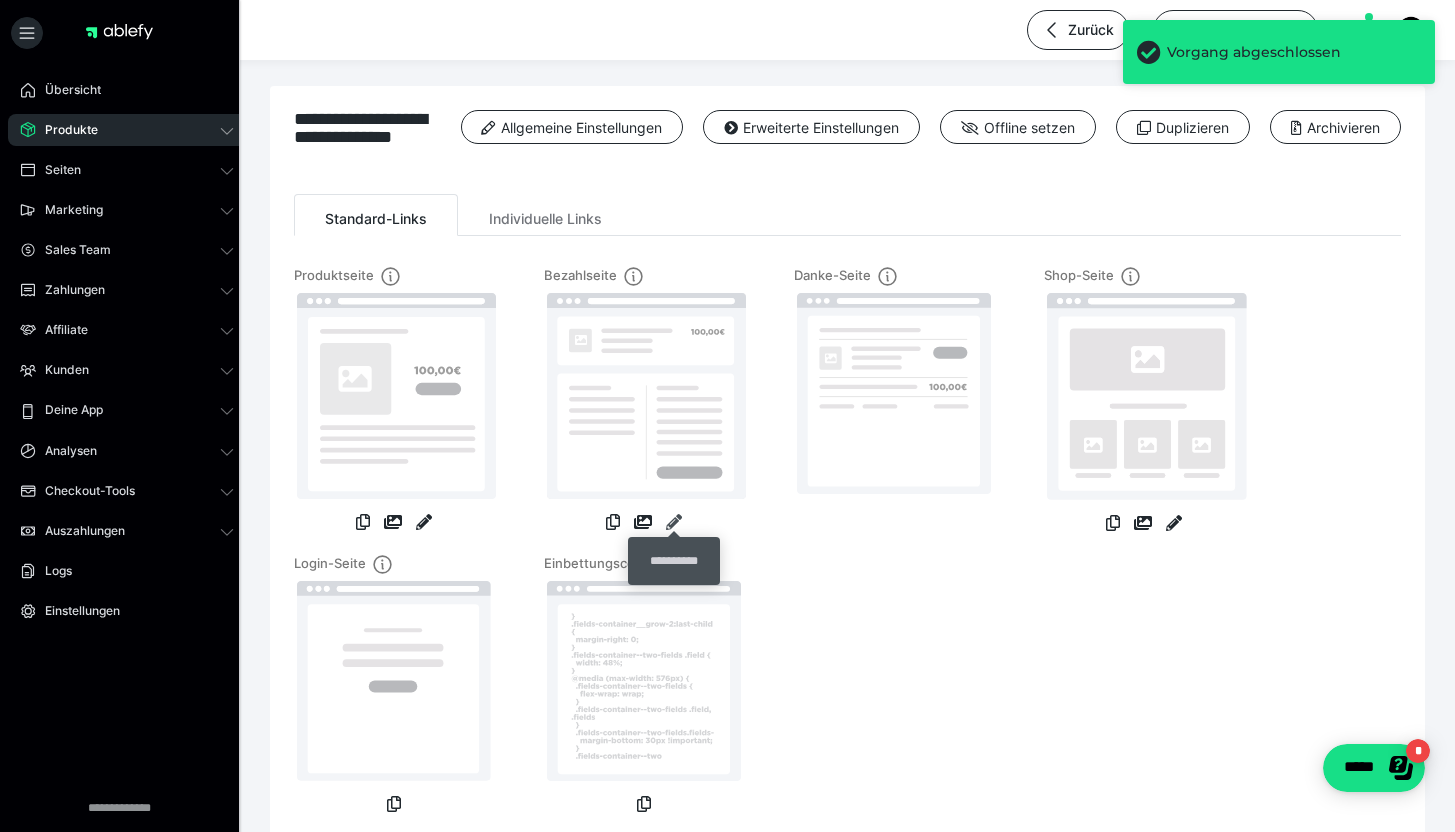 click at bounding box center [674, 522] 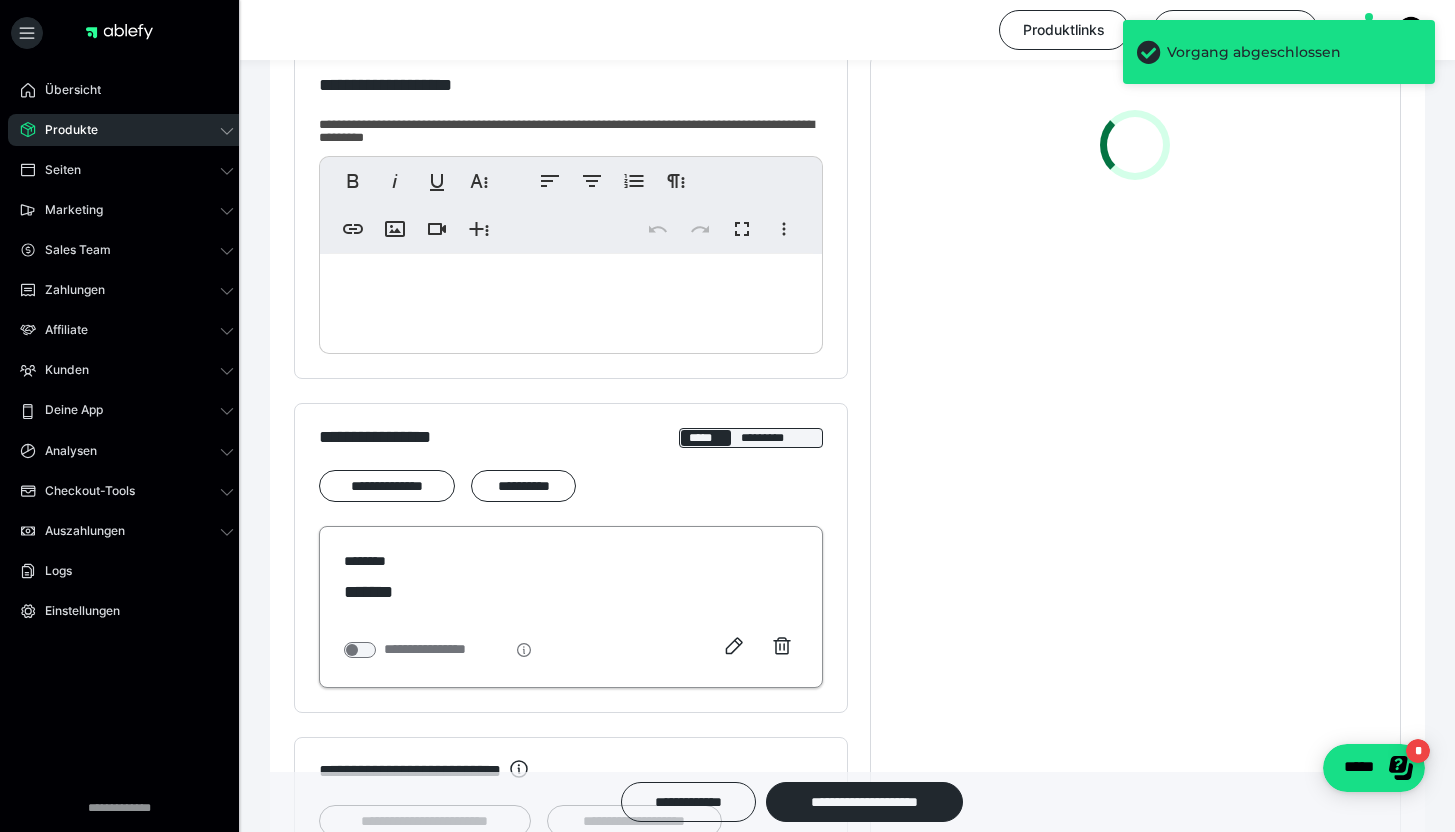 scroll, scrollTop: 408, scrollLeft: 0, axis: vertical 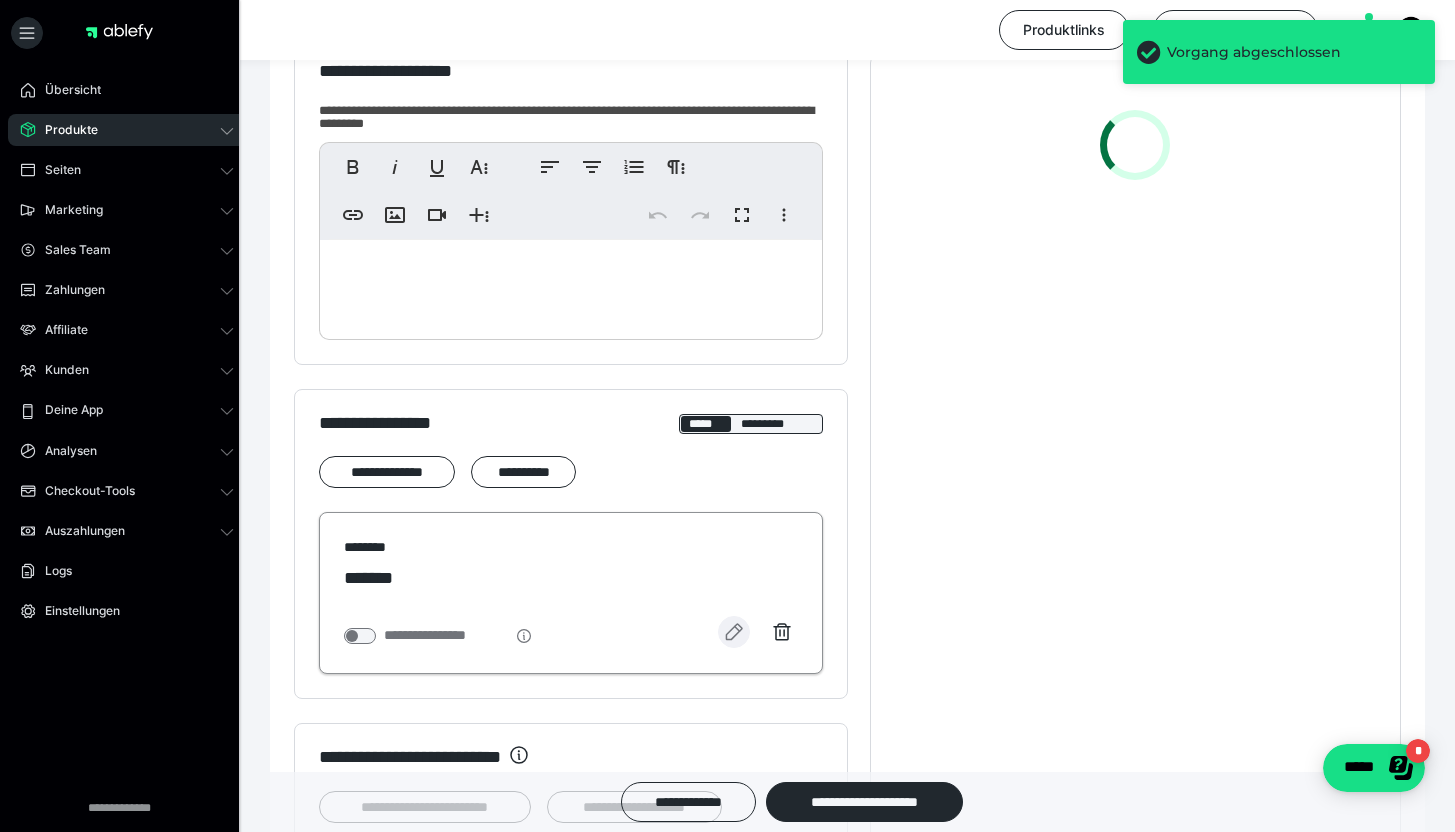 click 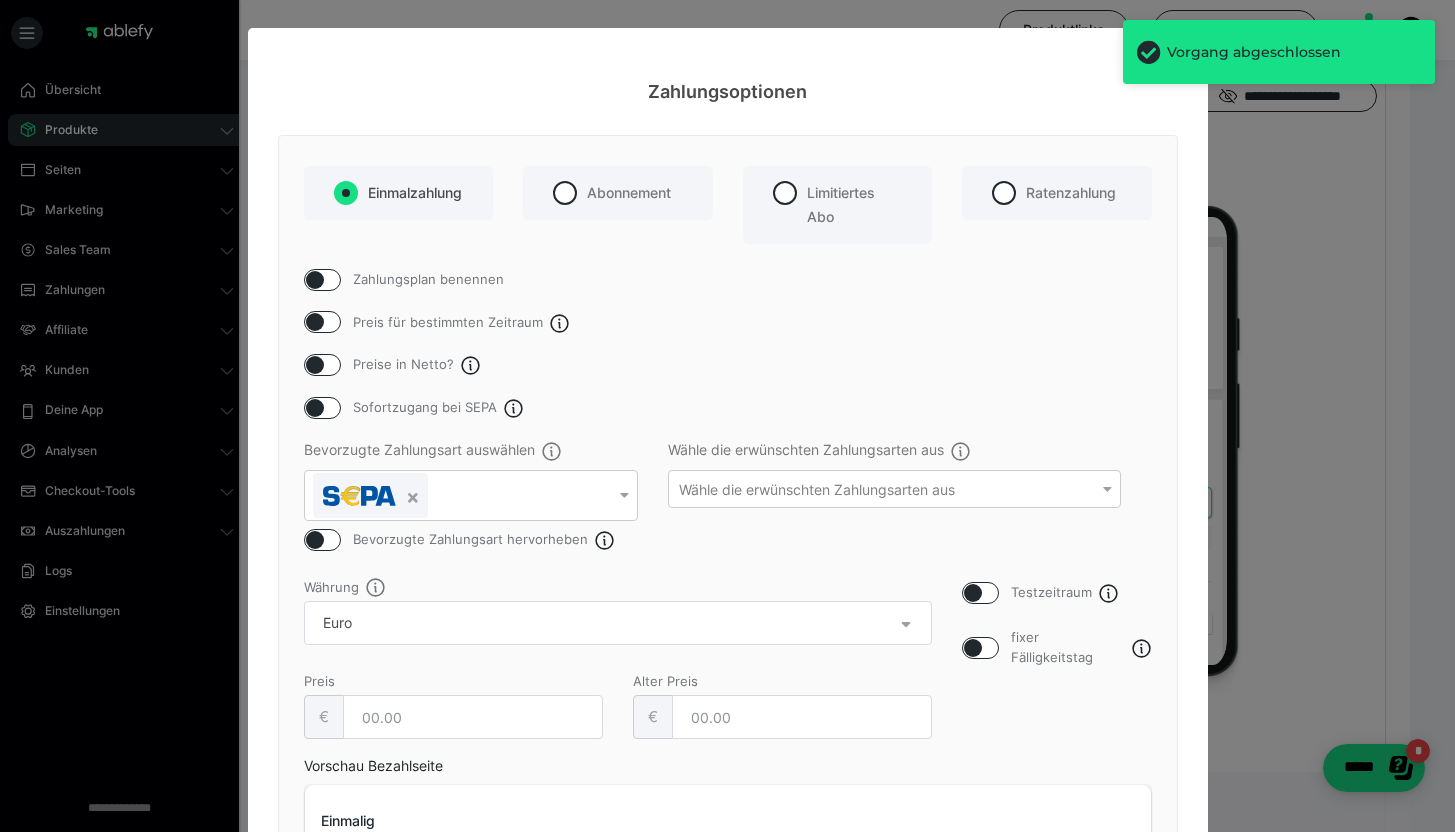 scroll, scrollTop: 0, scrollLeft: 0, axis: both 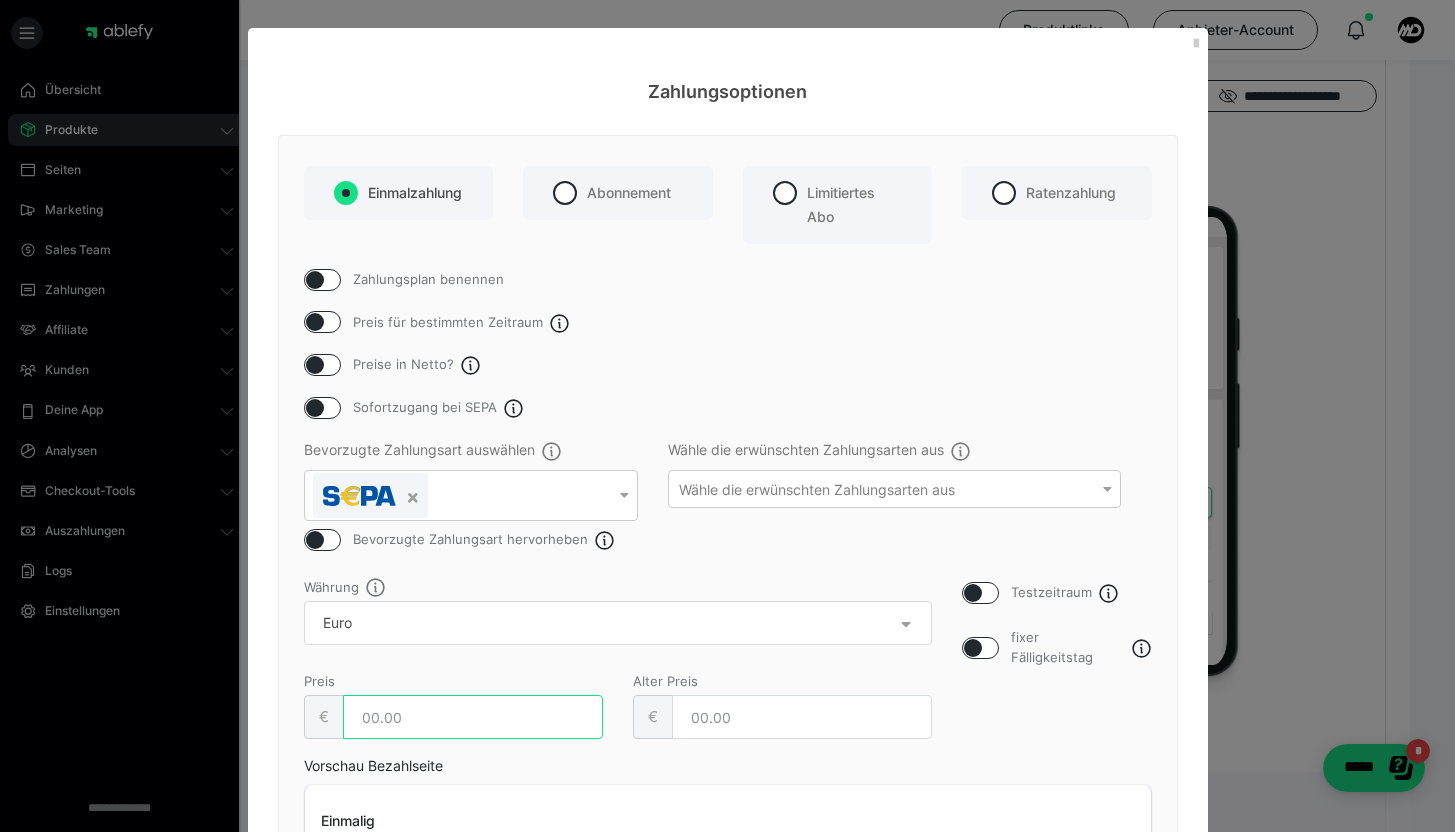 click on "[NUMBER]" at bounding box center [473, 717] 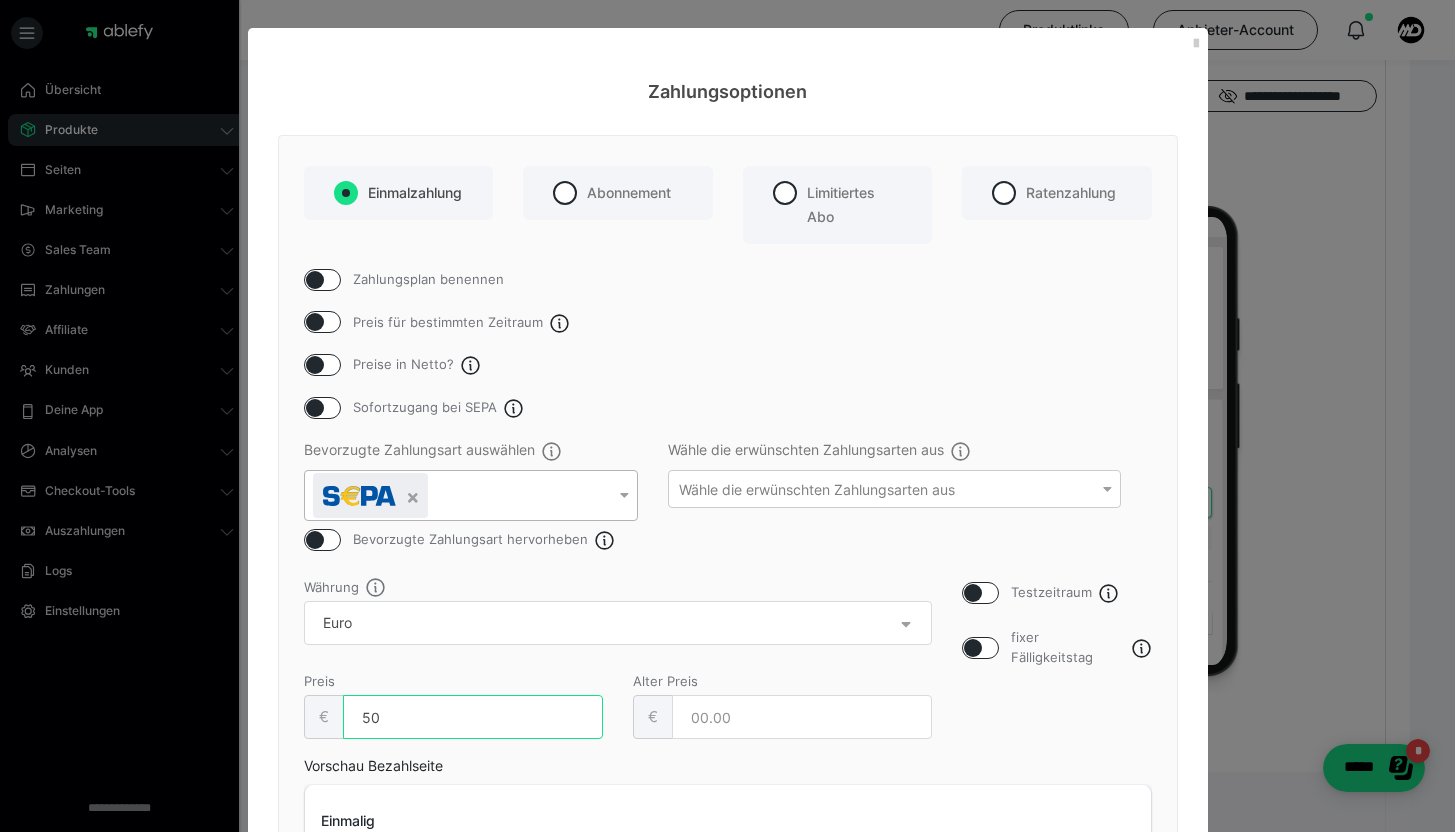 type on "50" 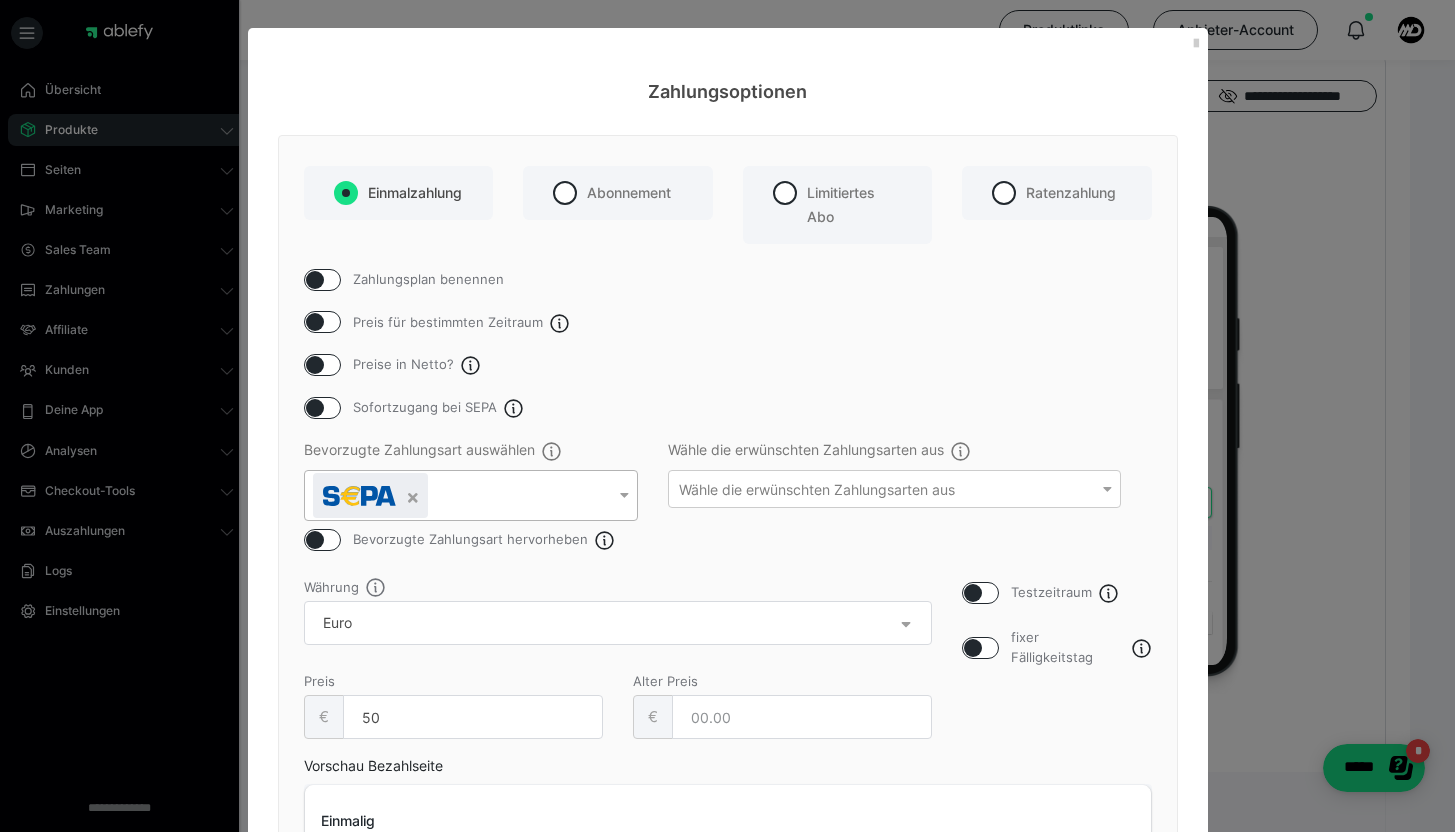 click at bounding box center [413, 498] 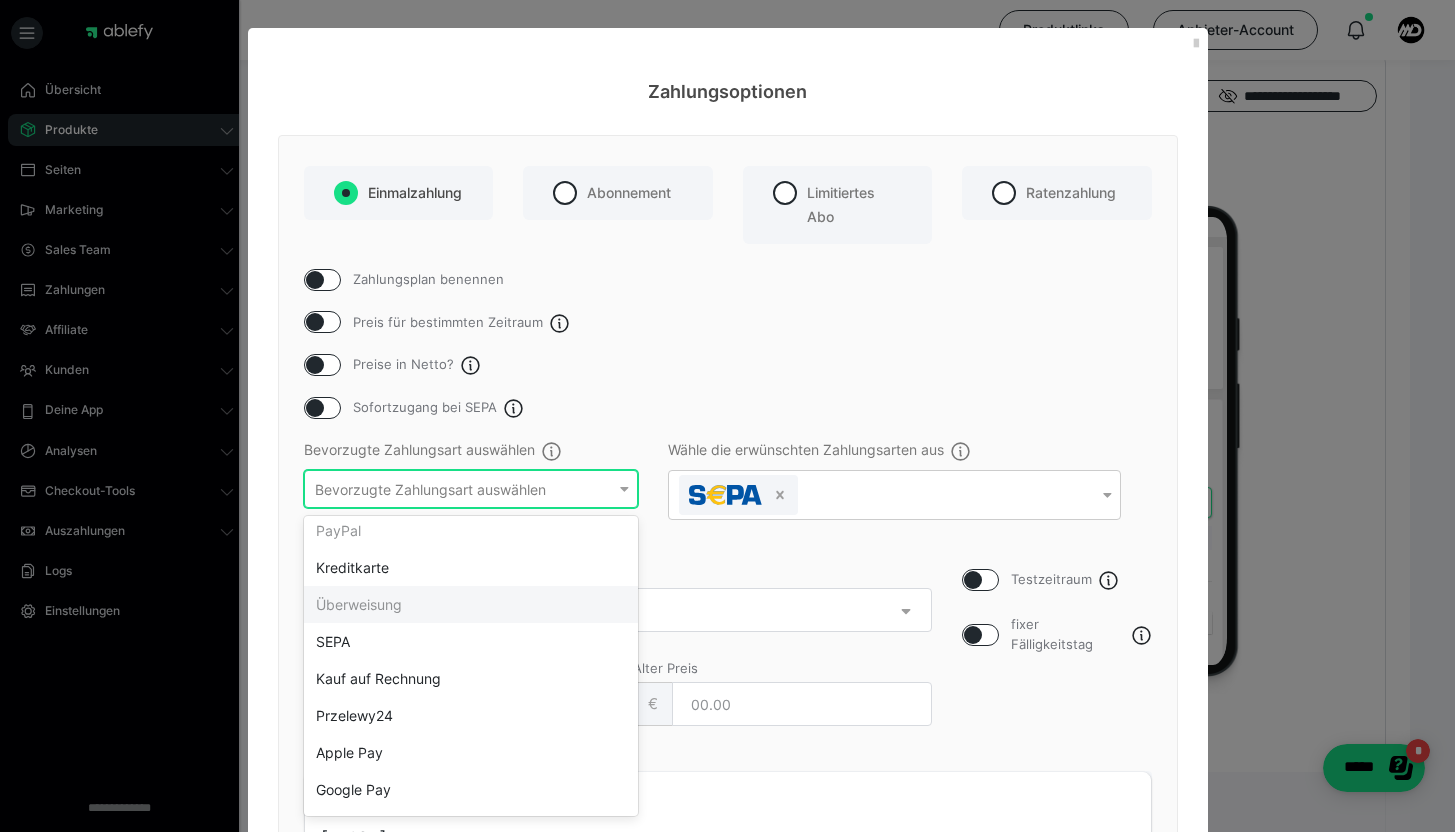 scroll, scrollTop: 0, scrollLeft: 0, axis: both 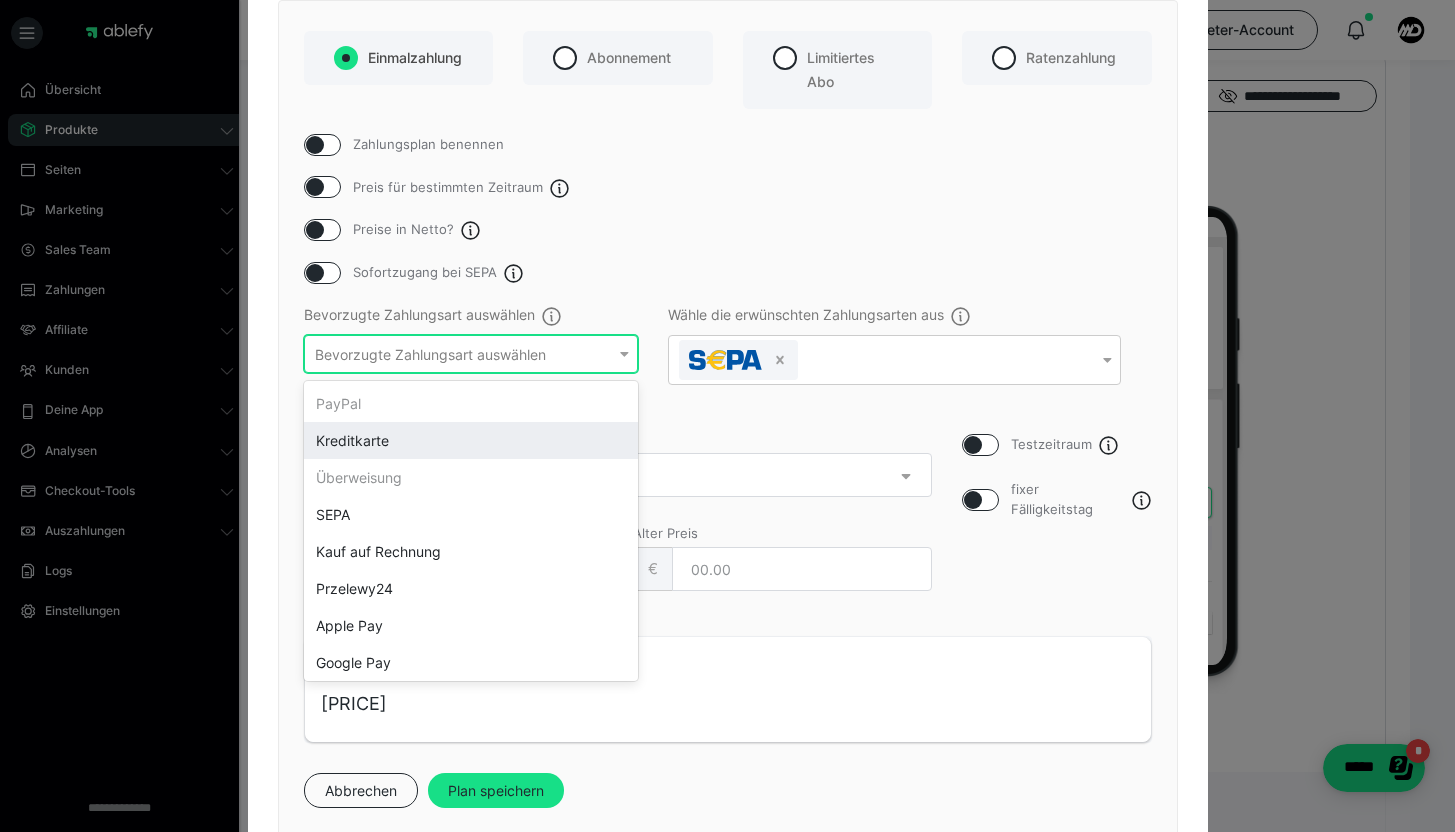 click on "Wähle die erwünschten Zahlungsarten aus" at bounding box center [894, 364] 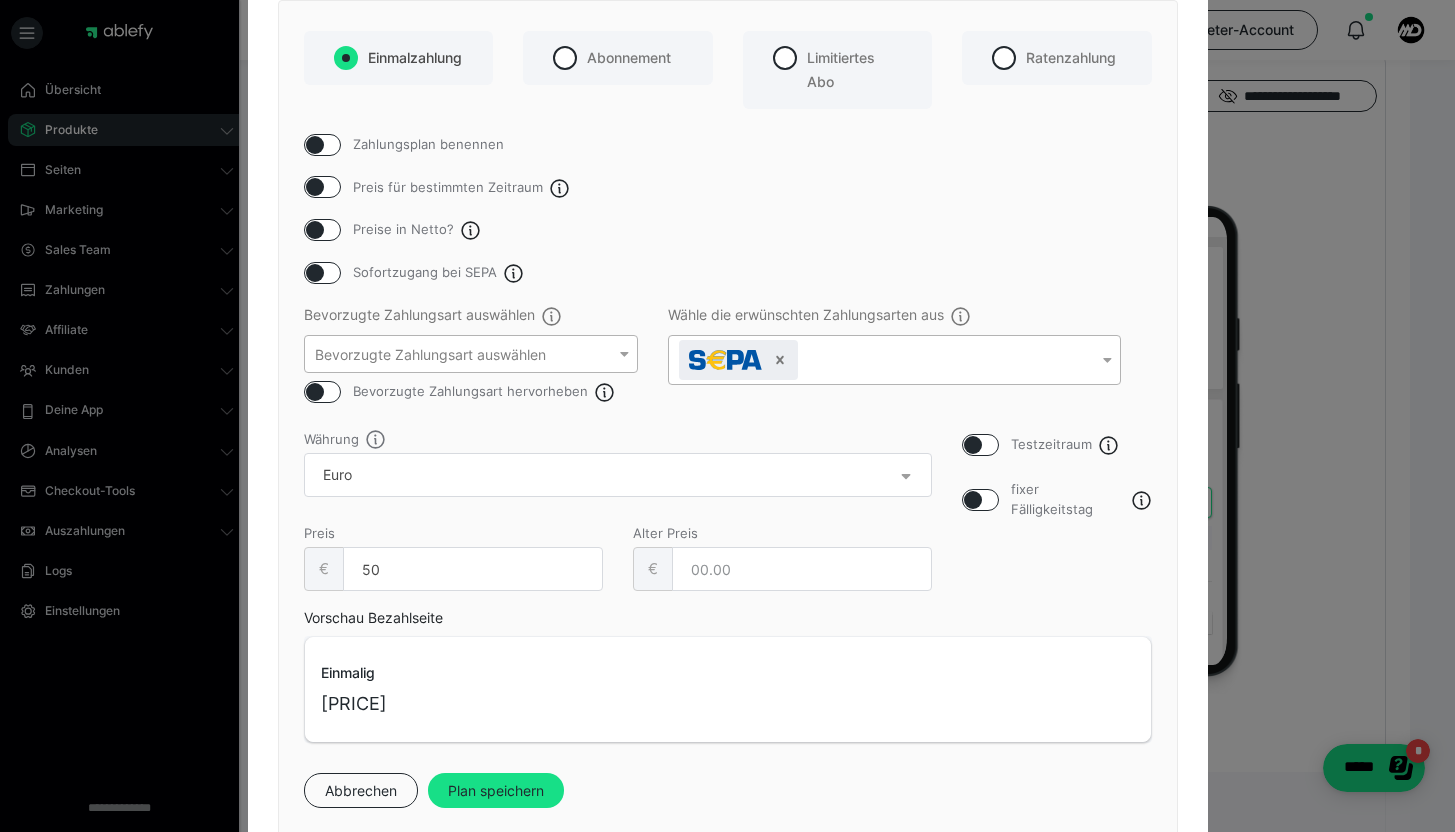 click 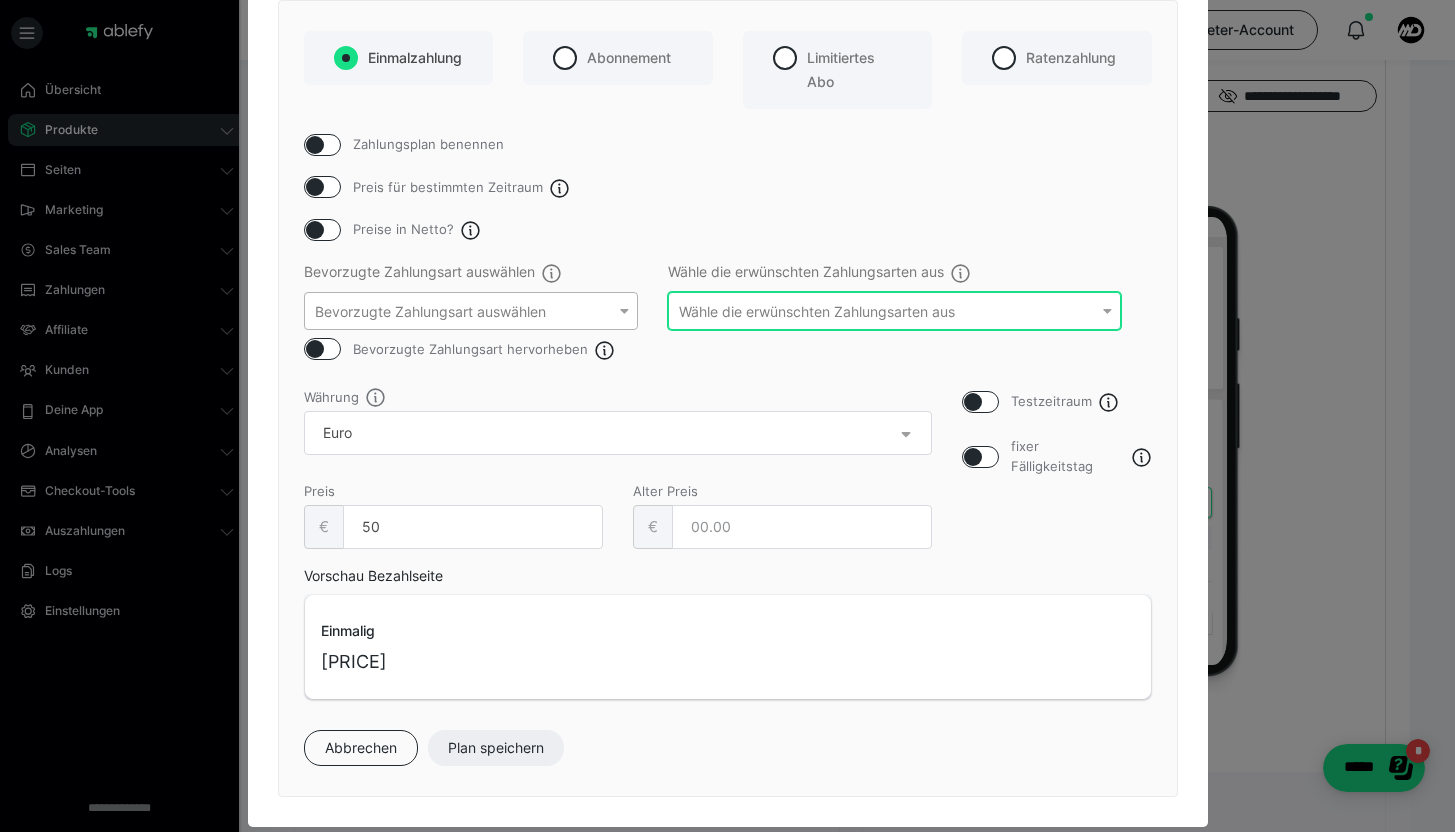 click on "Wähle die erwünschten Zahlungsarten aus" at bounding box center (894, 311) 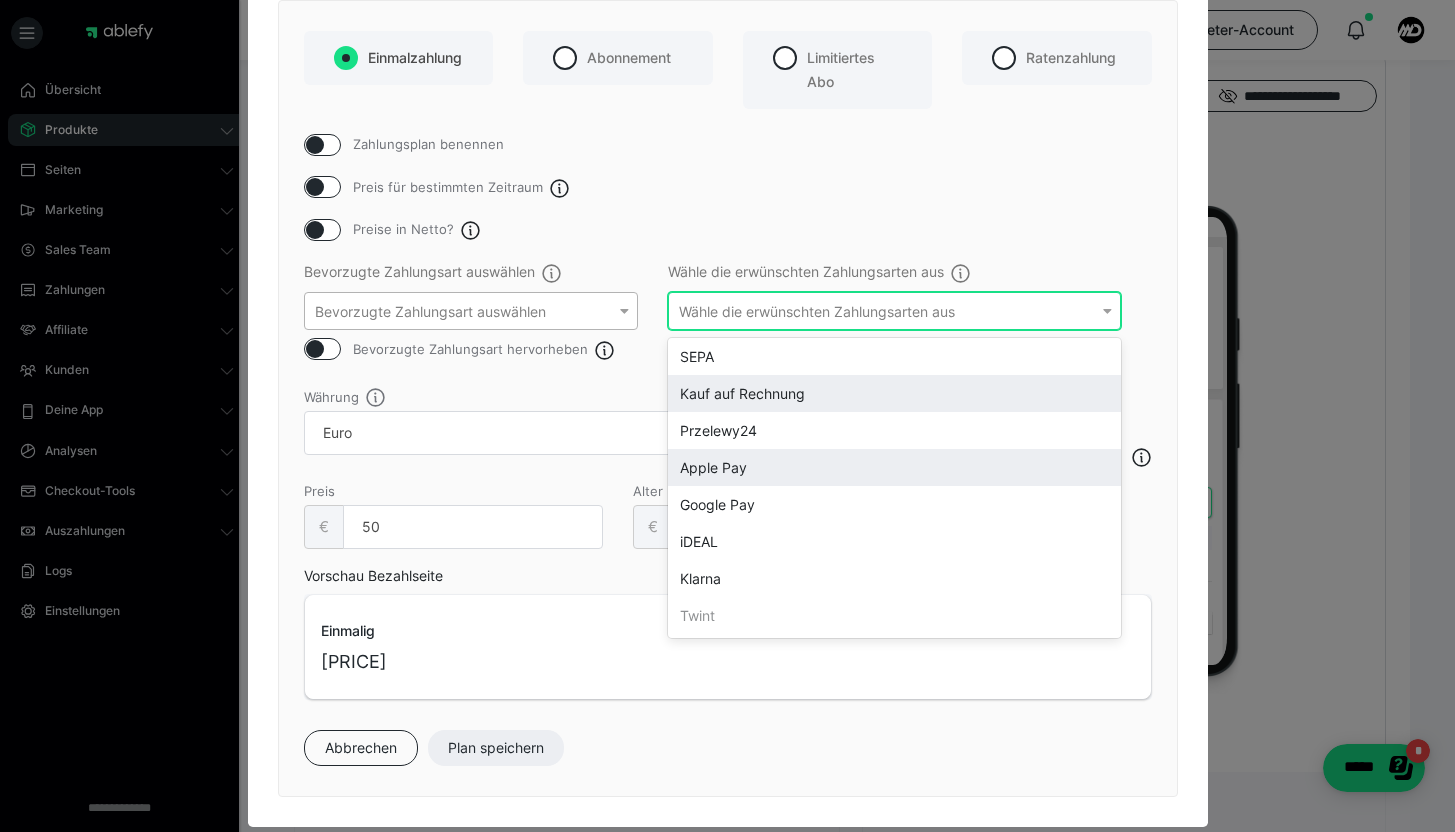 scroll, scrollTop: 0, scrollLeft: 0, axis: both 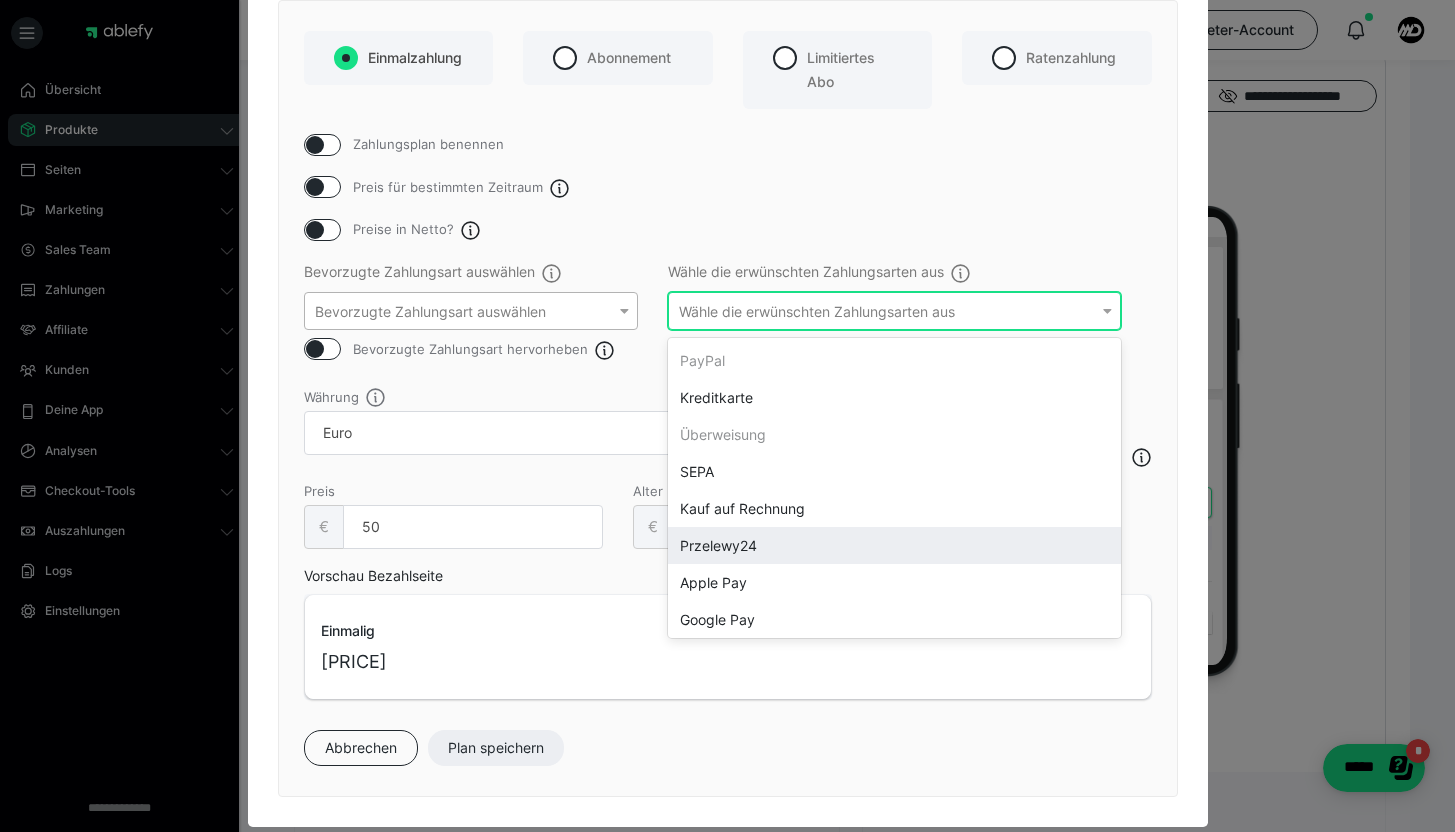 click on "Zahlungsplan benennen Preis für bestimmten Zeitraum Preise in Netto? Bevorzugte Zahlungsart auswählen Bevorzugte Zahlungsart auswählen Bevorzugte Zahlungsart hervorheben Wähle die erwünschten Zahlungsarten aus option SEPA, deselected. option Przelewy24  focused, 6 of 11. 11 results available. Use Up and Down to choose options, press Enter to select the currently focused option, press Escape to exit the menu, press Tab to select the option and exit the menu. Wähle die erwünschten Zahlungsarten aus PayPal Kreditkarte Überweisung SEPA Kauf auf Rechnung Przelewy24  Apple Pay Google Pay iDEAL Klarna Twint Testzeitraum fixer Fälligkeitstag Währung Preis € 50 Alter Preis € Vorschau Bezahlseite Einmalig 50,00€ Abbrechen Plan speichern" at bounding box center (728, 450) 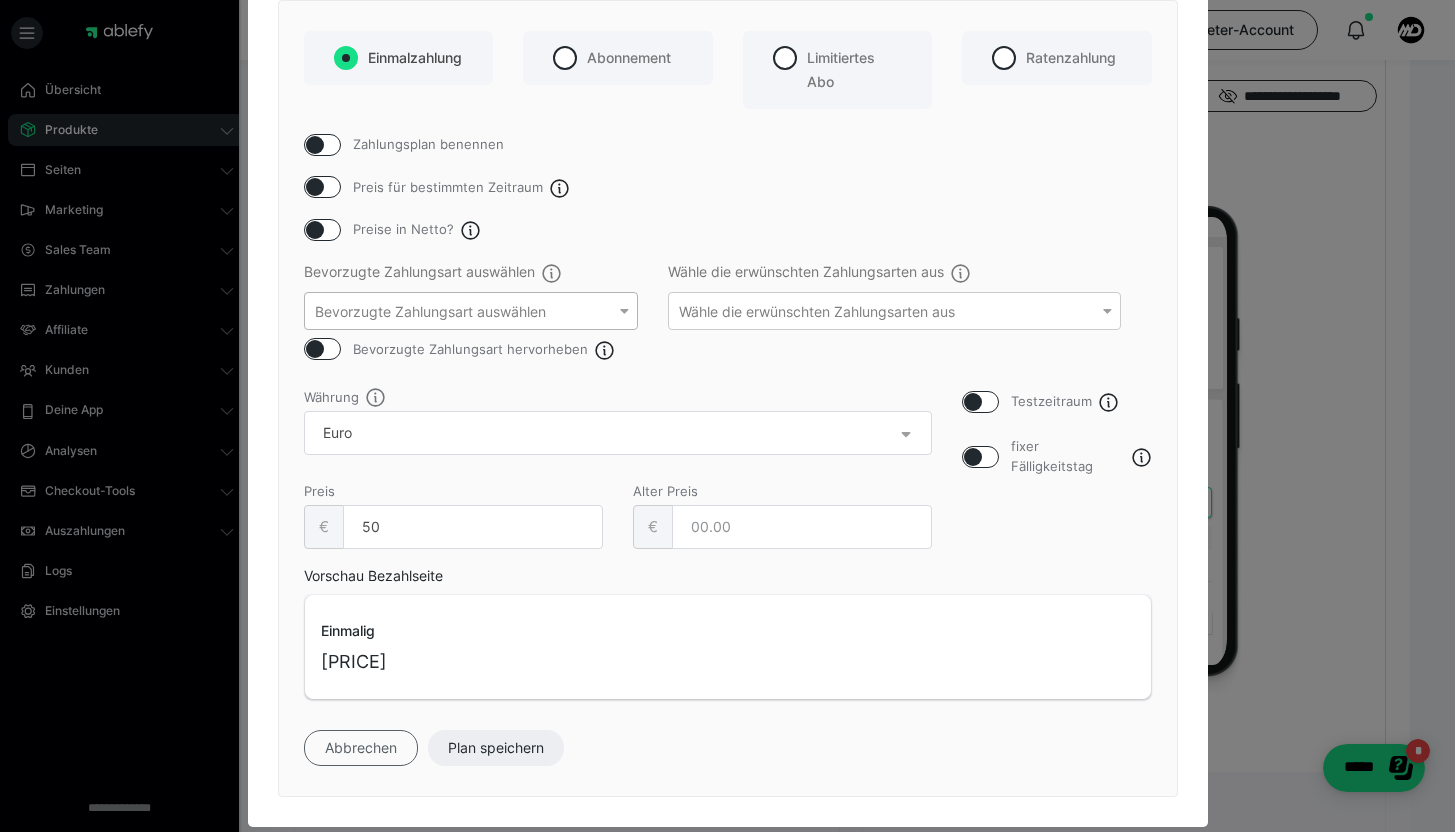 click on "Abbrechen" at bounding box center [361, 748] 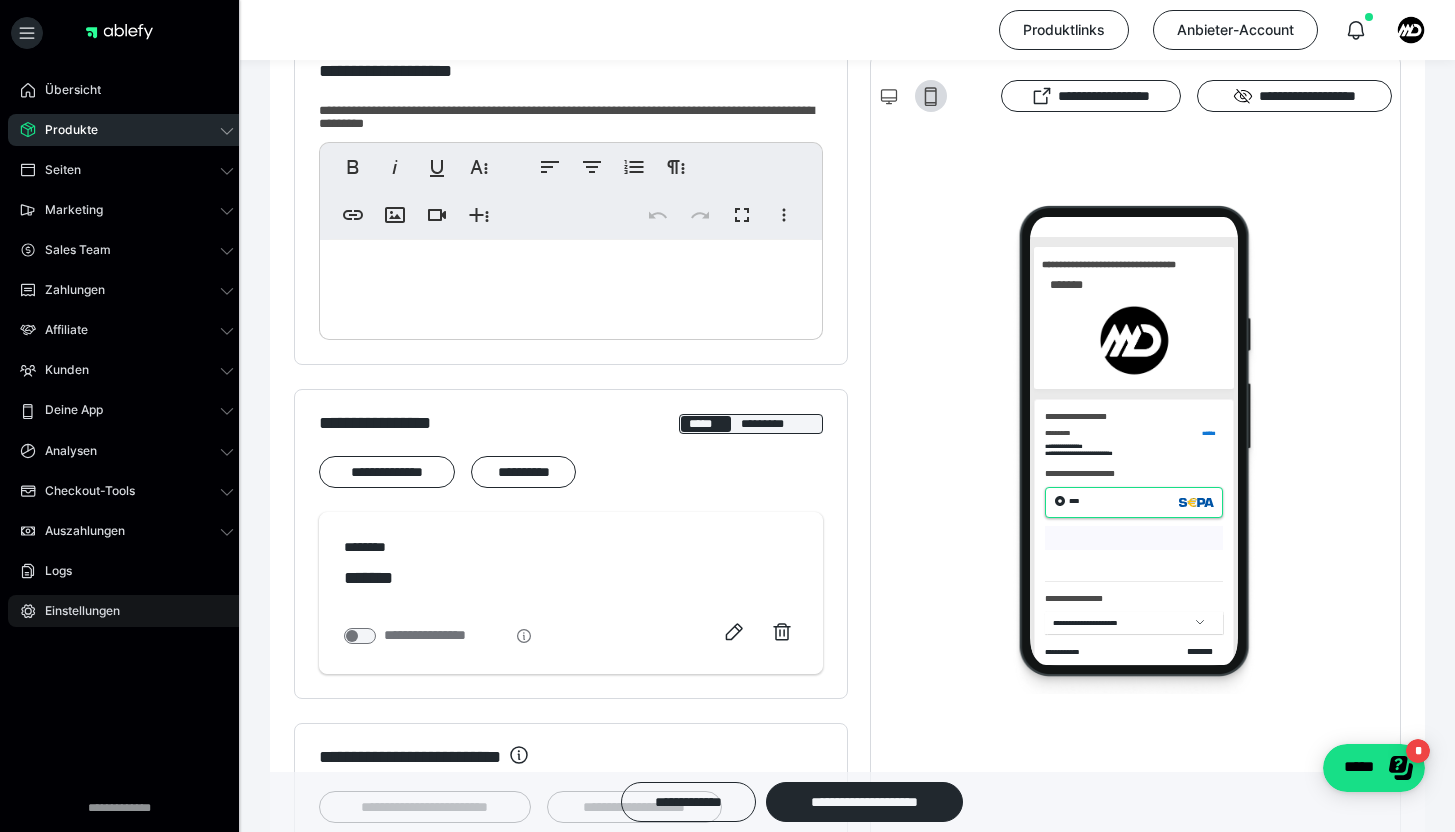 click on "Einstellungen" at bounding box center [127, 611] 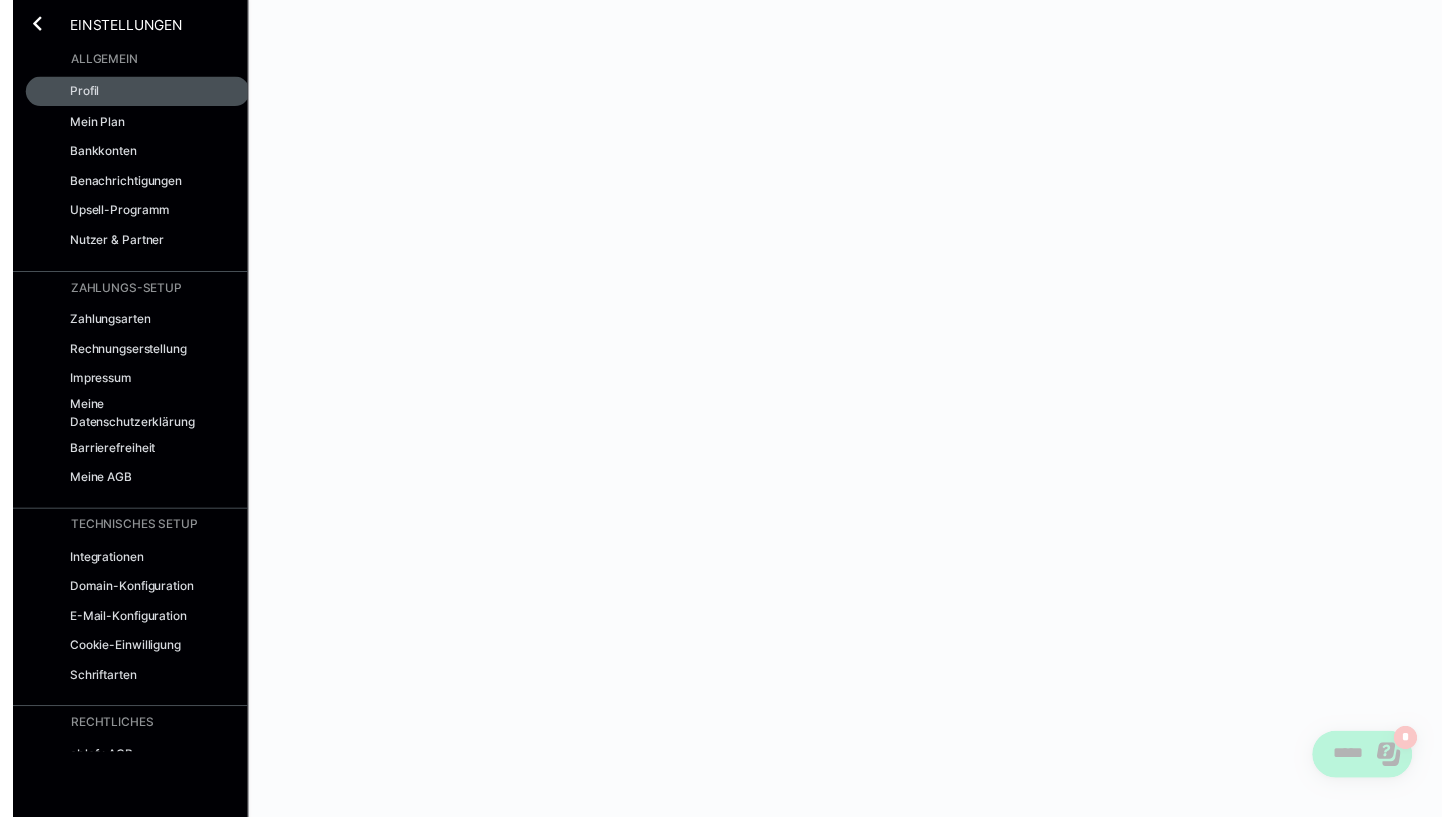 scroll, scrollTop: 0, scrollLeft: 0, axis: both 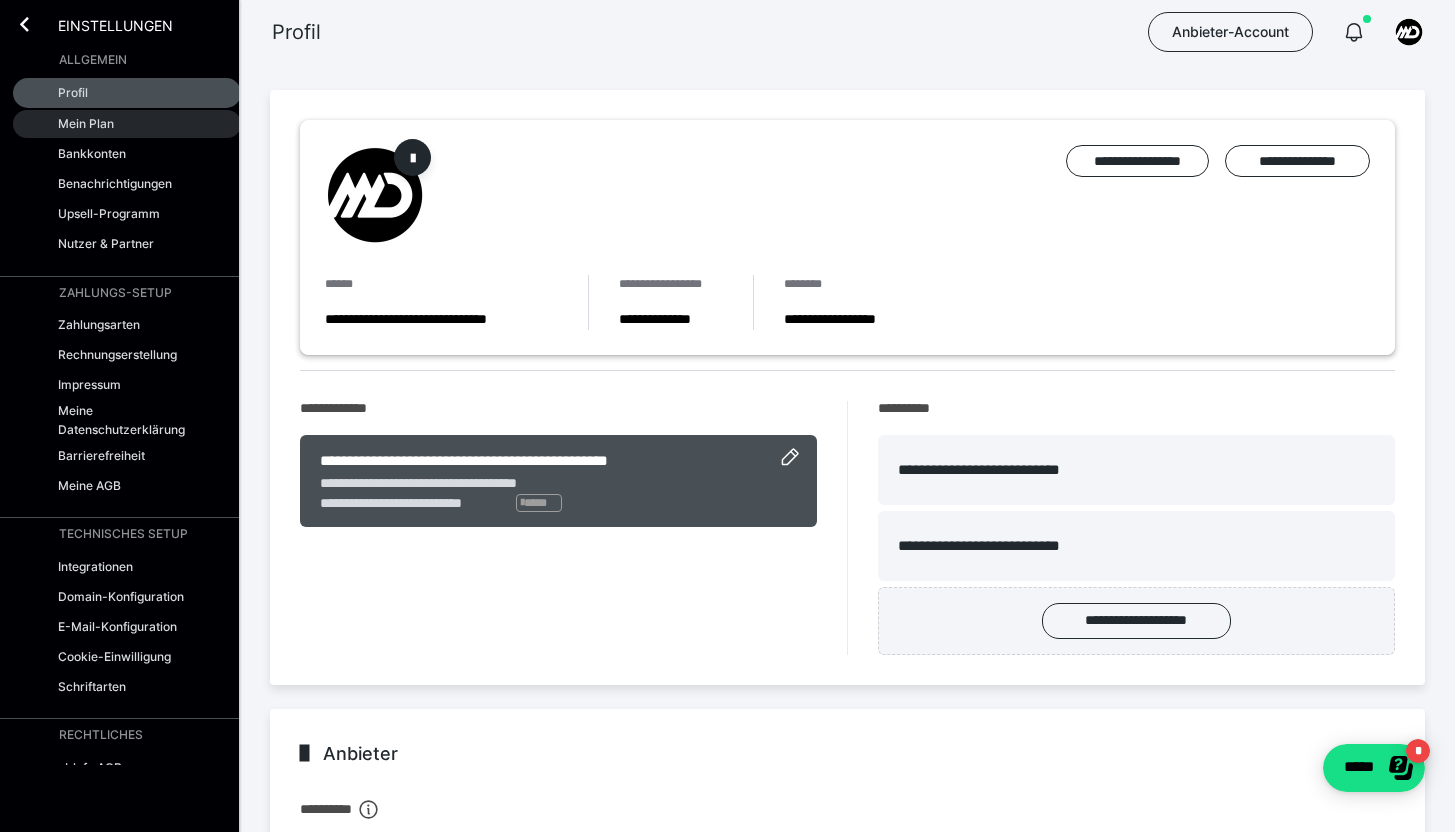 click on "Mein Plan" at bounding box center [127, 124] 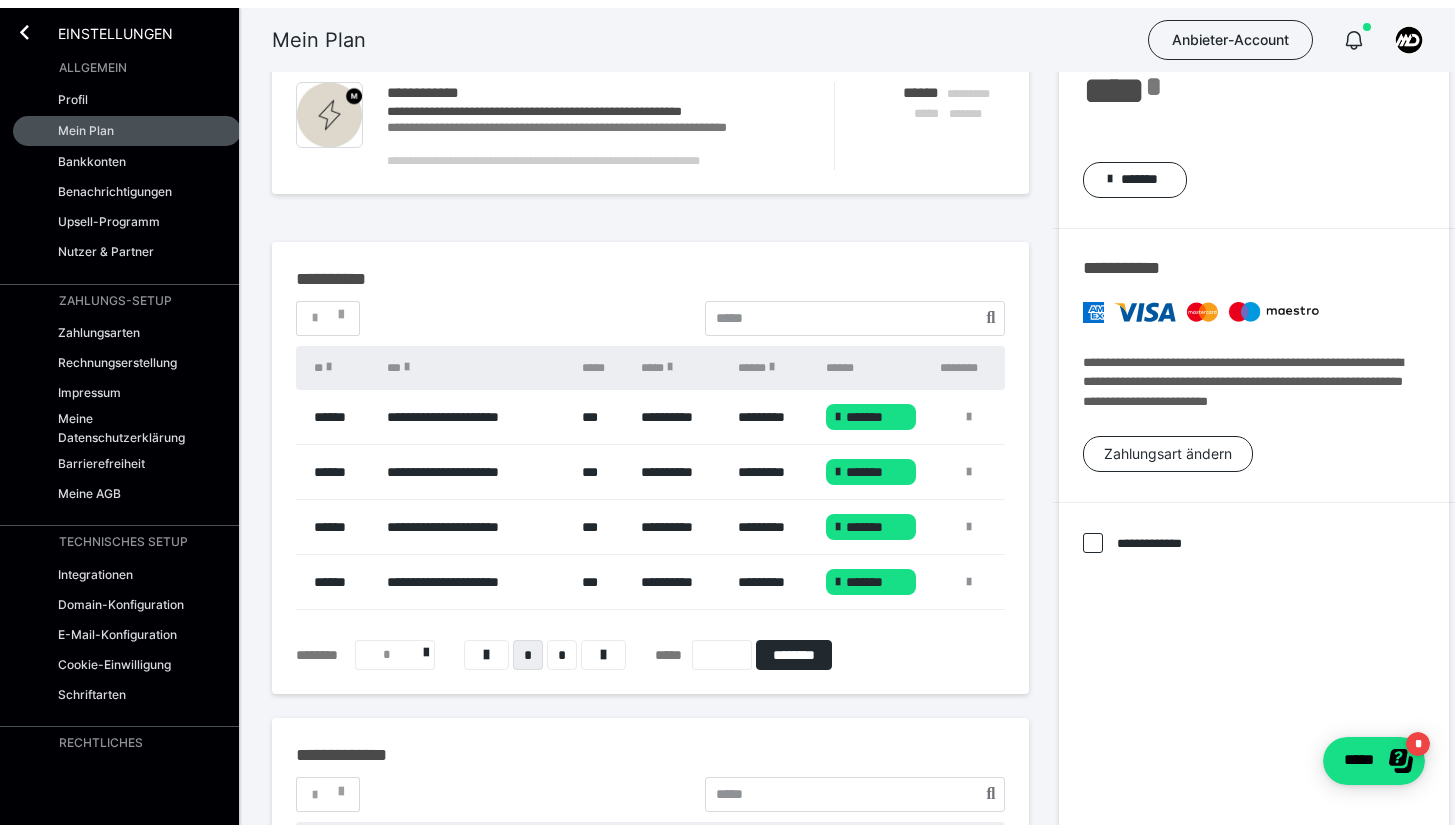 scroll, scrollTop: 0, scrollLeft: 0, axis: both 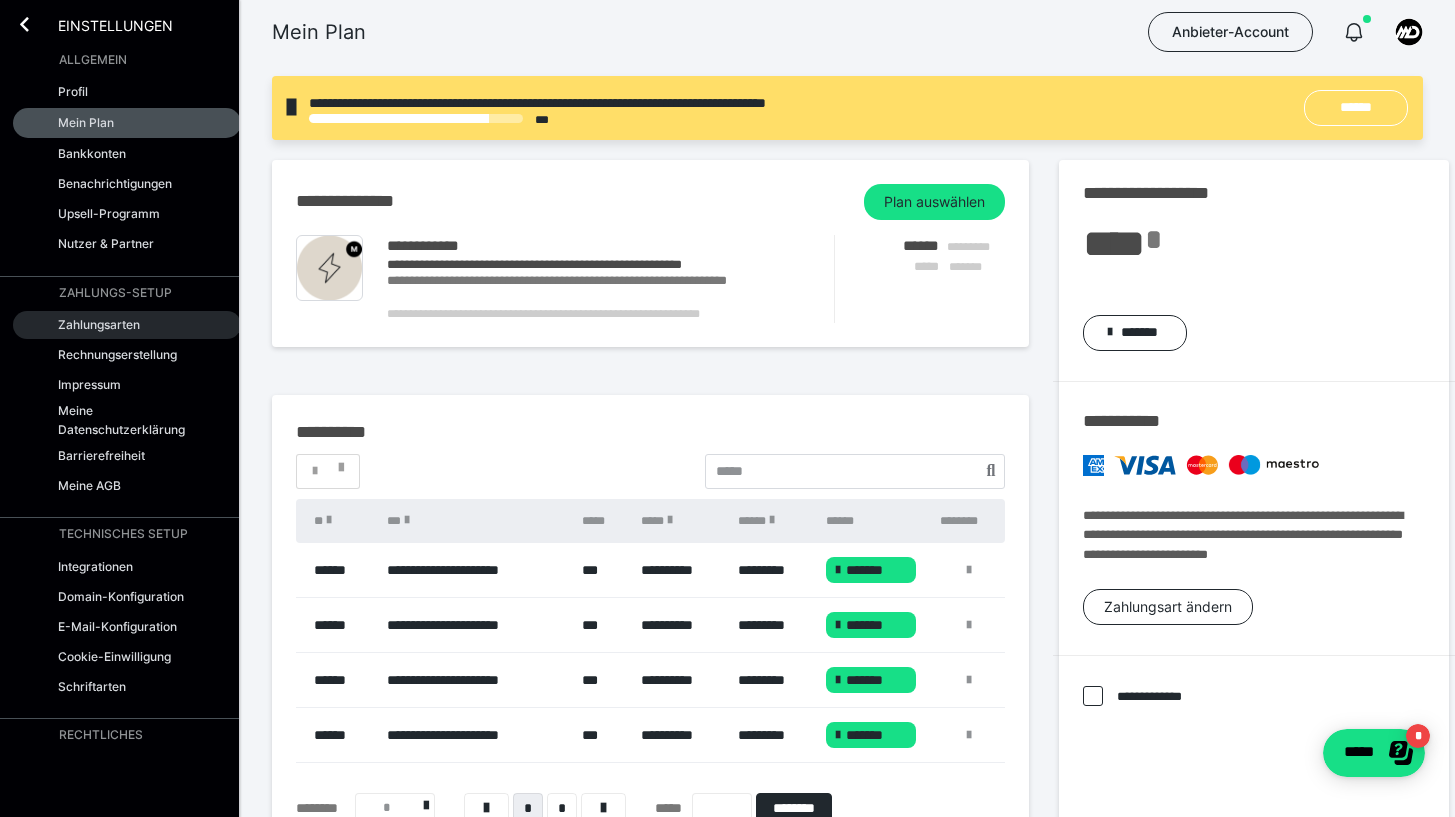 click on "Zahlungsarten" at bounding box center [99, 324] 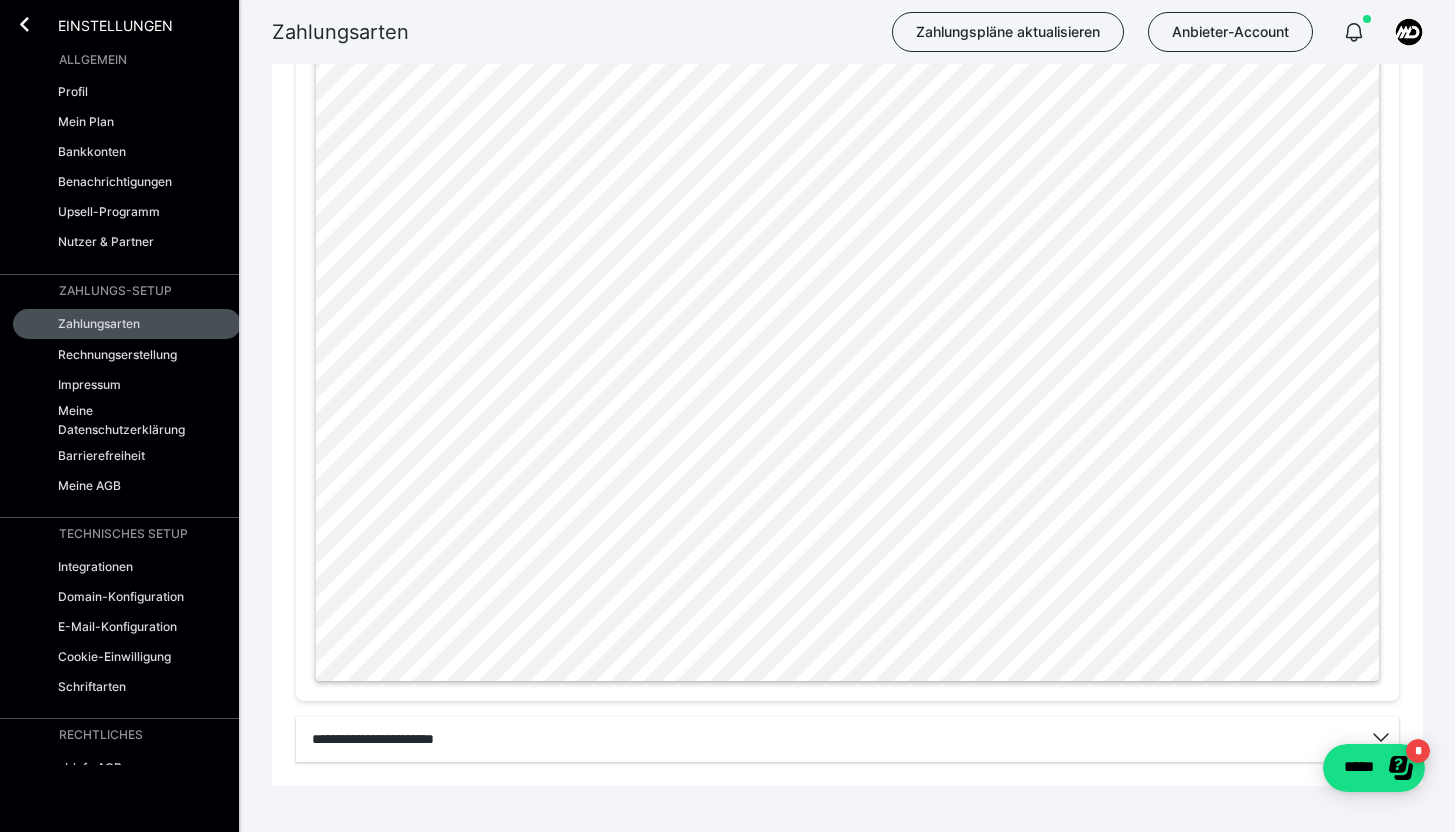 scroll, scrollTop: 840, scrollLeft: 0, axis: vertical 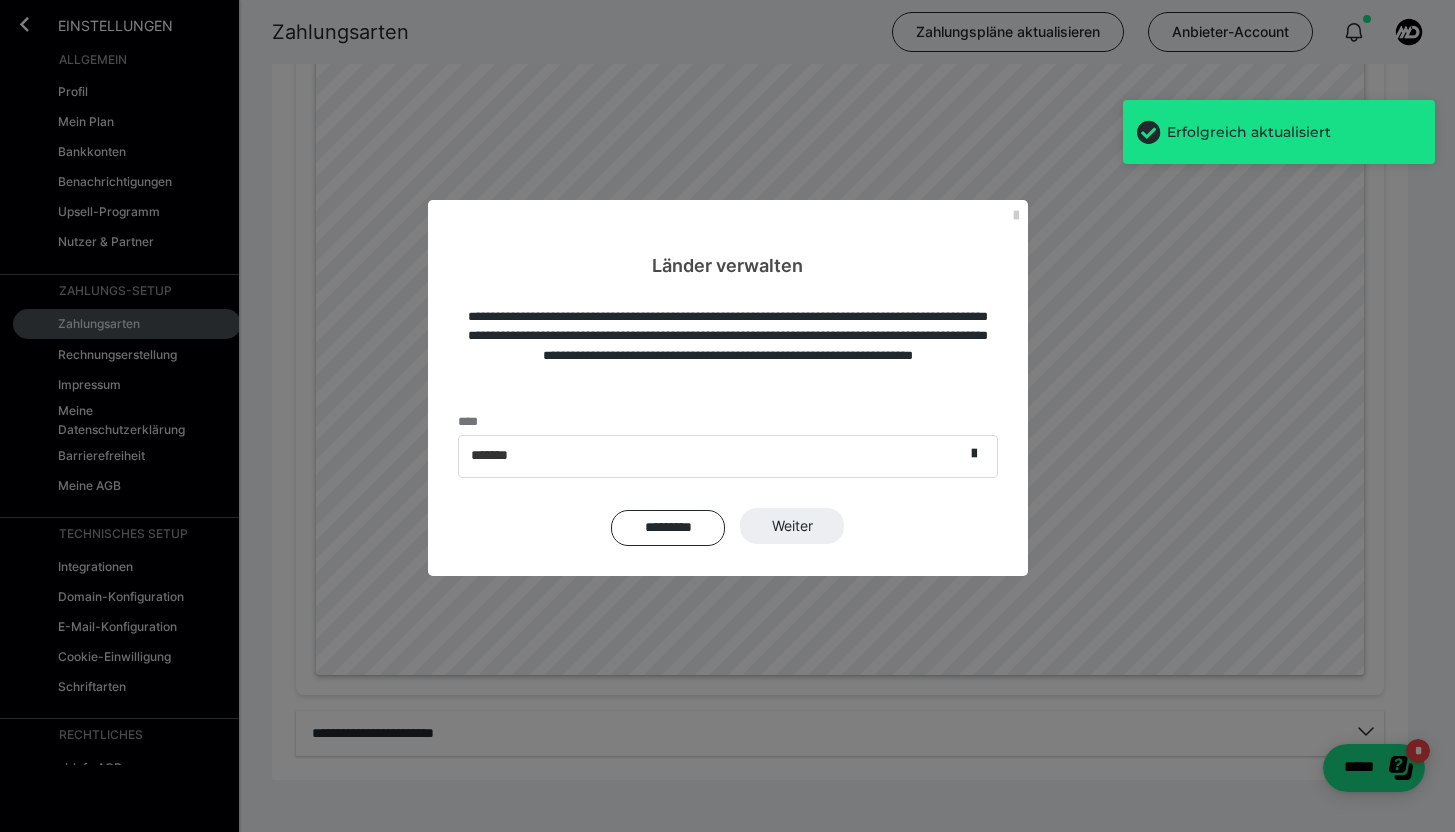 click on "********* Weiter" at bounding box center [728, 527] 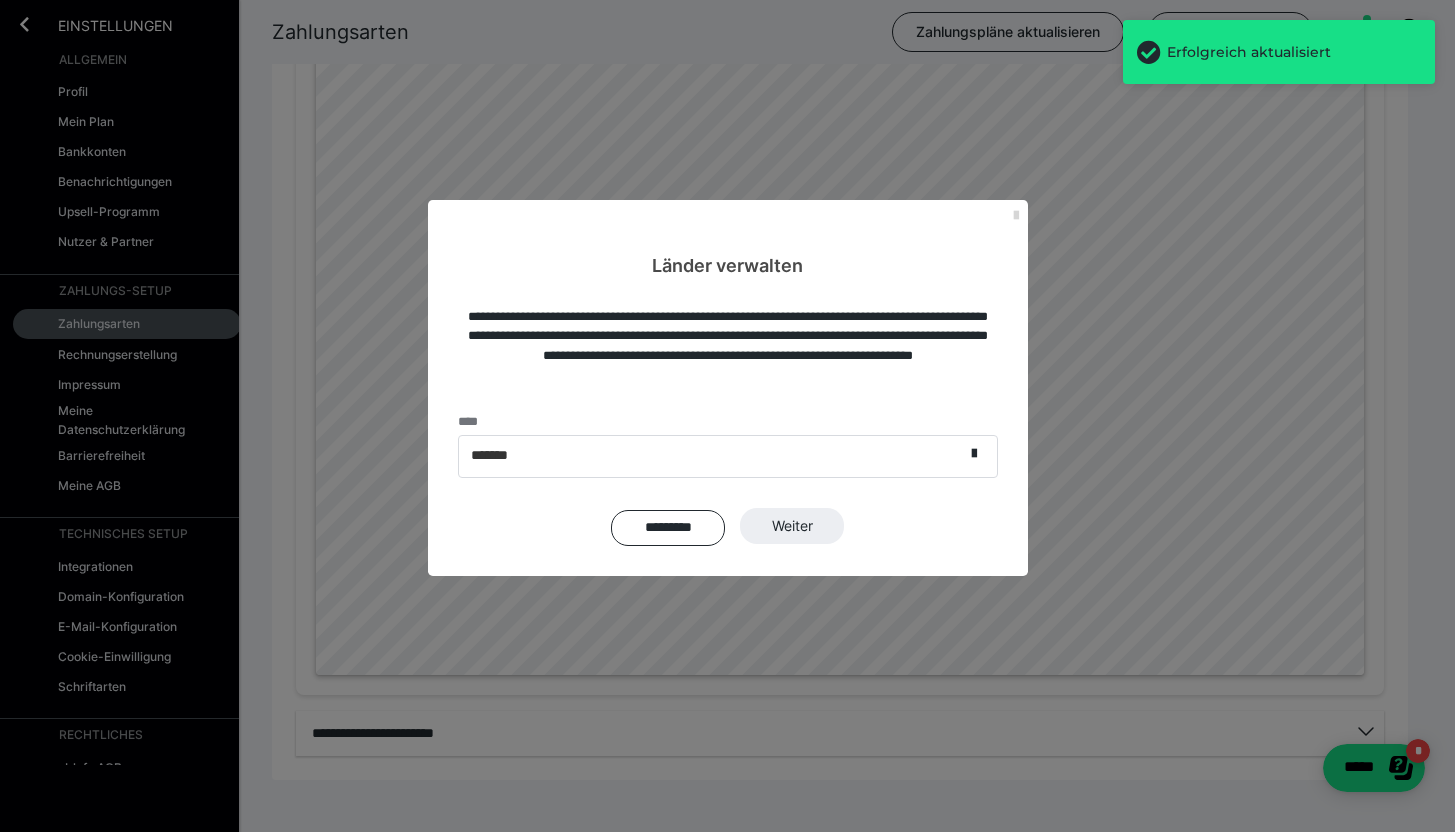 click at bounding box center (1016, 216) 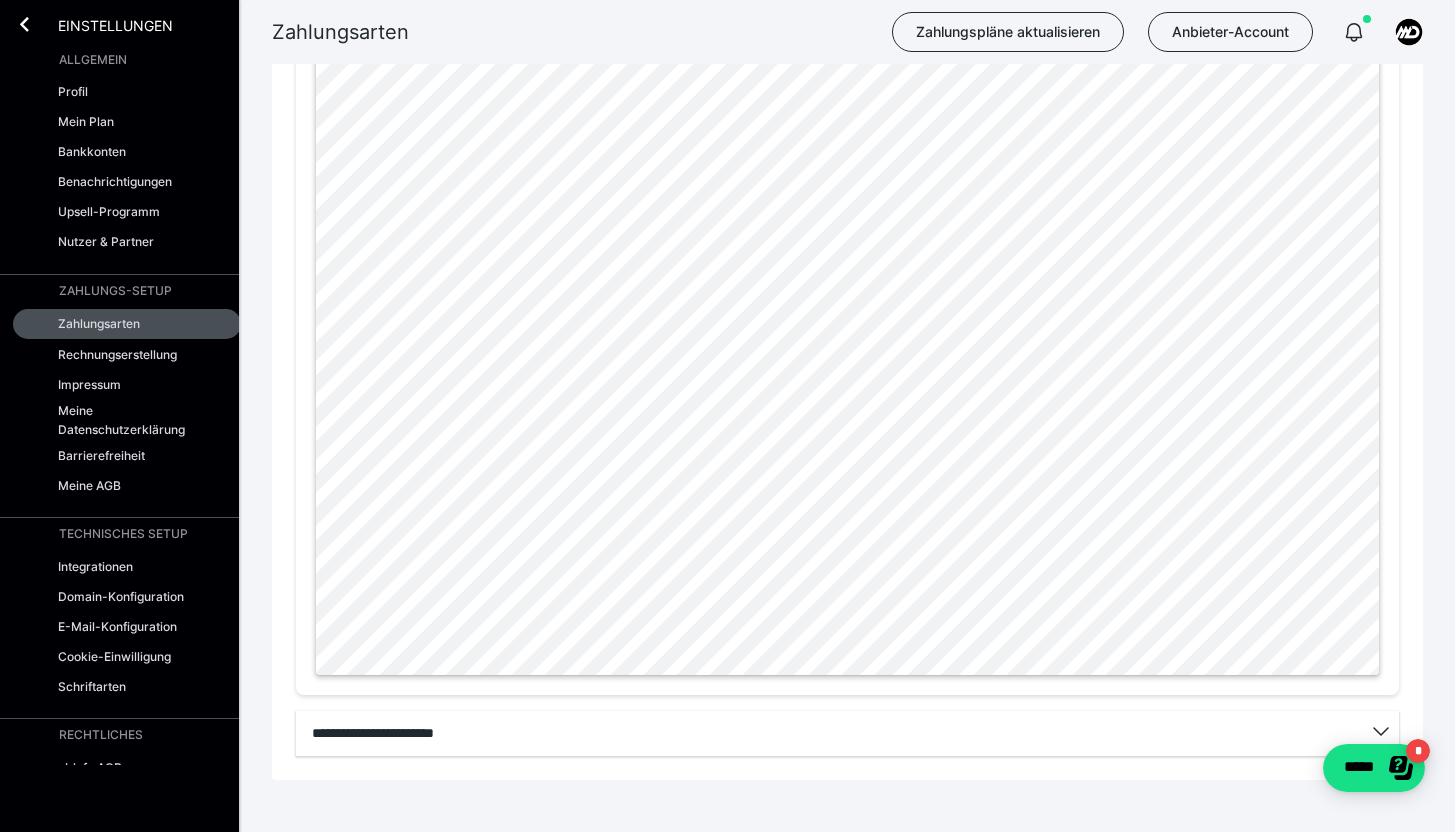 click on "Einstellungen" at bounding box center [101, 24] 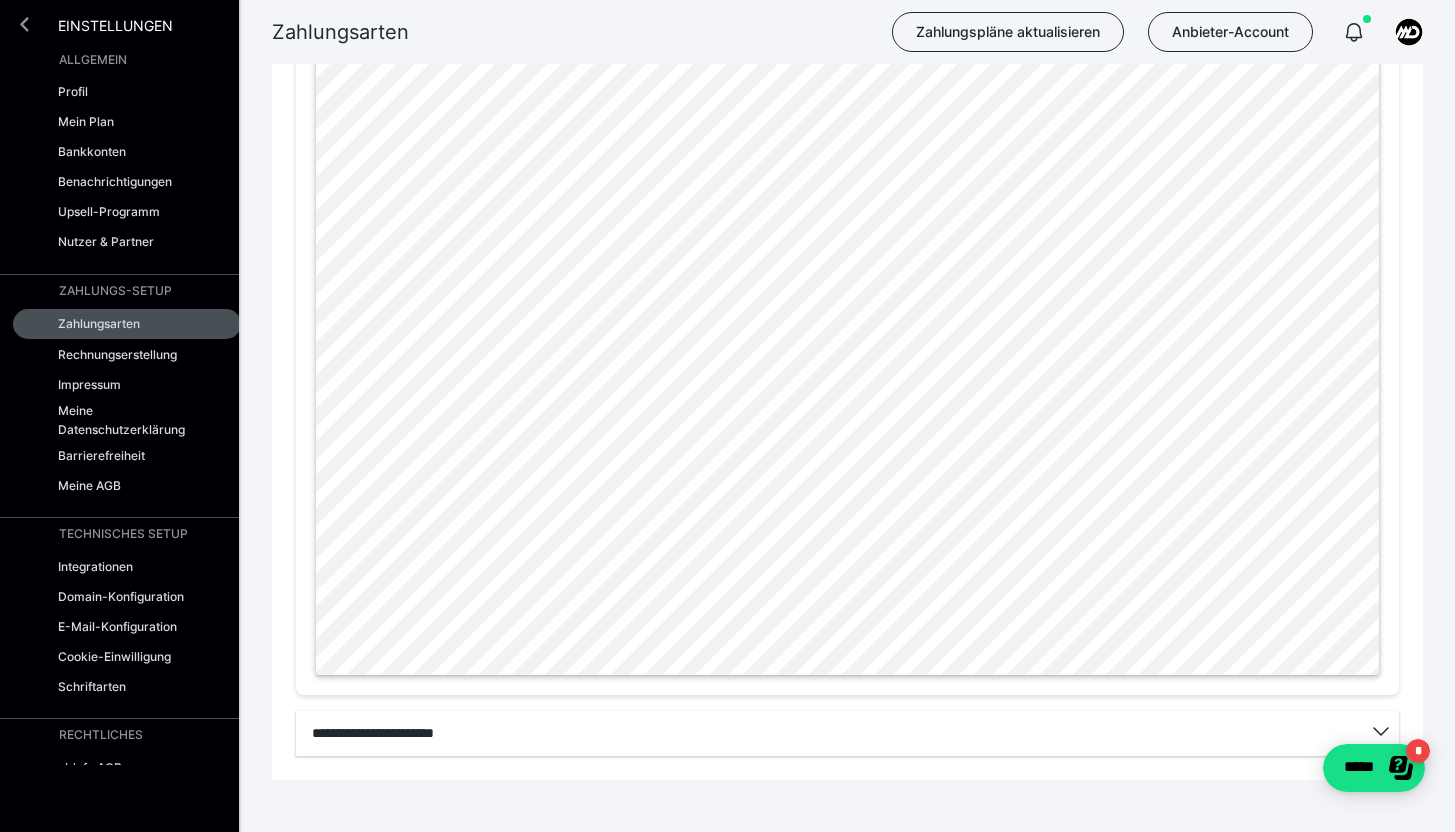 click on "Einstellungen" at bounding box center (127, 22) 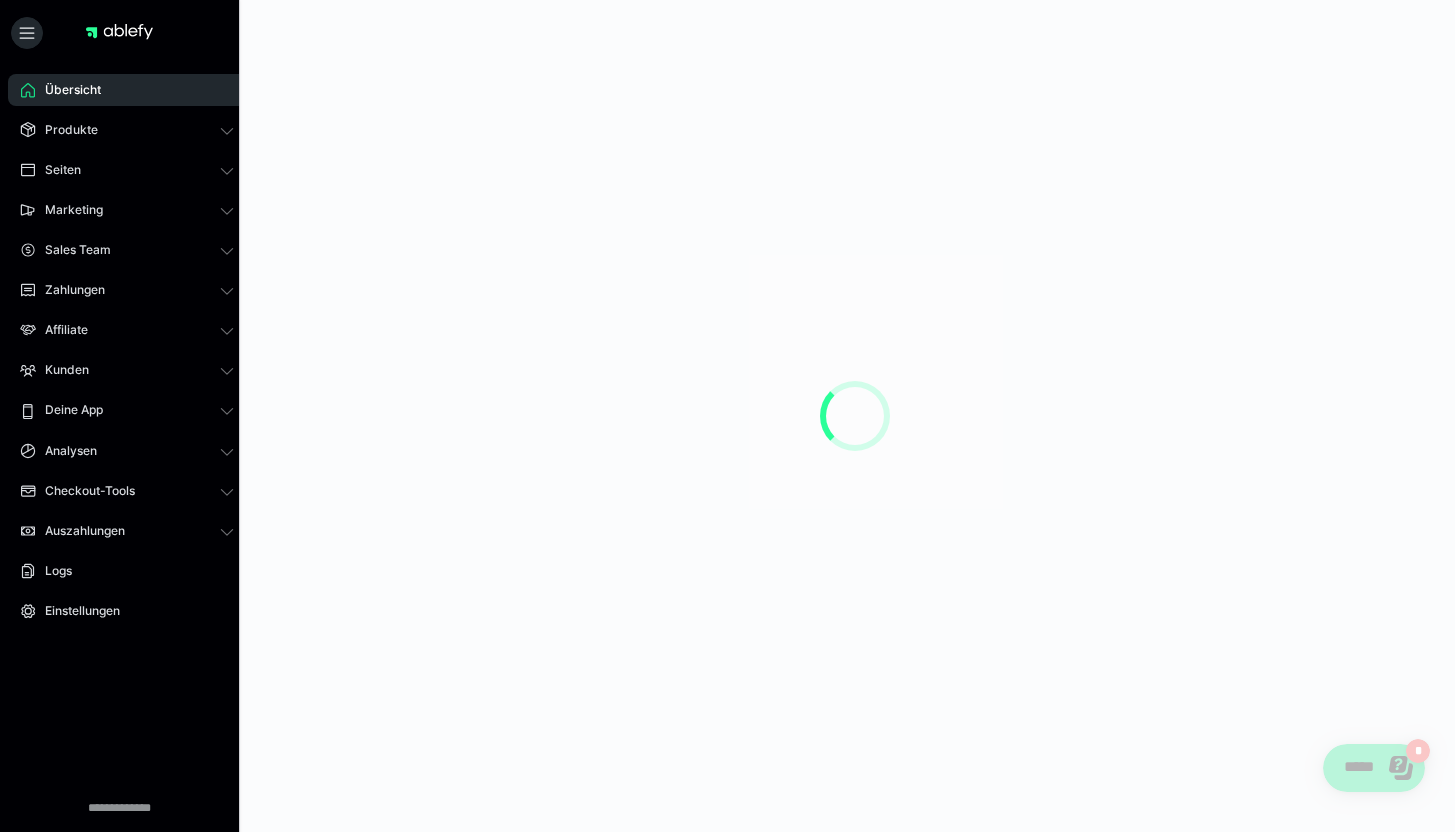 scroll, scrollTop: 0, scrollLeft: 0, axis: both 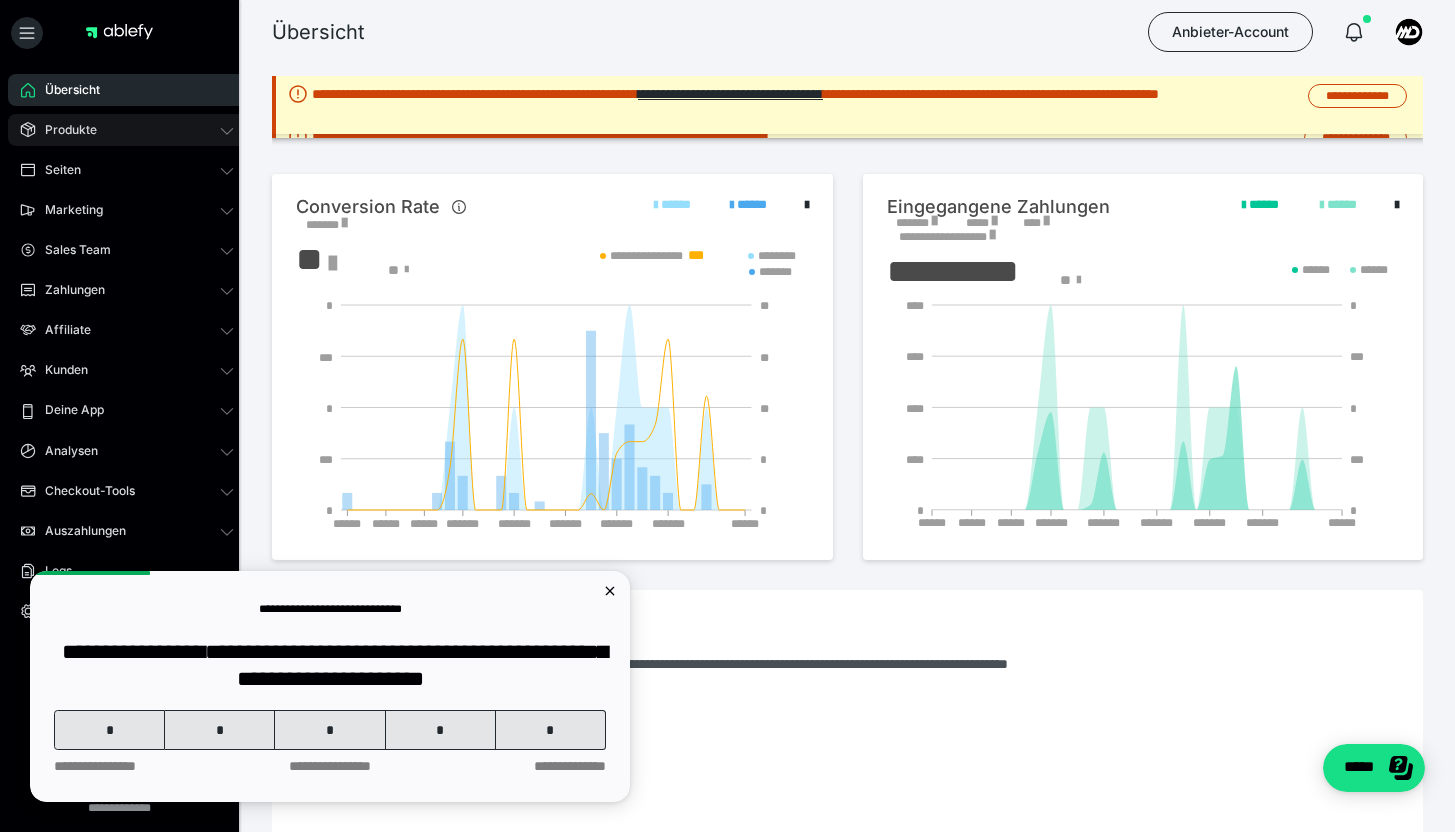 click on "Produkte" at bounding box center (64, 130) 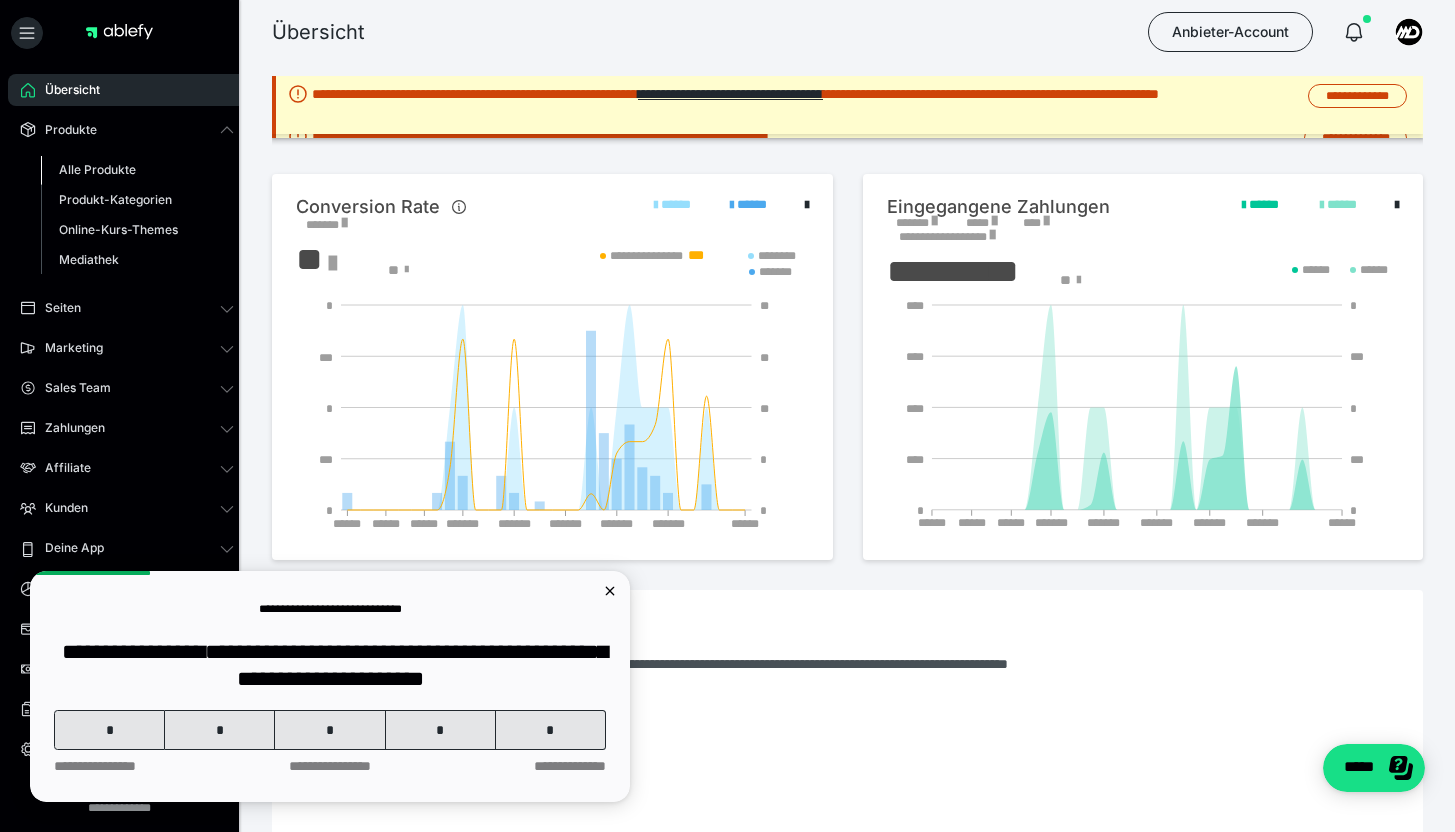 click on "Alle Produkte" at bounding box center [97, 169] 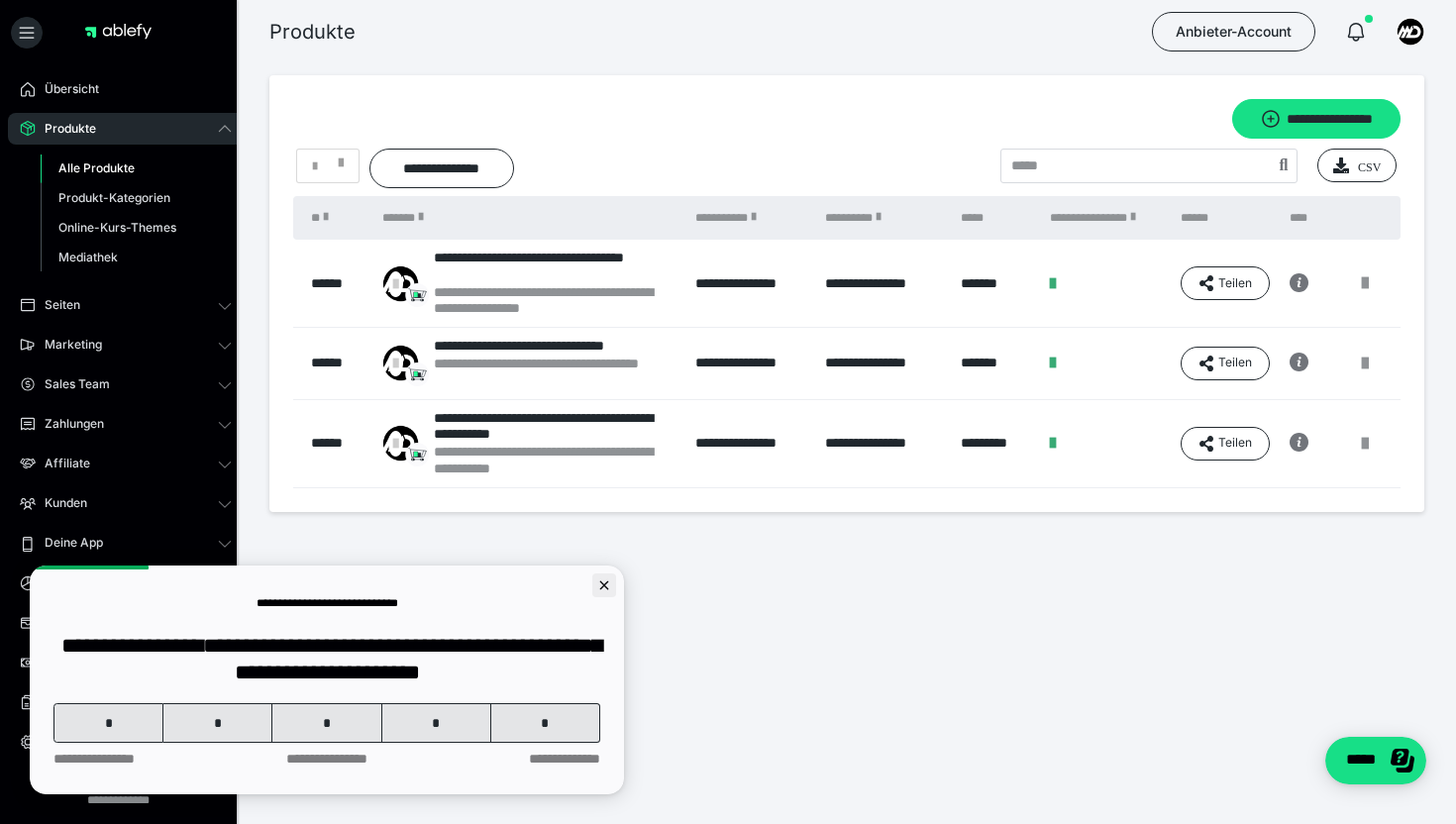 click 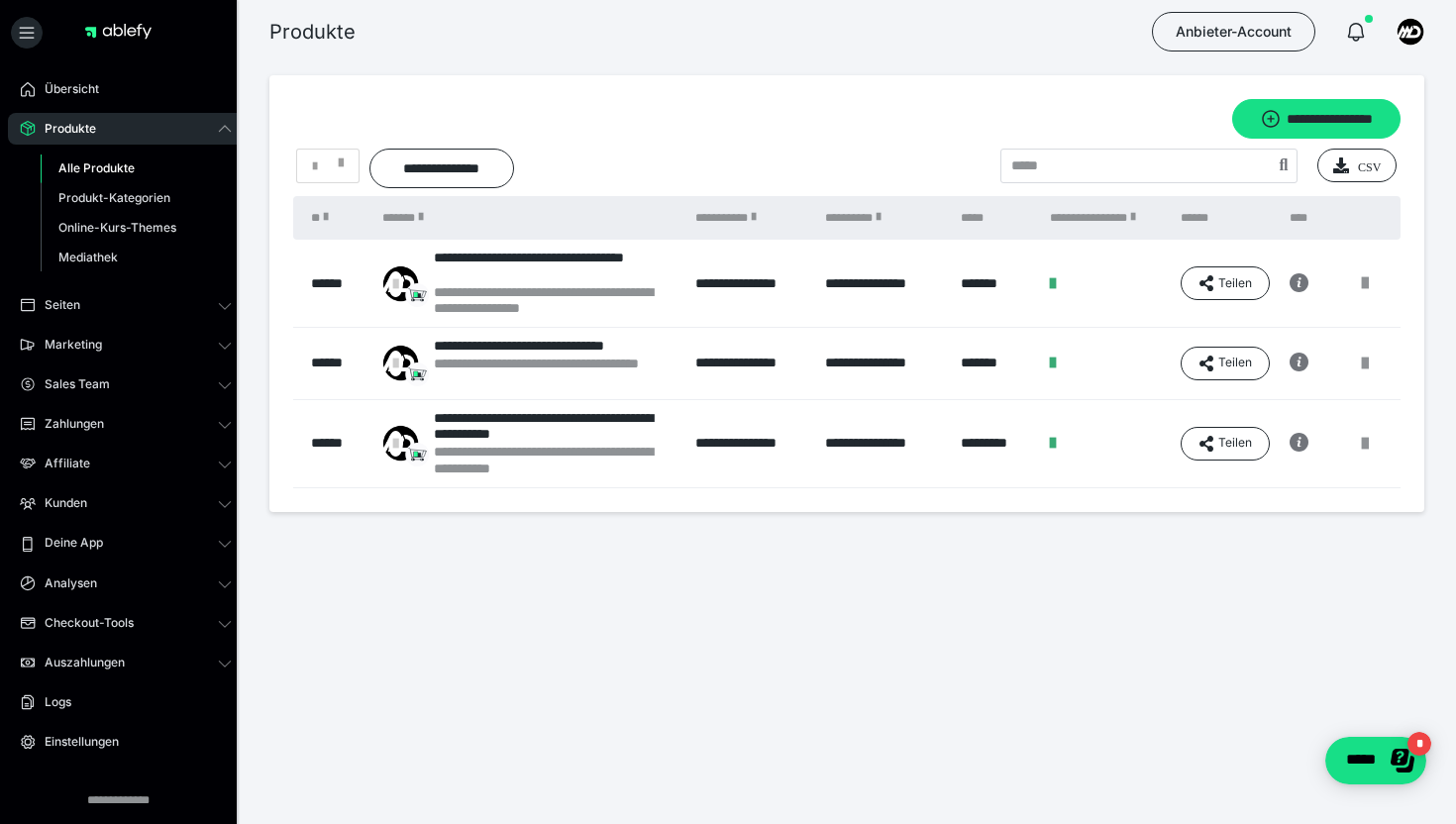 scroll, scrollTop: 0, scrollLeft: 0, axis: both 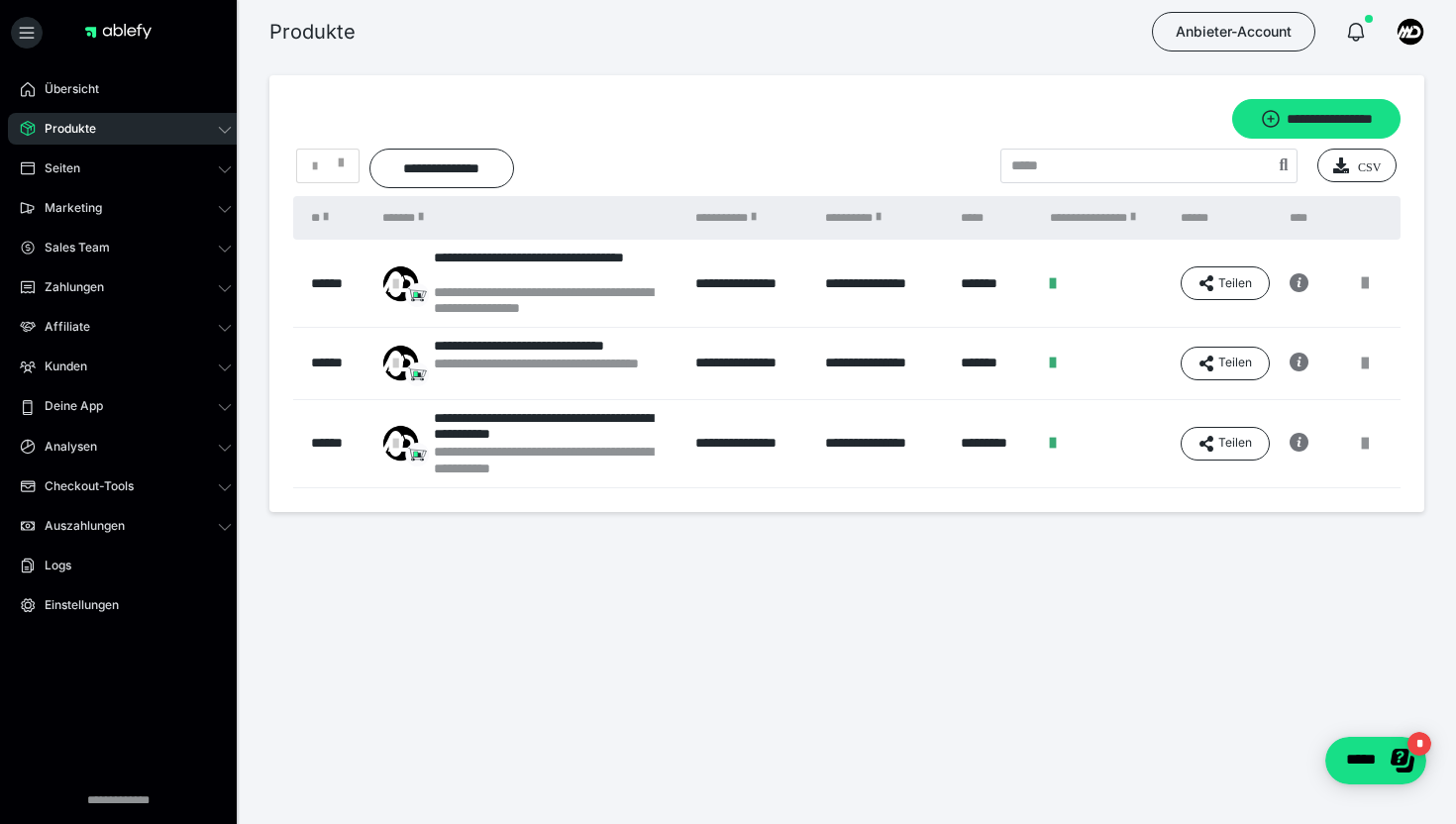click on "Produkte" at bounding box center (126, 129) 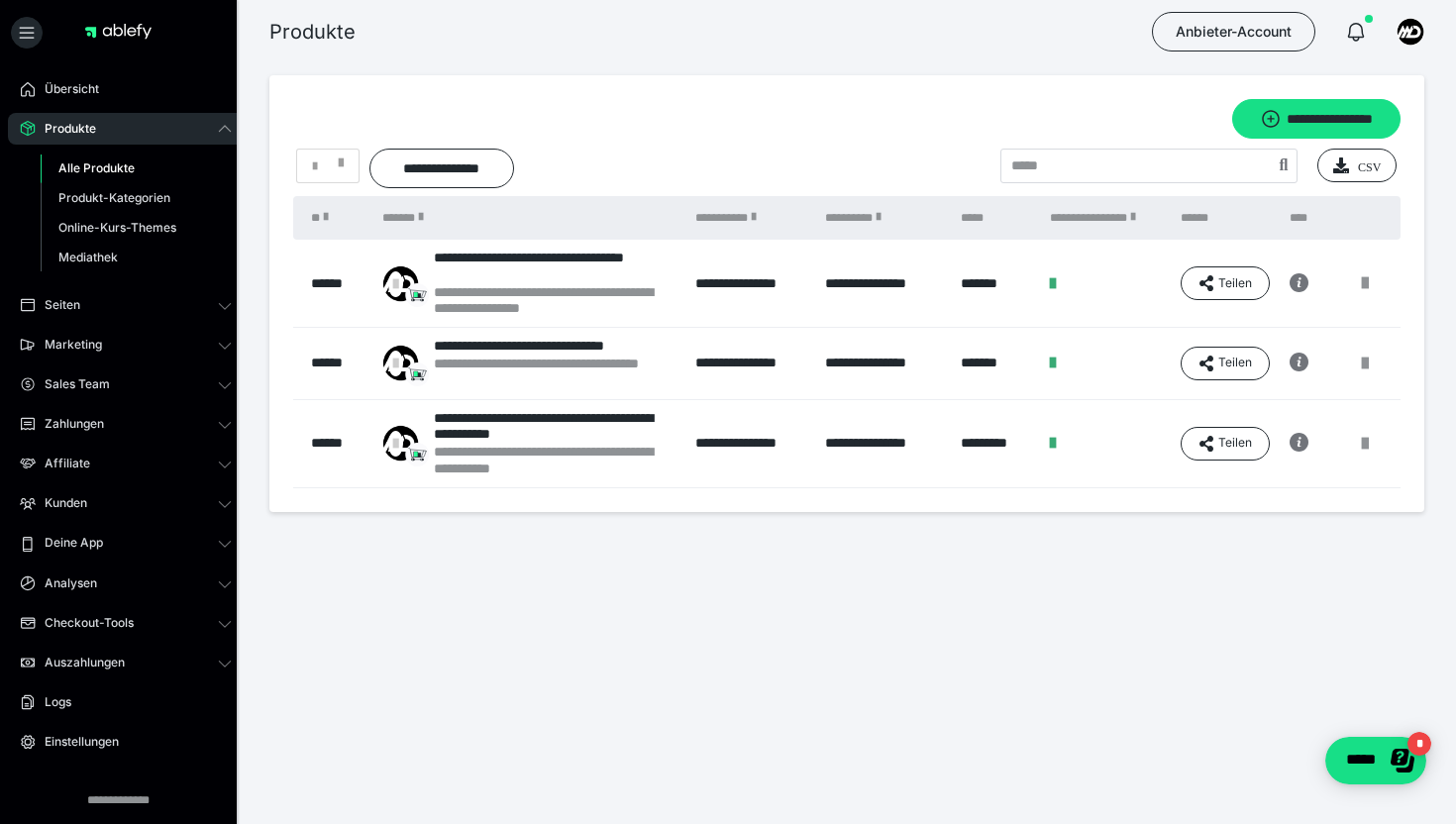 click on "Alle Produkte" at bounding box center [136, 168] 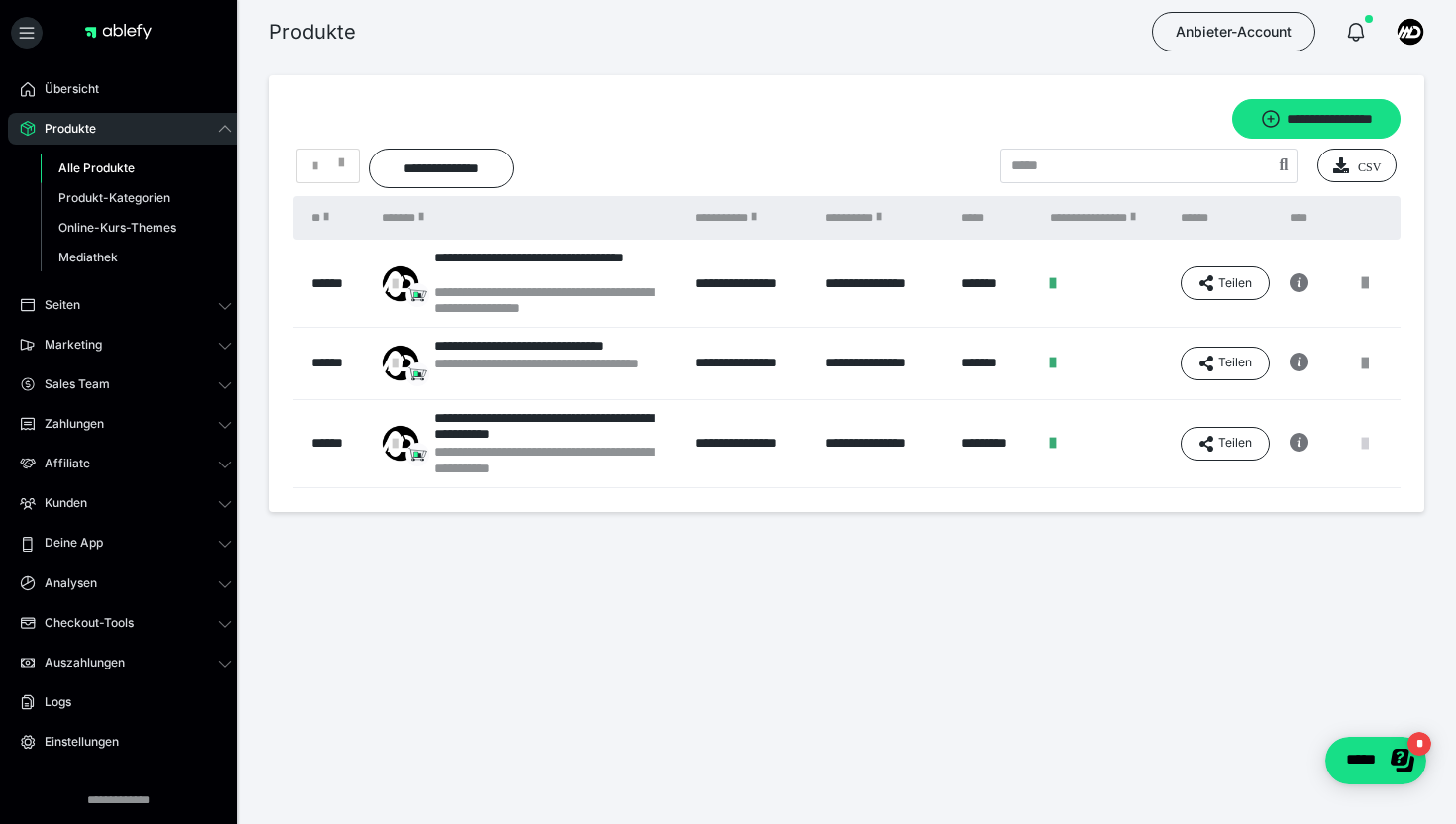 click at bounding box center [1365, 444] 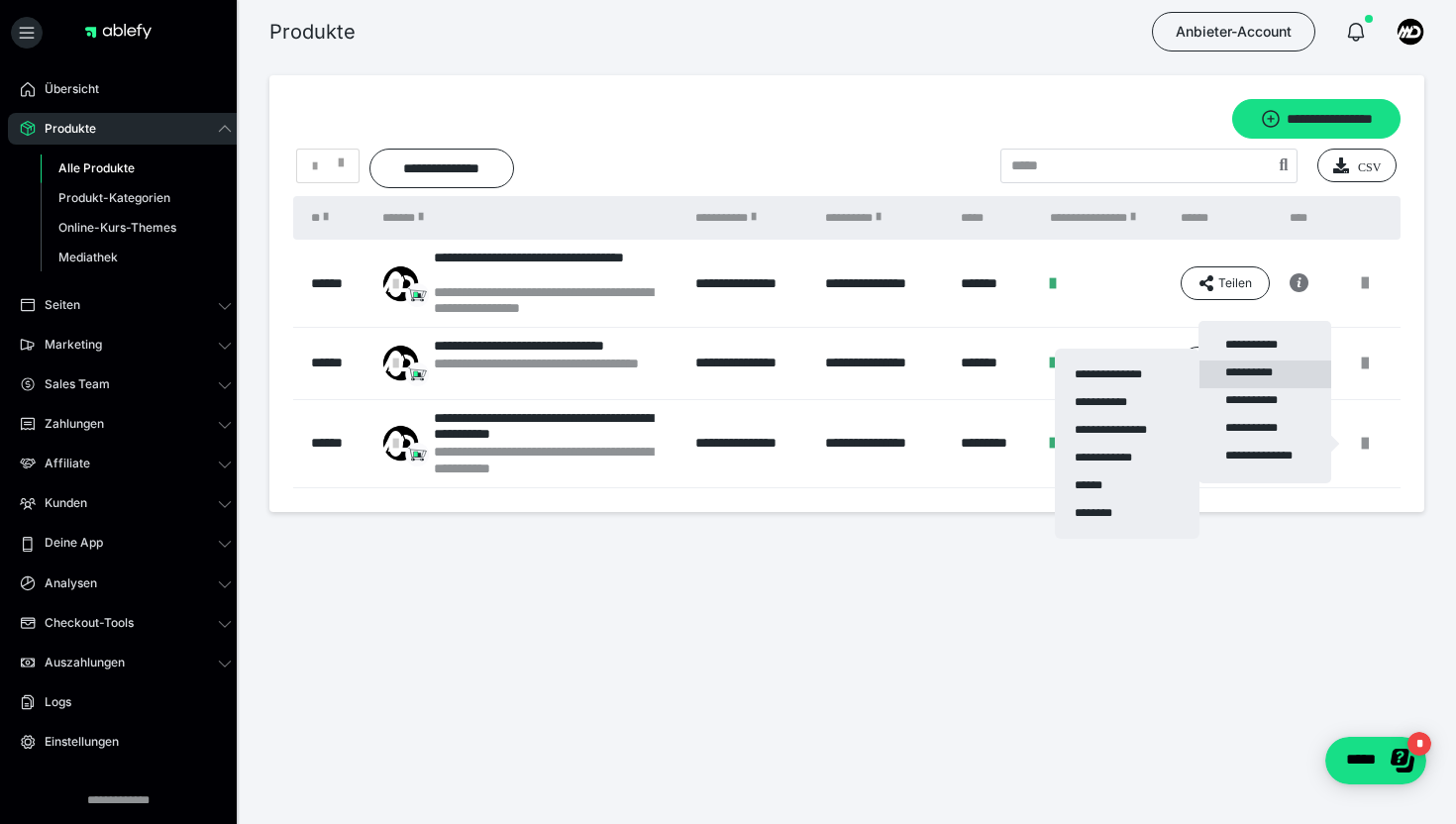 click on "**********" at bounding box center [1265, 374] 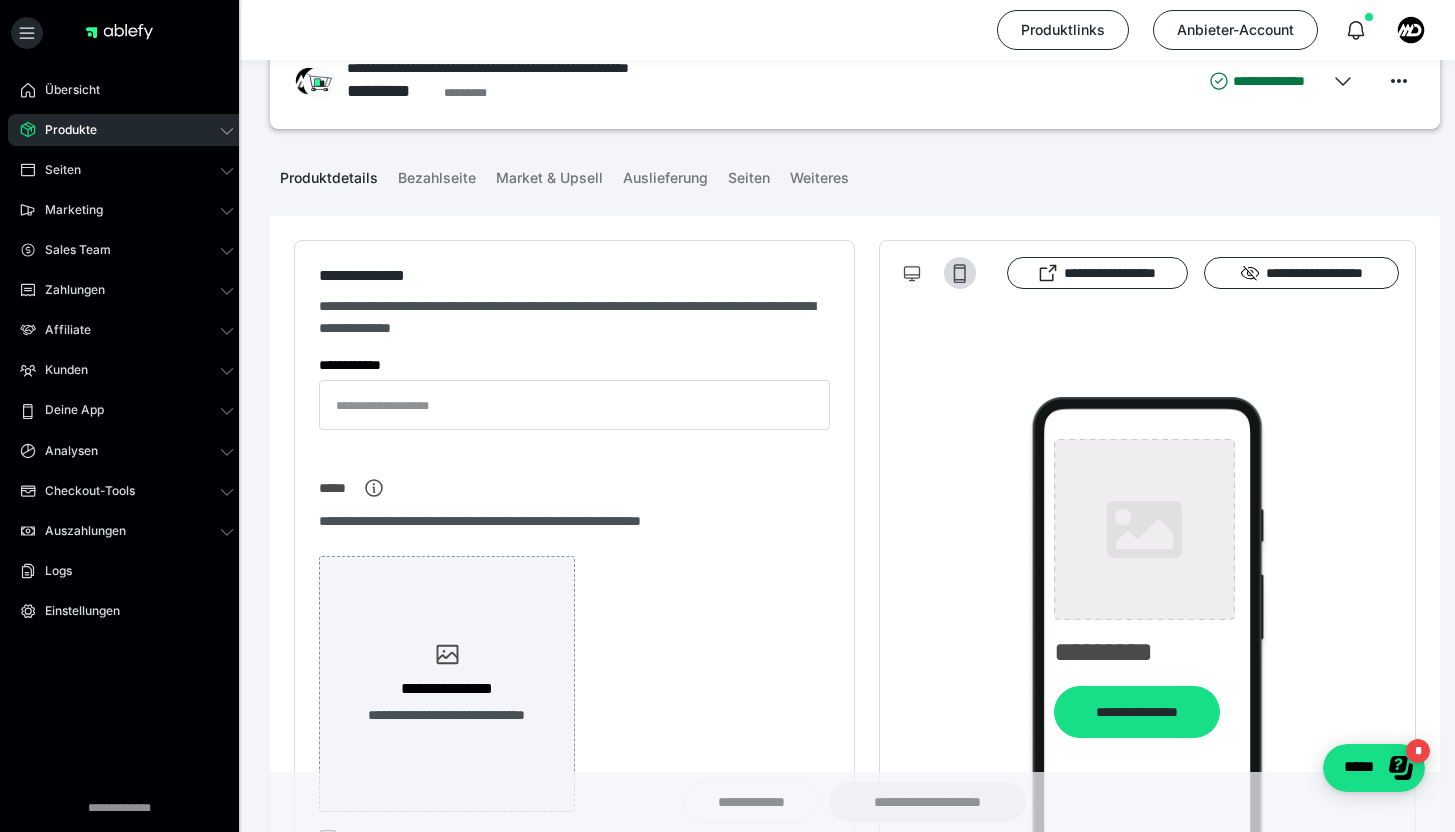 type on "**********" 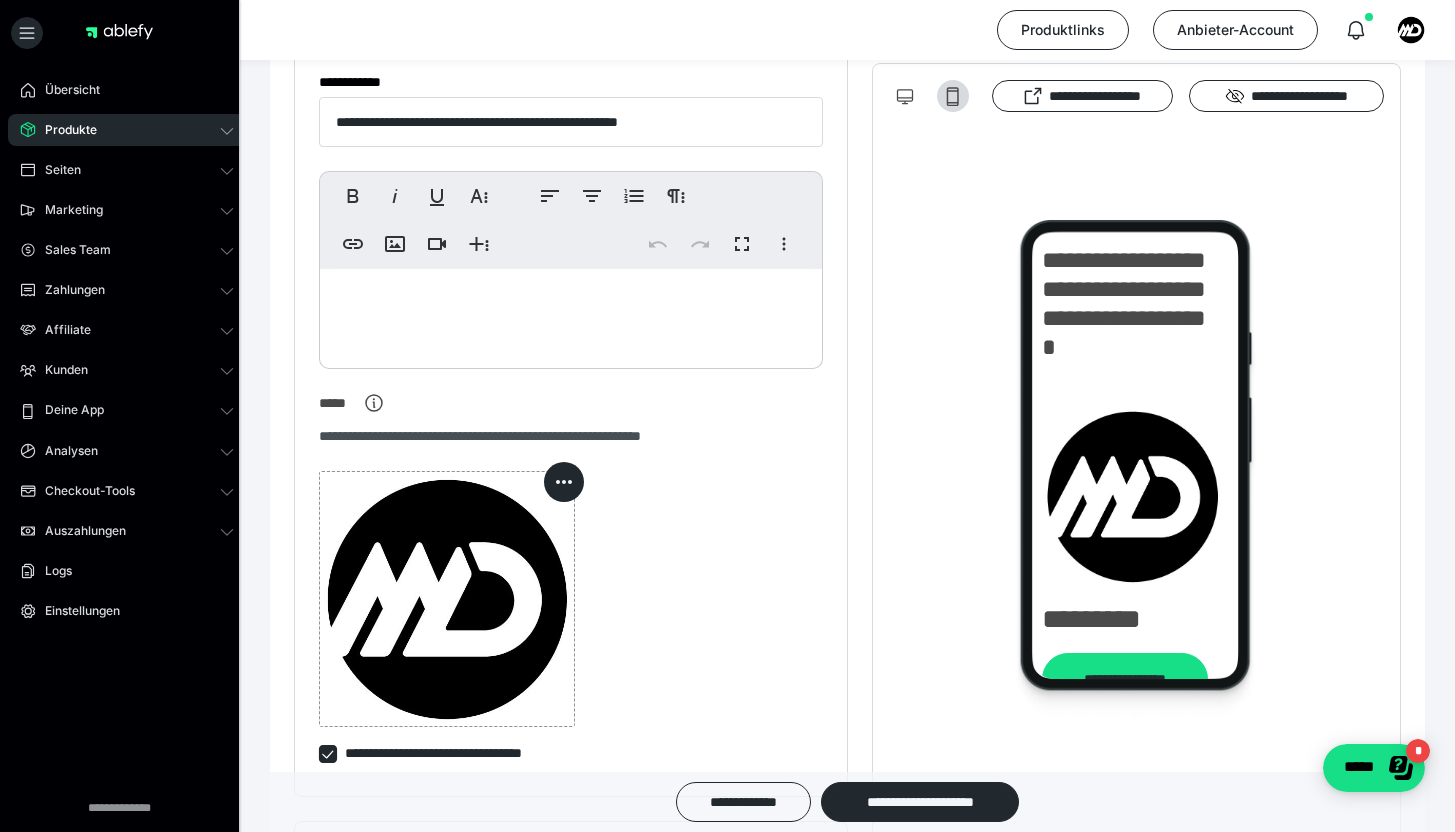 scroll, scrollTop: 0, scrollLeft: 0, axis: both 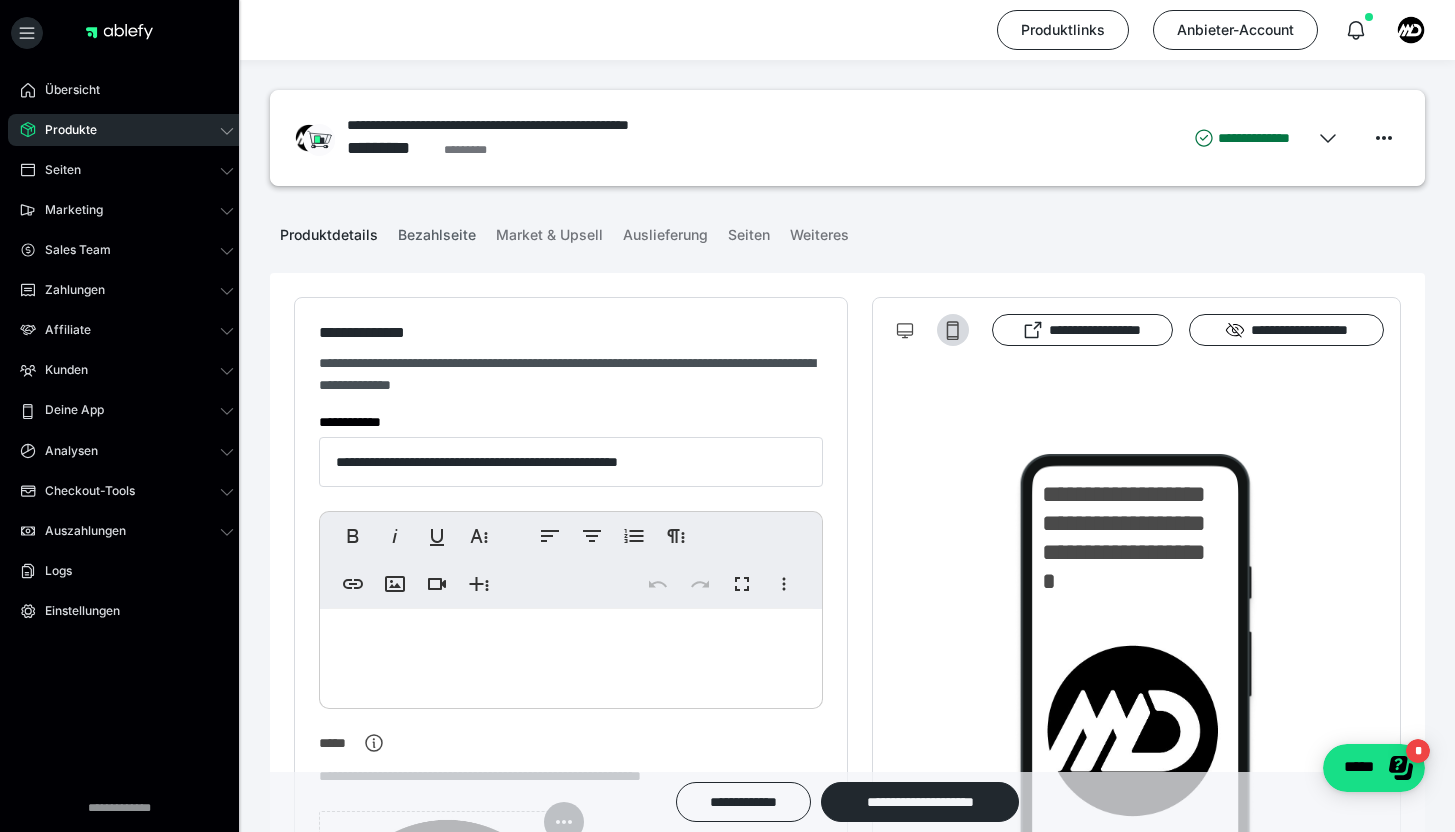 click on "Bezahlseite" at bounding box center (437, 231) 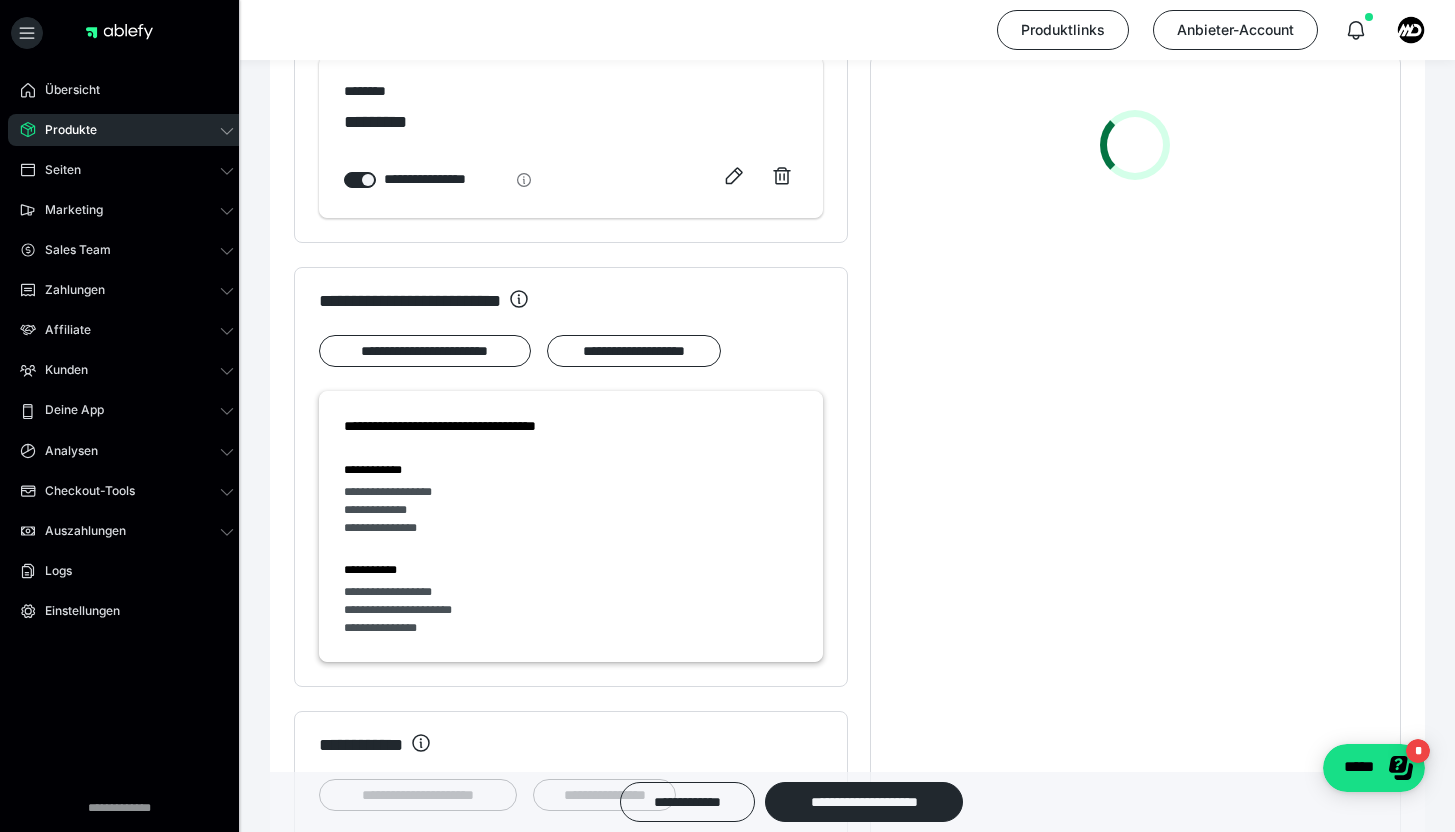 scroll, scrollTop: 868, scrollLeft: 0, axis: vertical 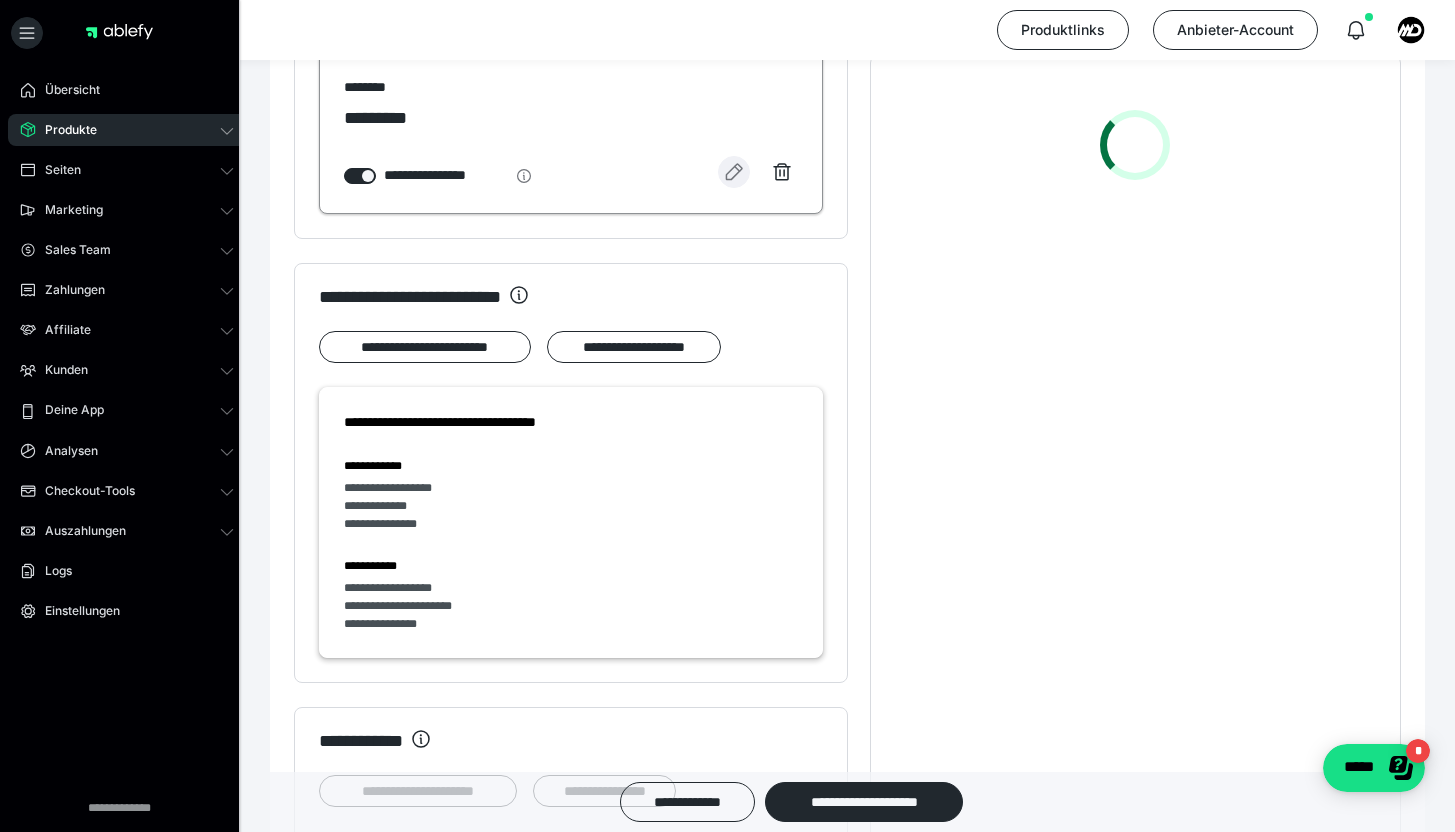 click 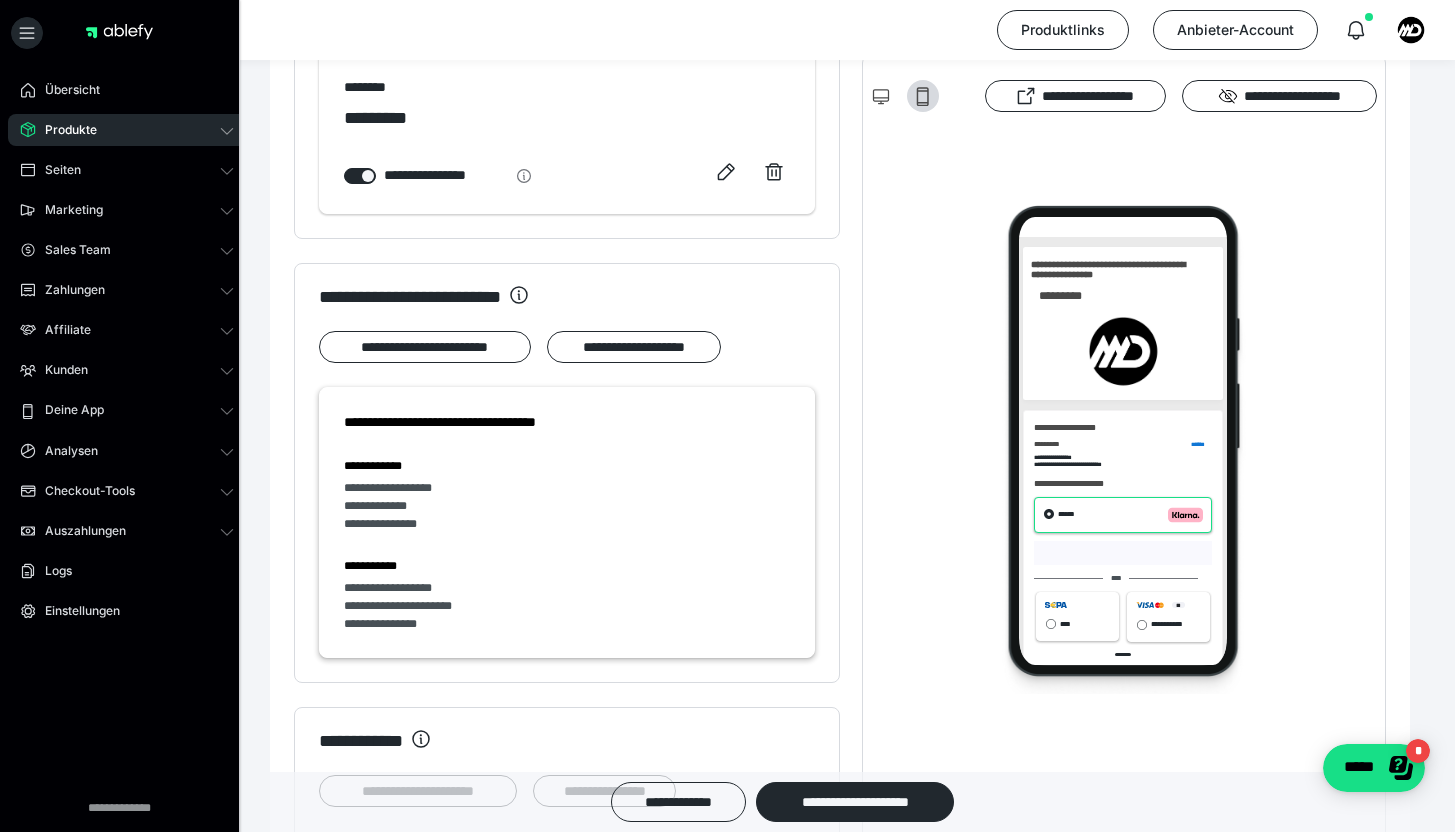 scroll, scrollTop: 0, scrollLeft: 0, axis: both 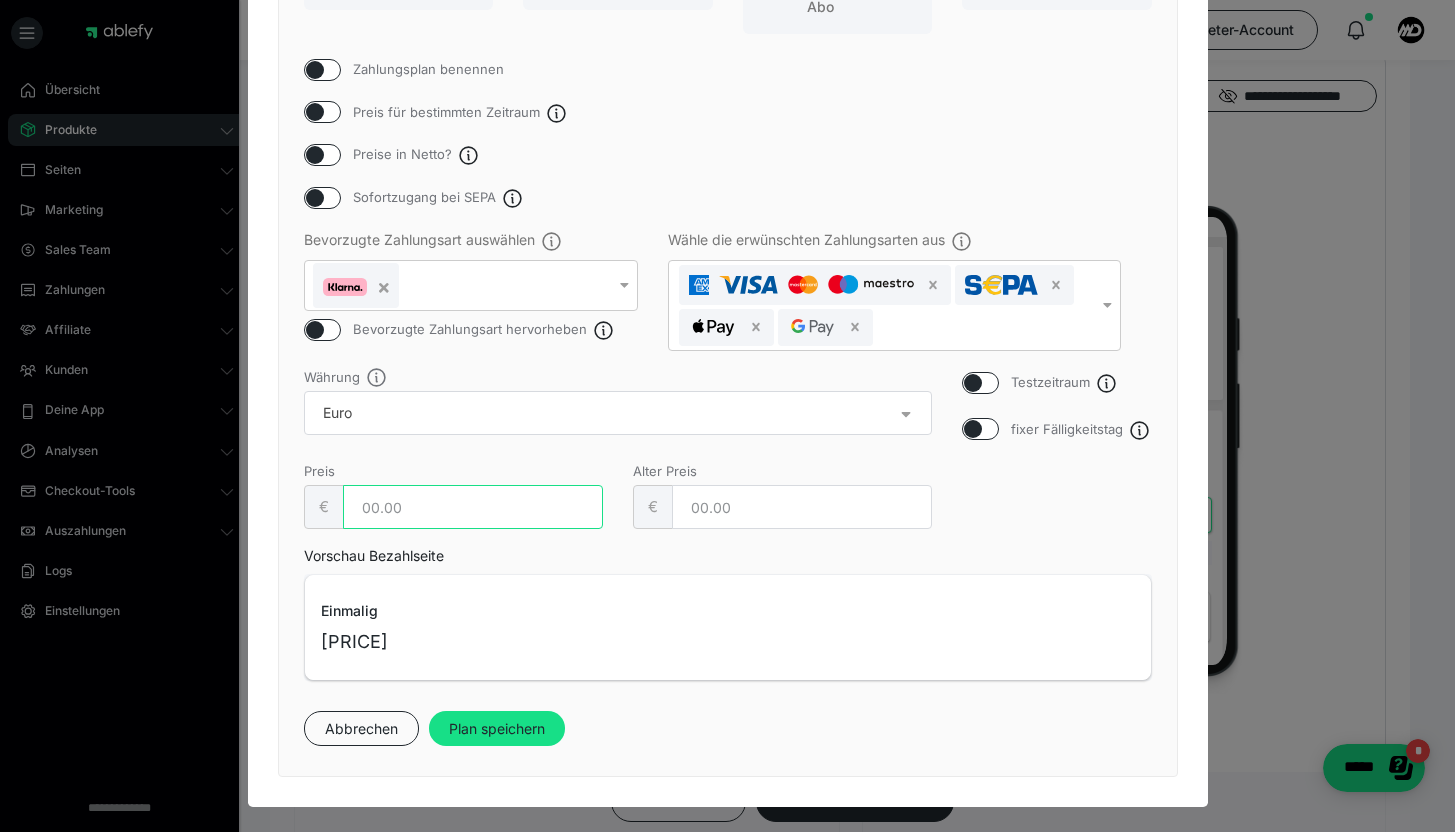 click on "[YEAR]" at bounding box center (473, 507) 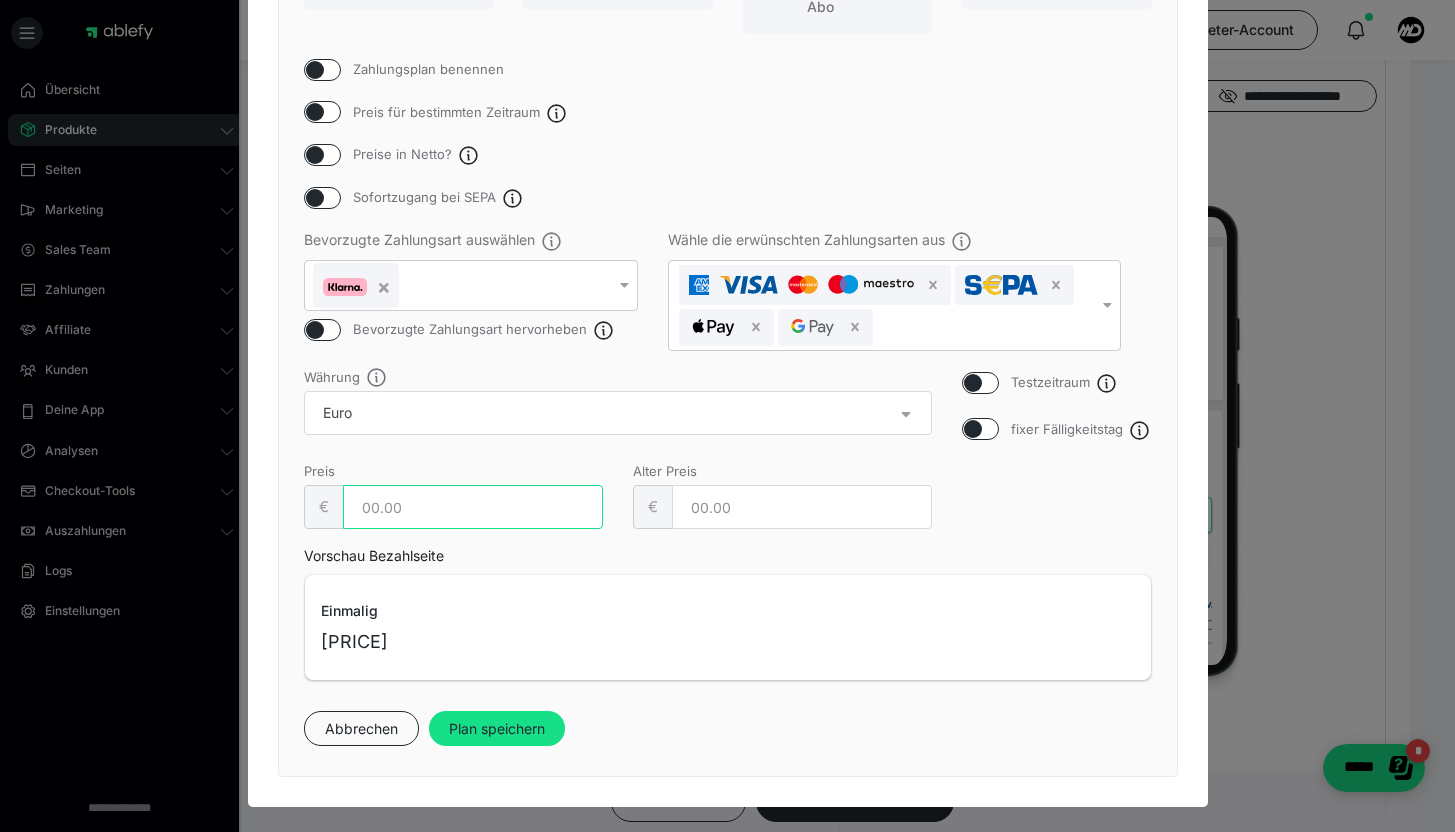 click on "[YEAR]" at bounding box center [473, 507] 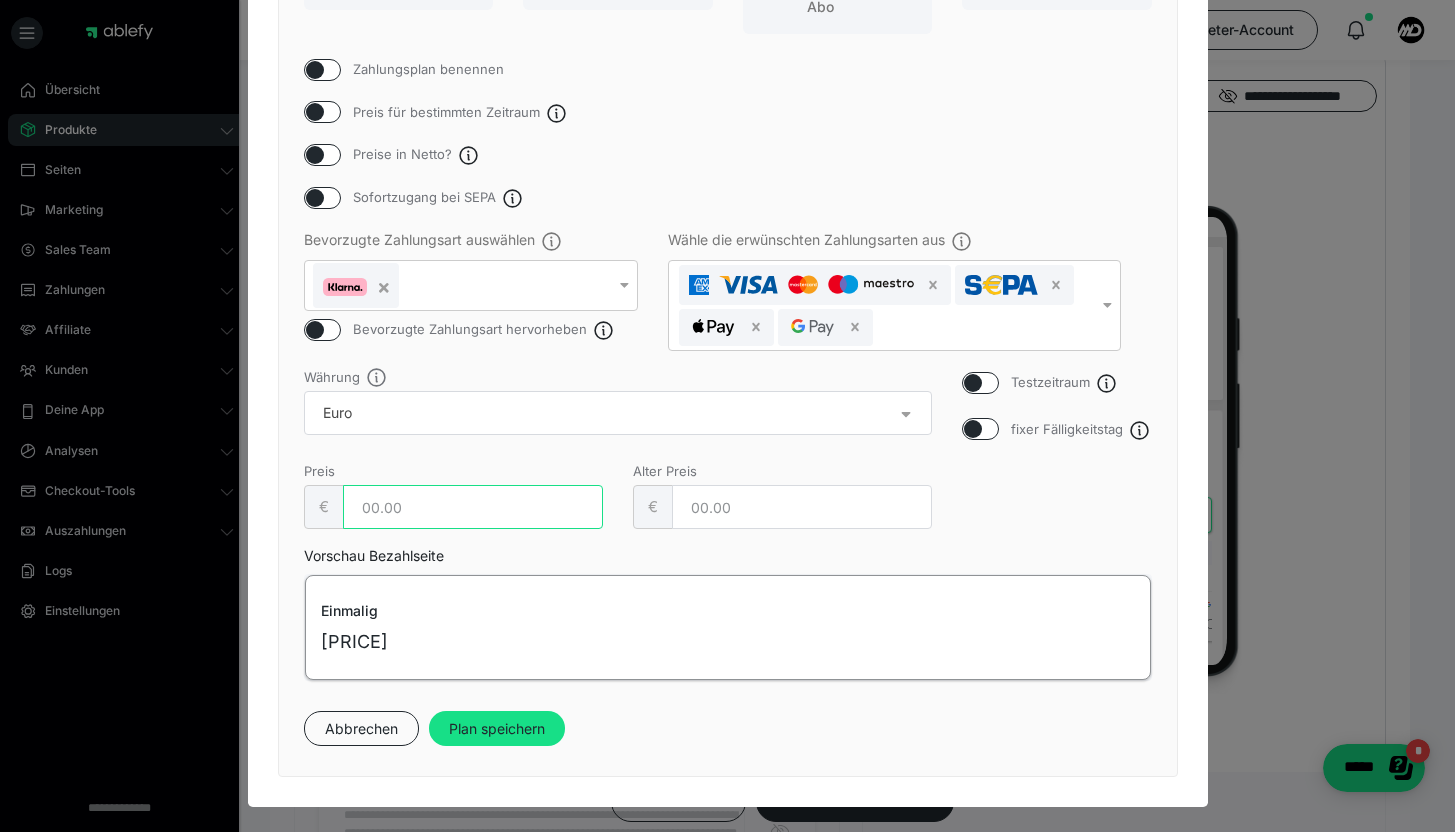scroll, scrollTop: 1260, scrollLeft: 0, axis: vertical 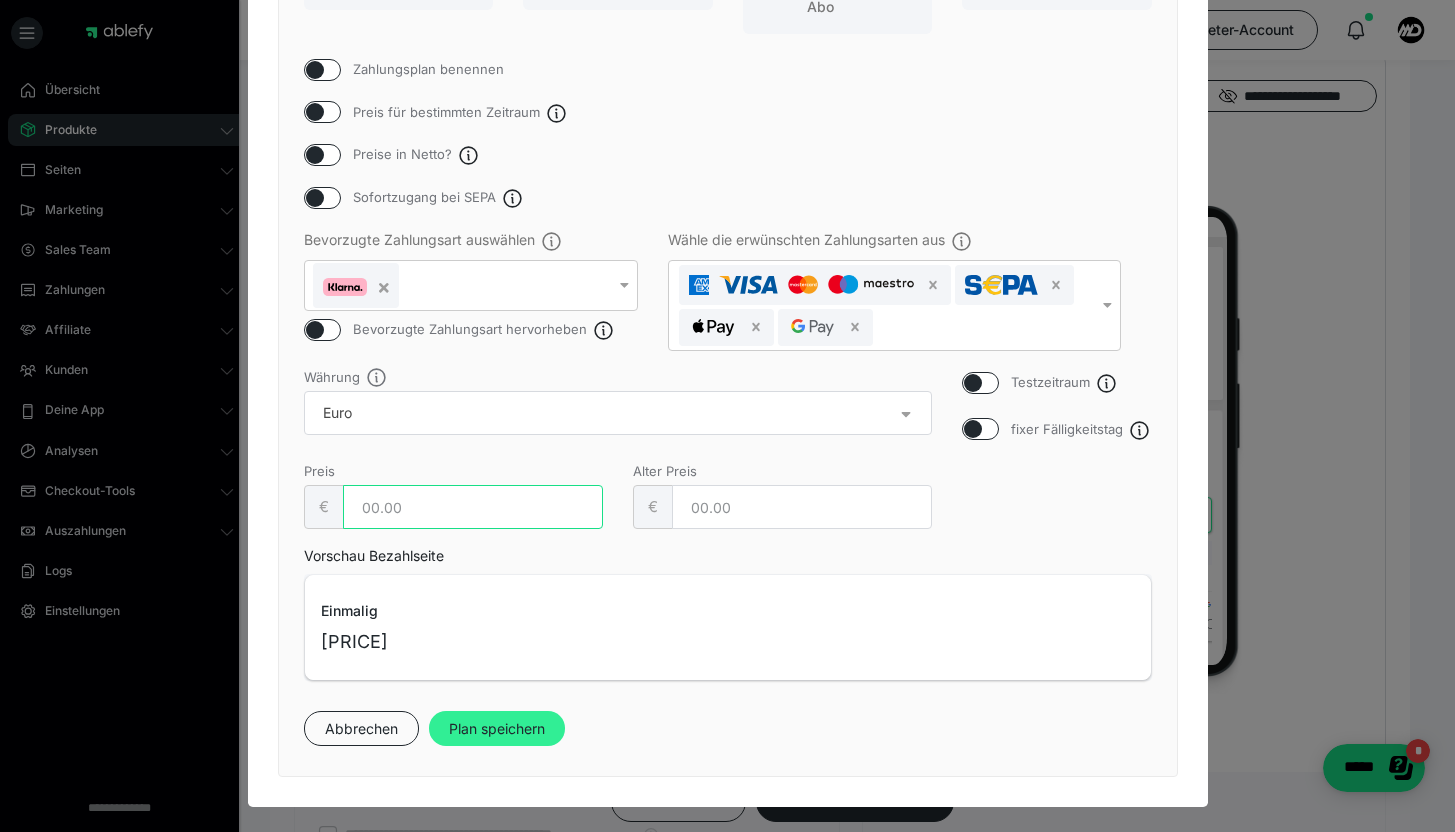 type on "[YEAR]" 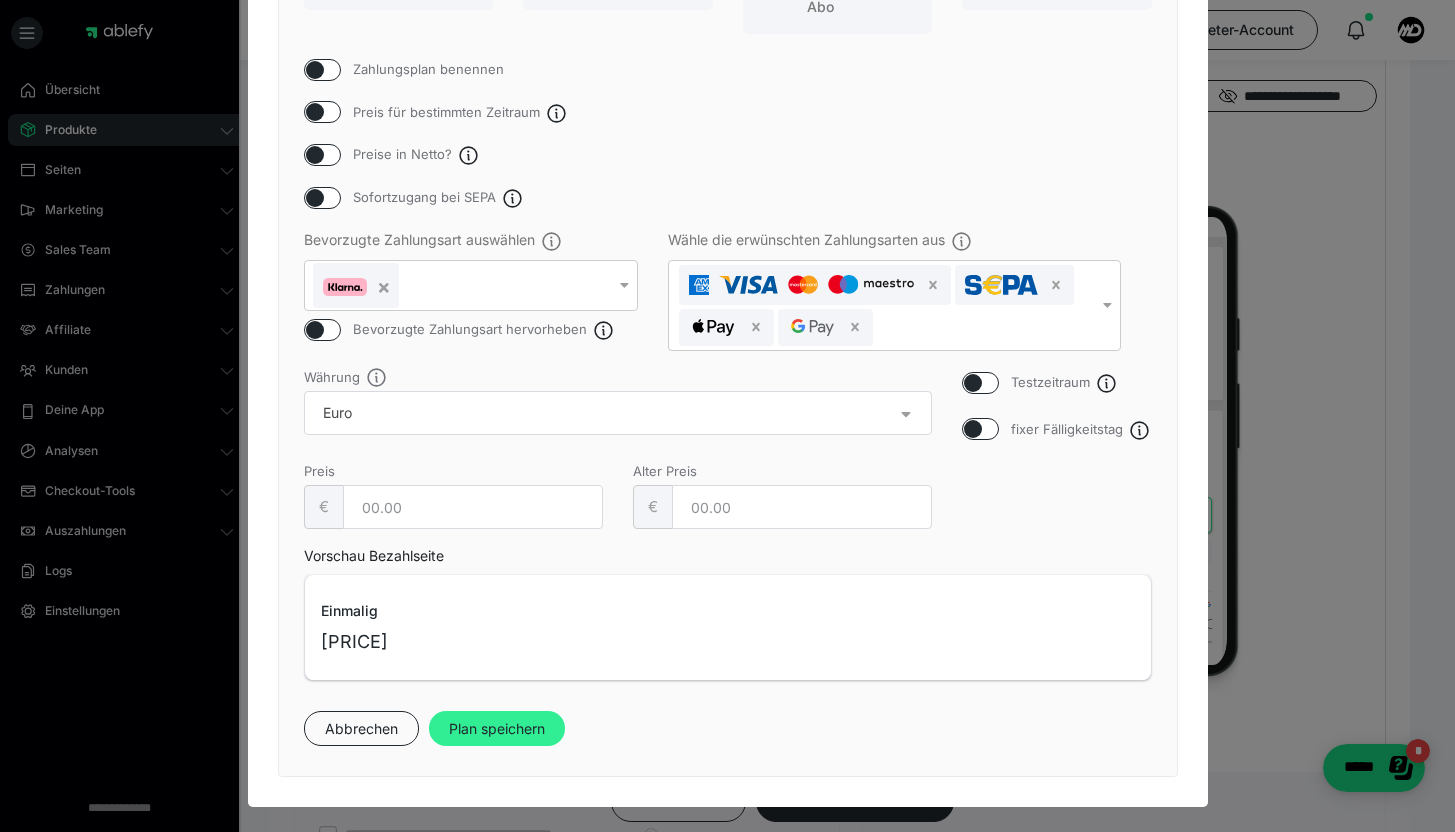click on "Plan speichern" at bounding box center [497, 729] 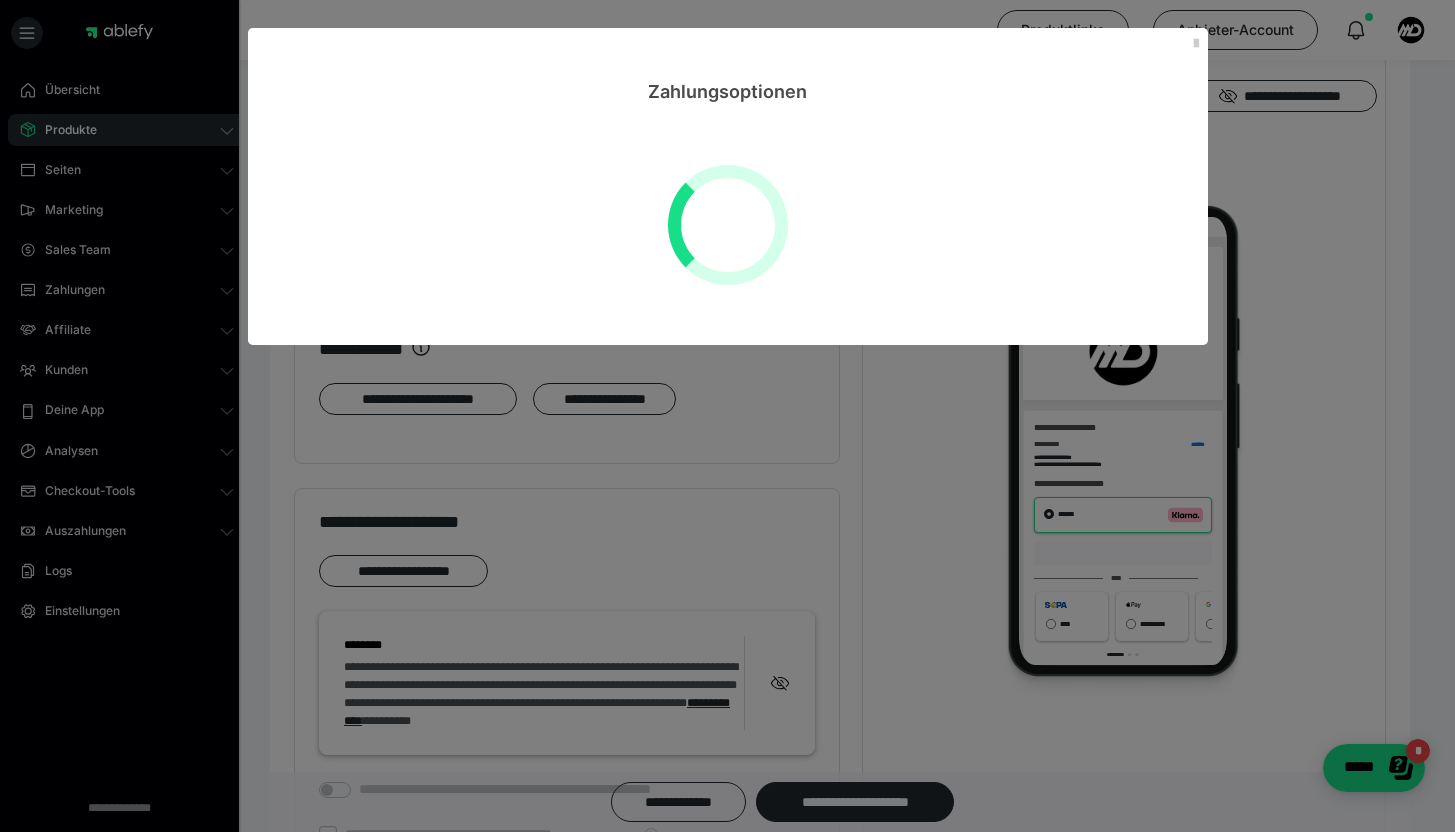 scroll, scrollTop: 0, scrollLeft: 0, axis: both 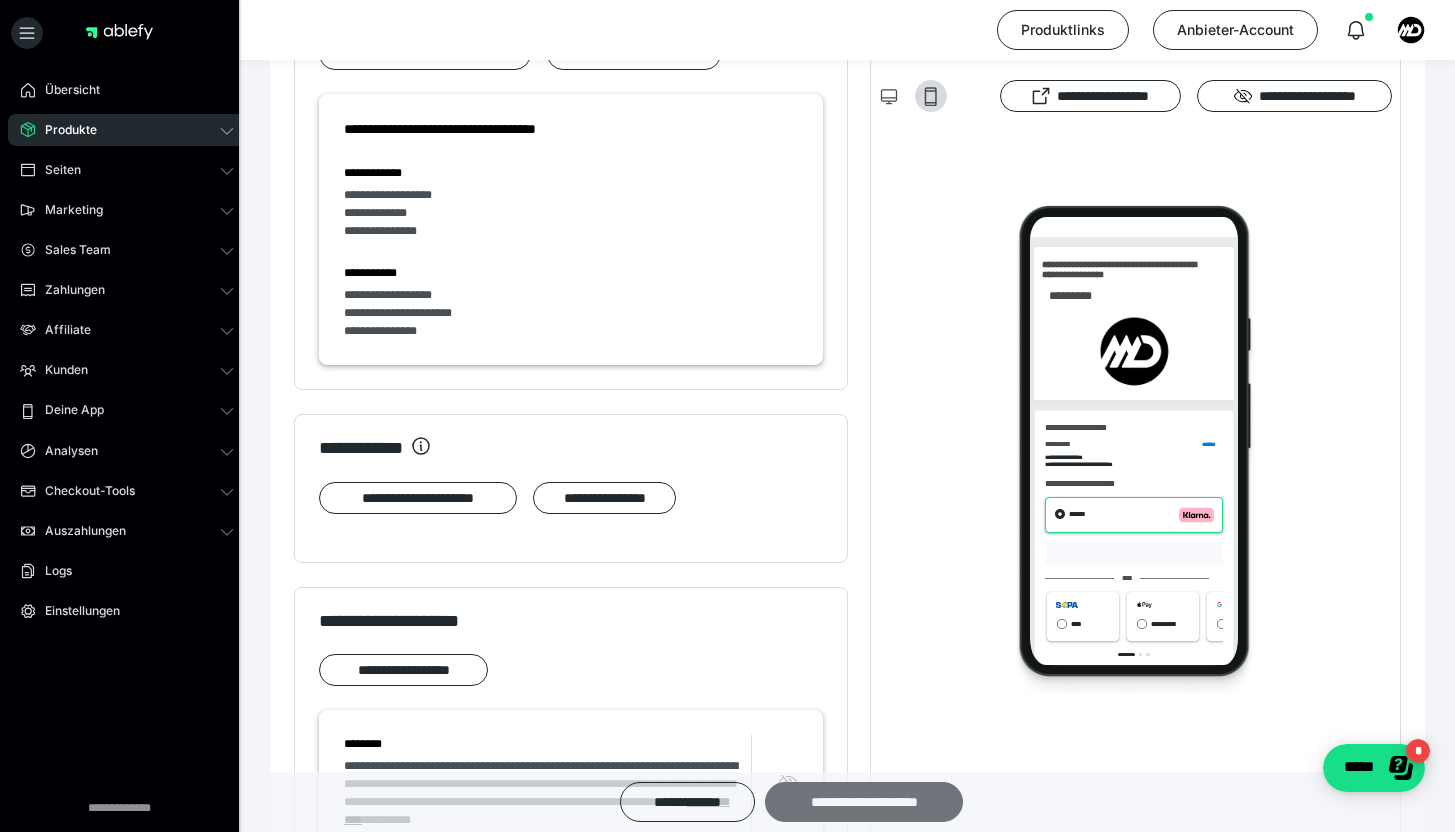 click on "**********" at bounding box center (864, 802) 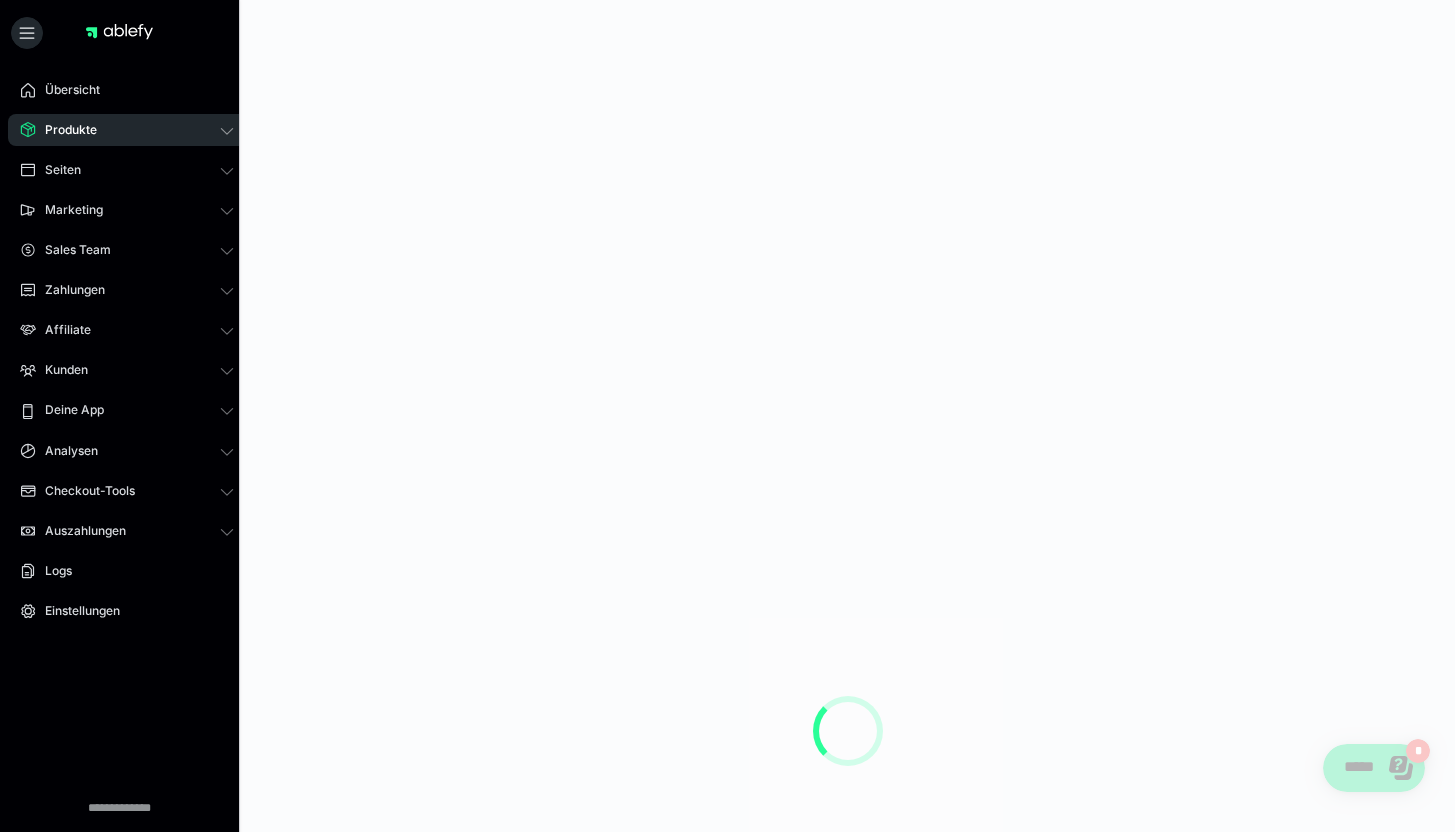 scroll, scrollTop: 0, scrollLeft: 0, axis: both 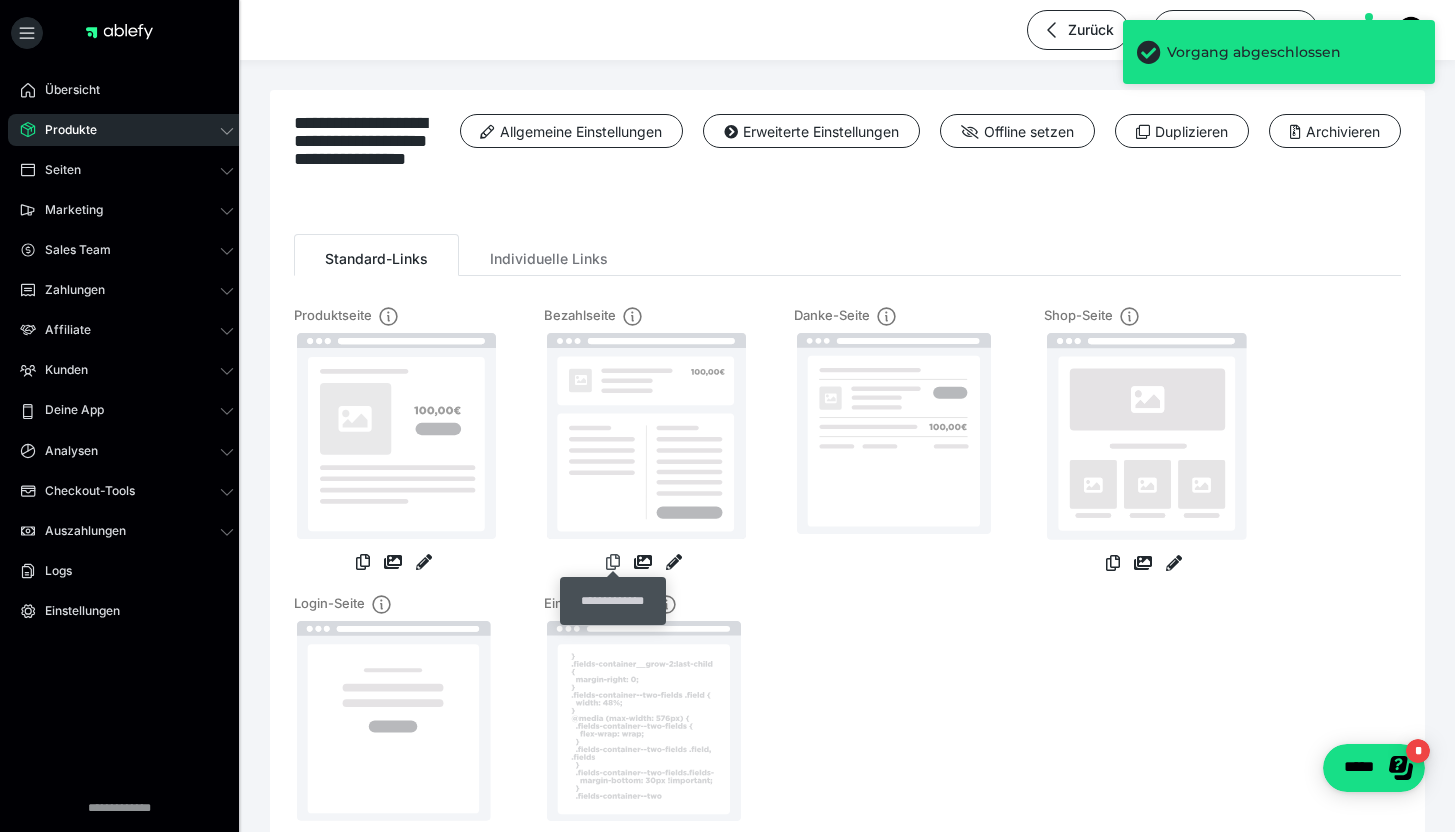 click at bounding box center (613, 562) 